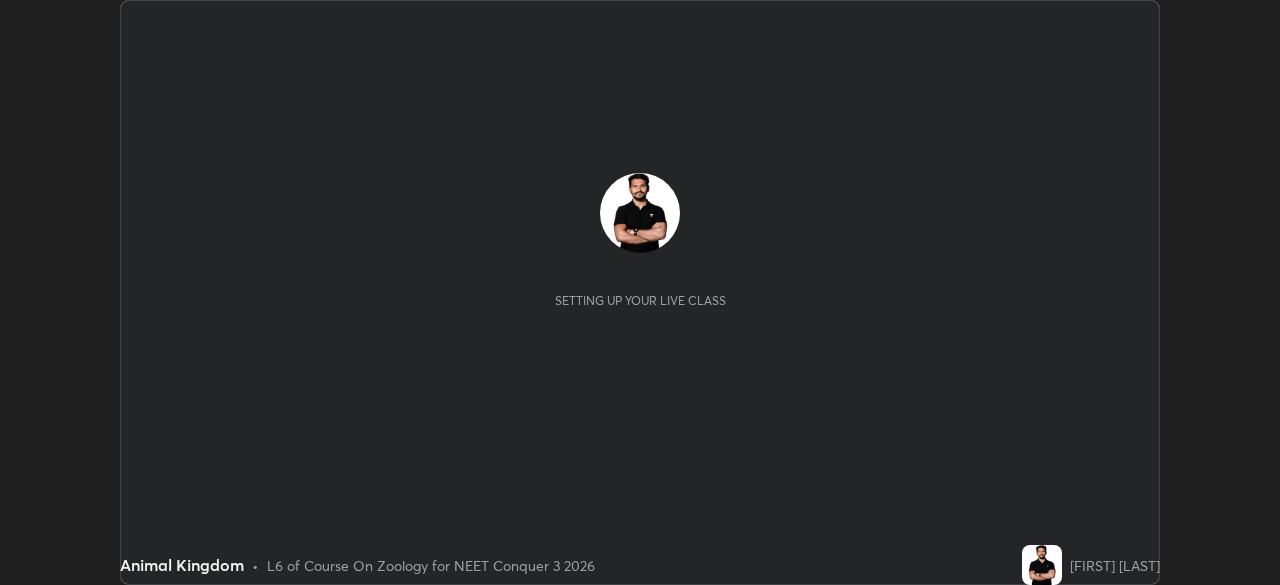 scroll, scrollTop: 0, scrollLeft: 0, axis: both 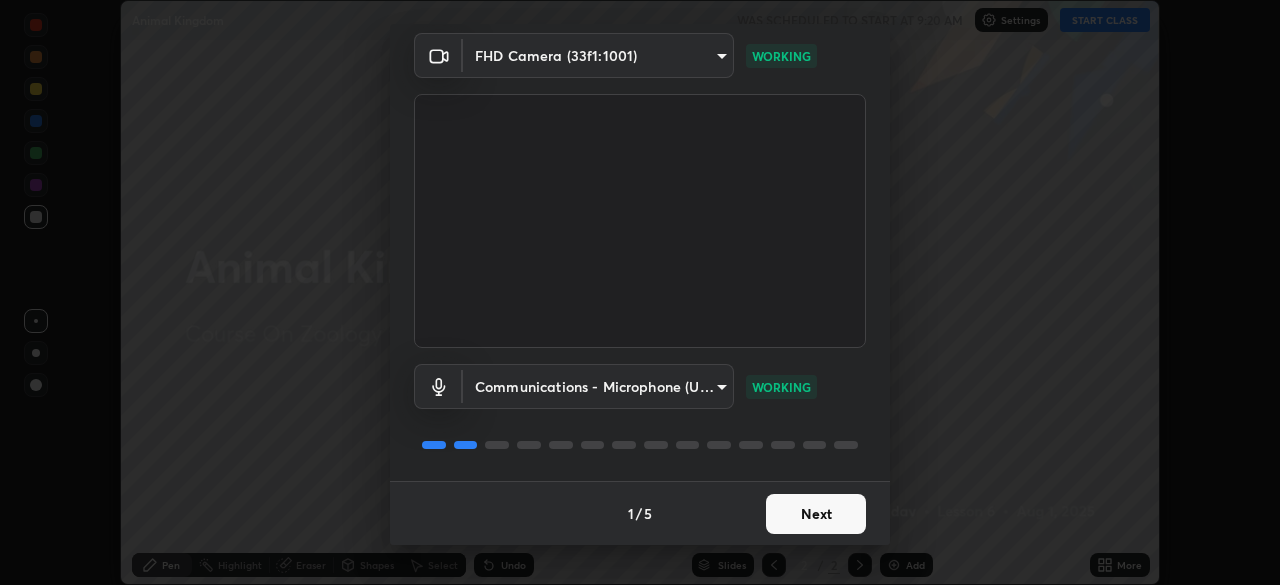 click on "Next" at bounding box center (816, 514) 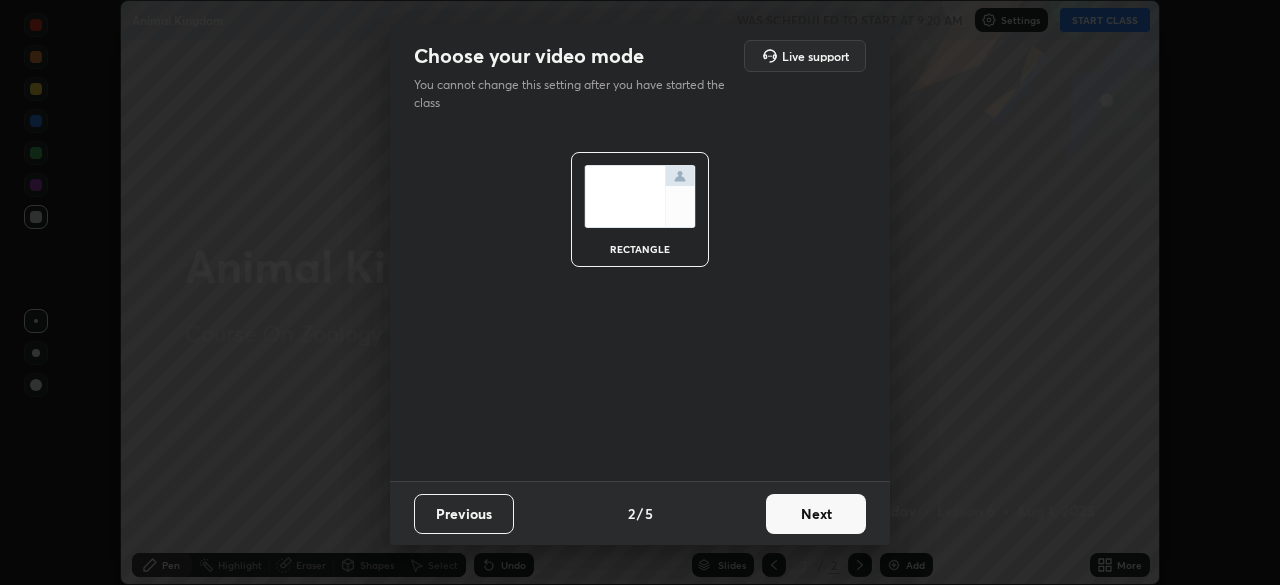 scroll, scrollTop: 0, scrollLeft: 0, axis: both 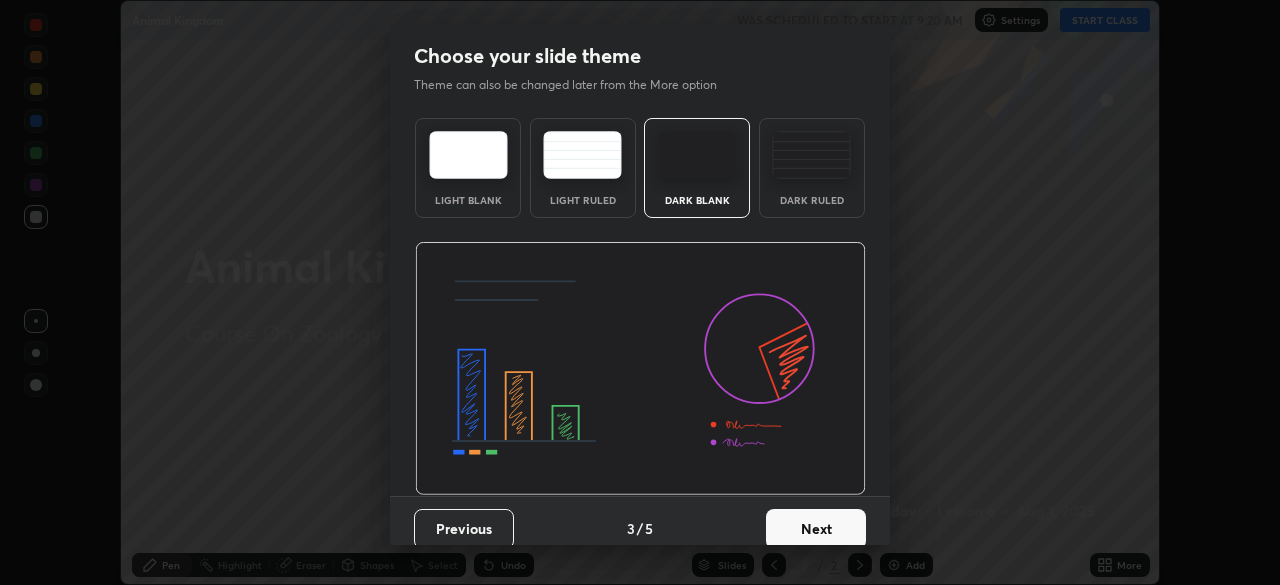click on "Next" at bounding box center [816, 529] 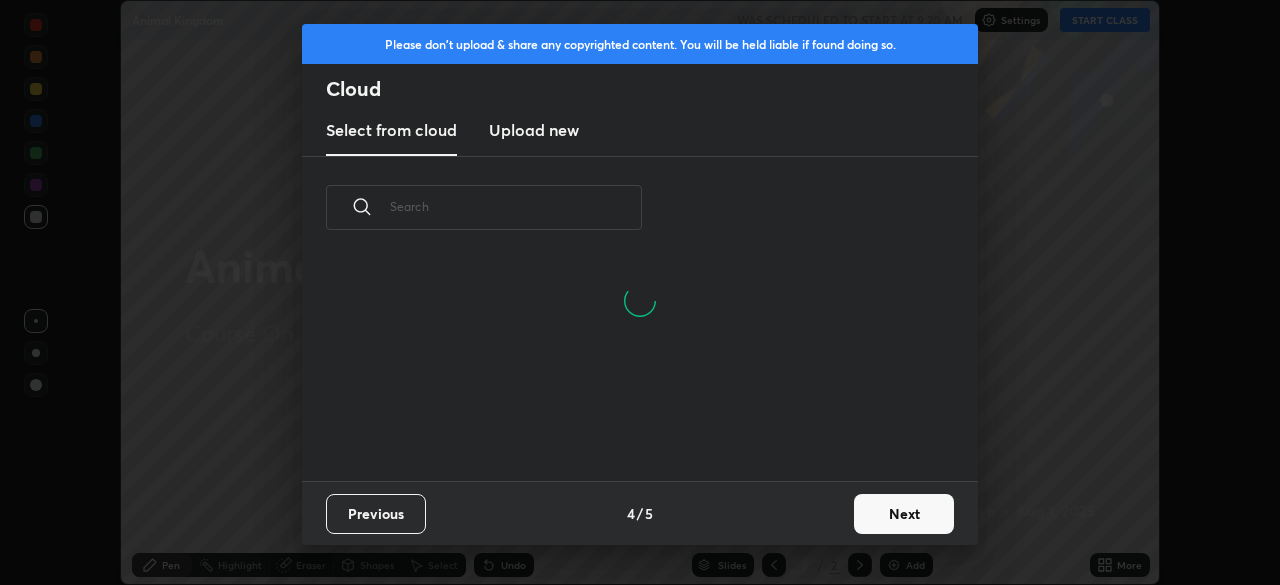 click on "Next" at bounding box center (904, 514) 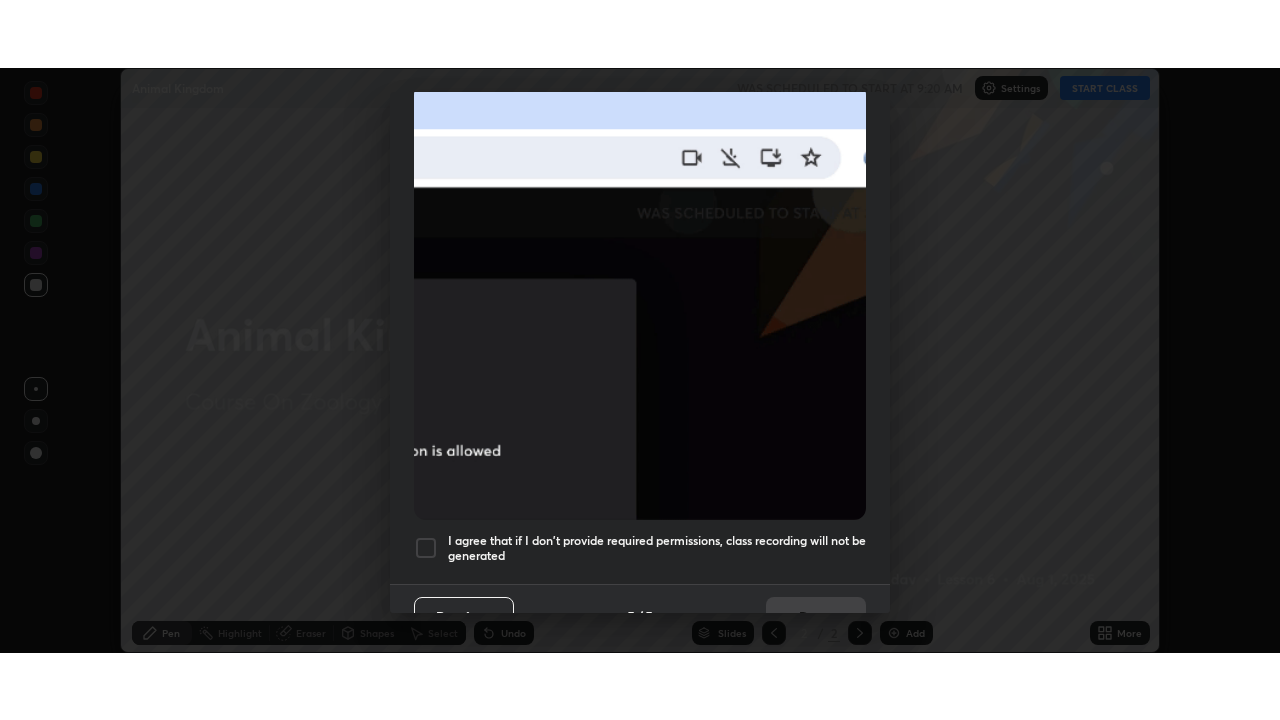 scroll, scrollTop: 479, scrollLeft: 0, axis: vertical 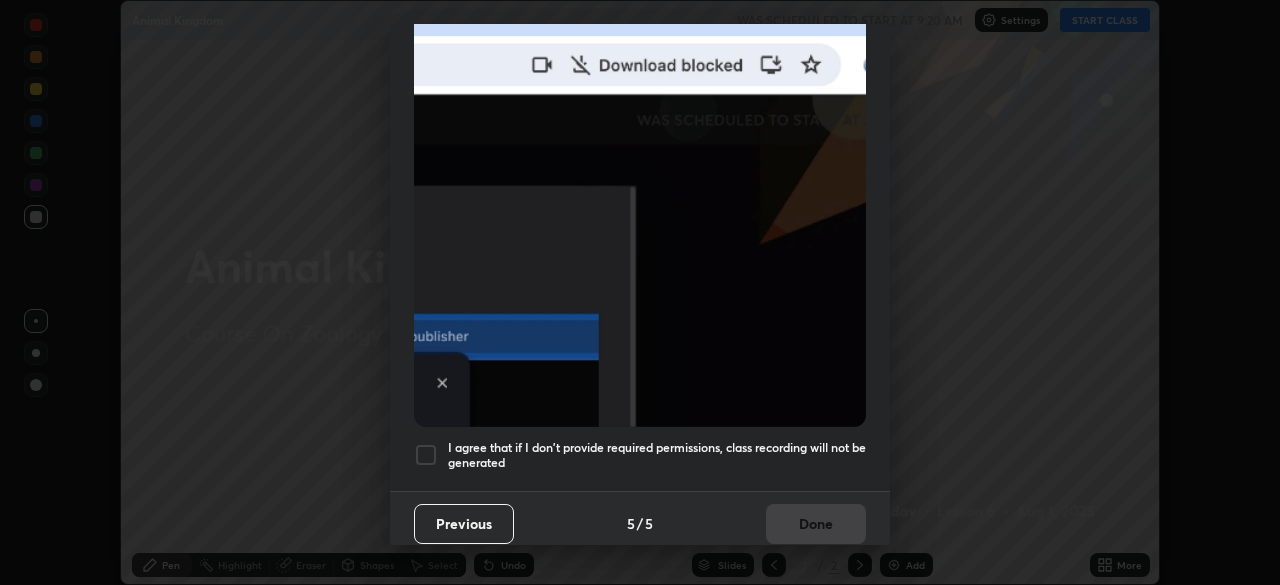 click at bounding box center [426, 455] 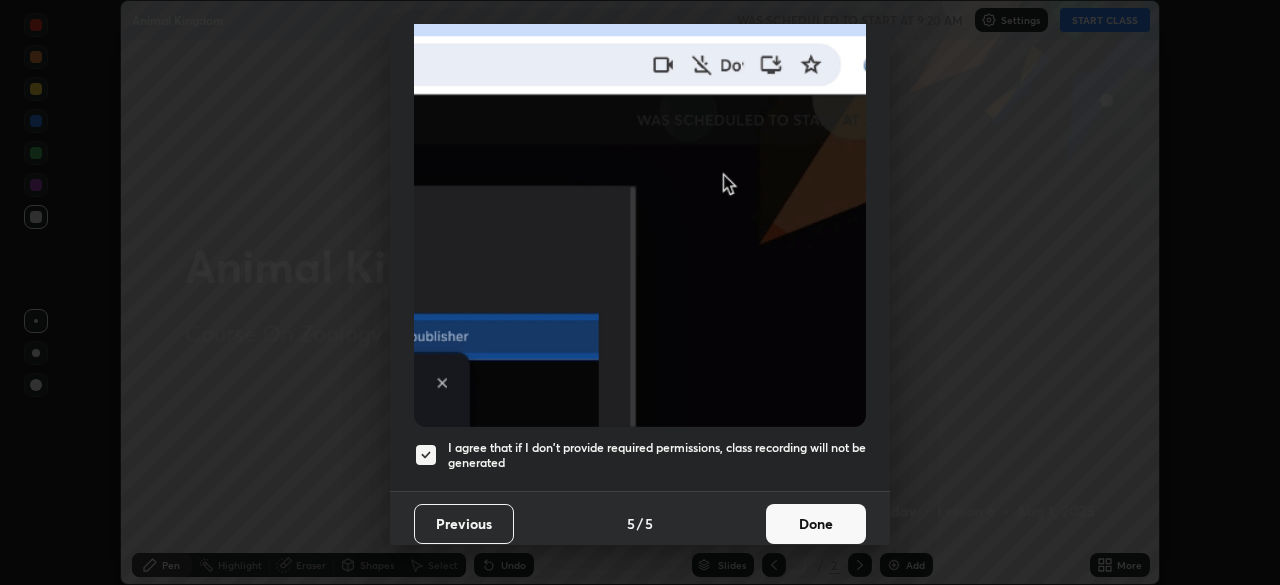 click on "Done" at bounding box center [816, 524] 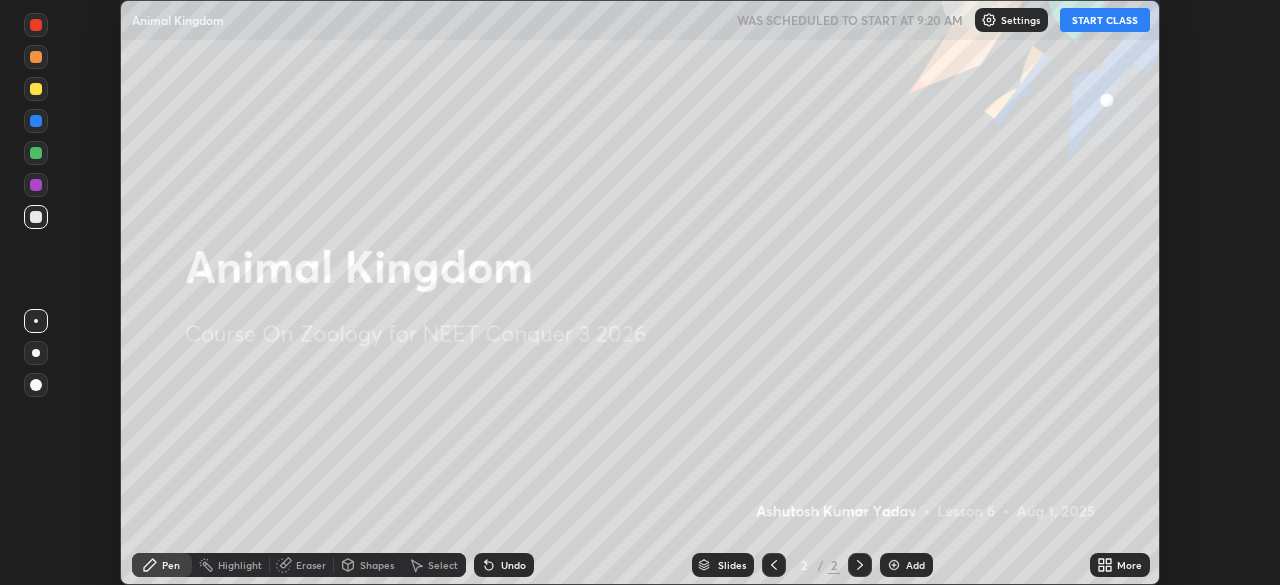 click on "Add" at bounding box center (915, 565) 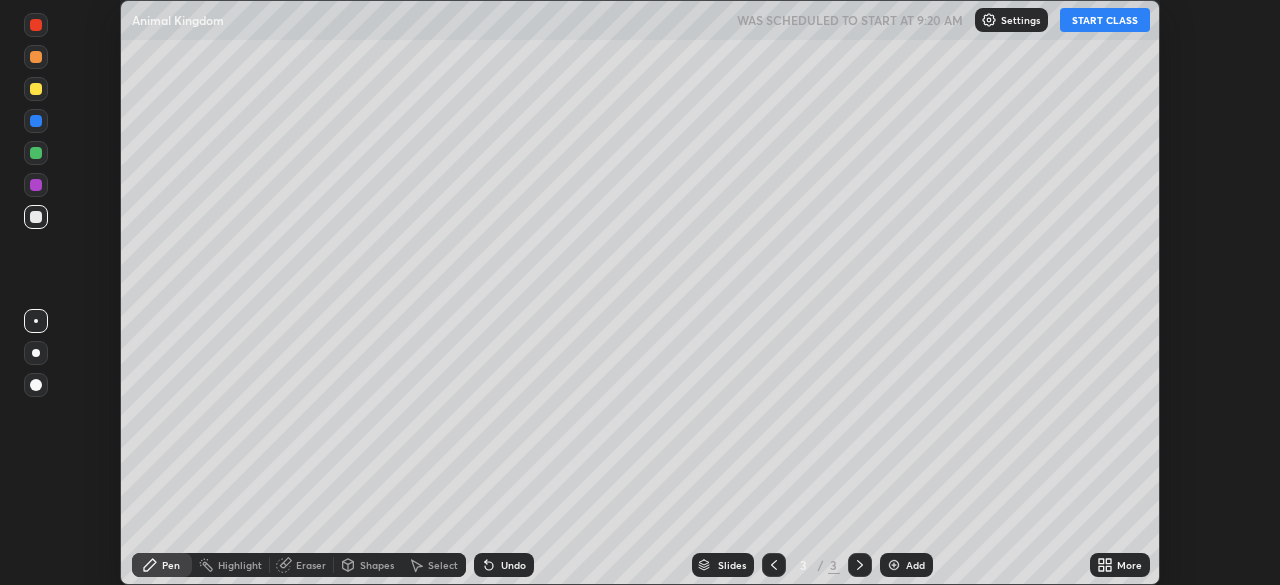 click 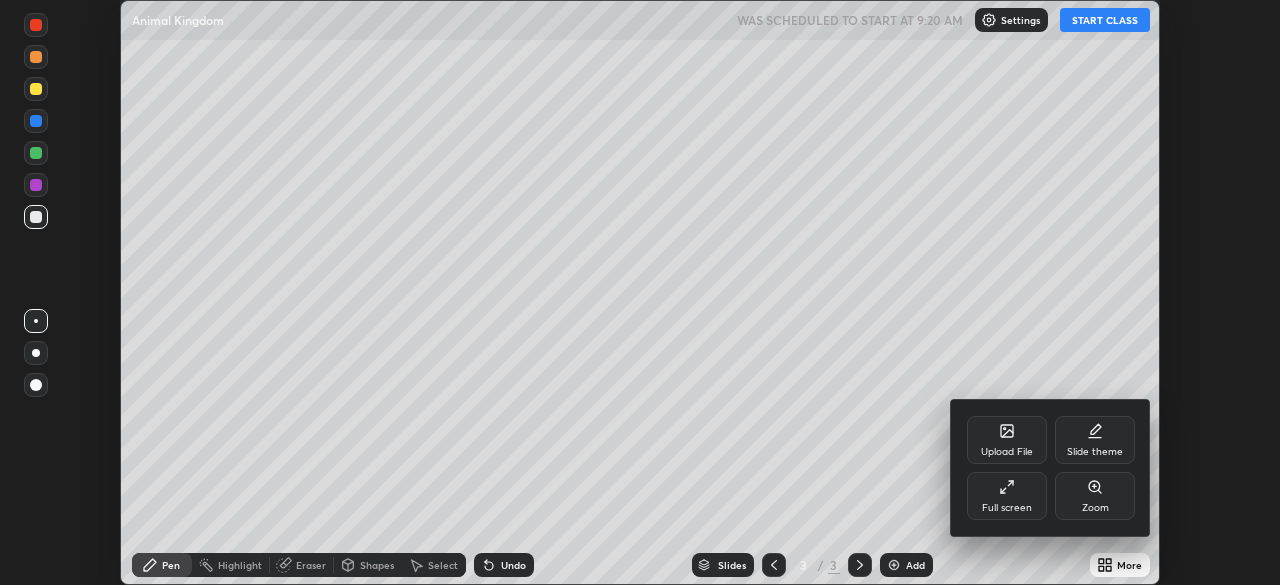 click on "Full screen" at bounding box center [1007, 508] 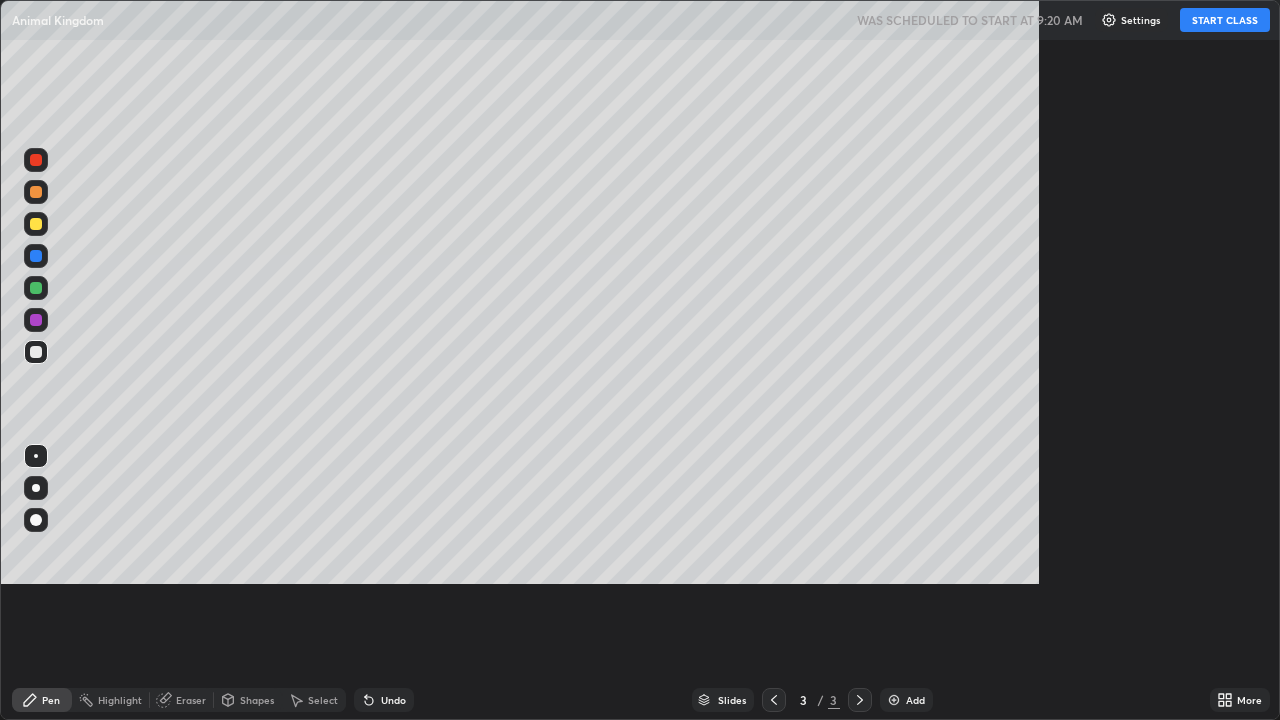scroll, scrollTop: 99280, scrollLeft: 98720, axis: both 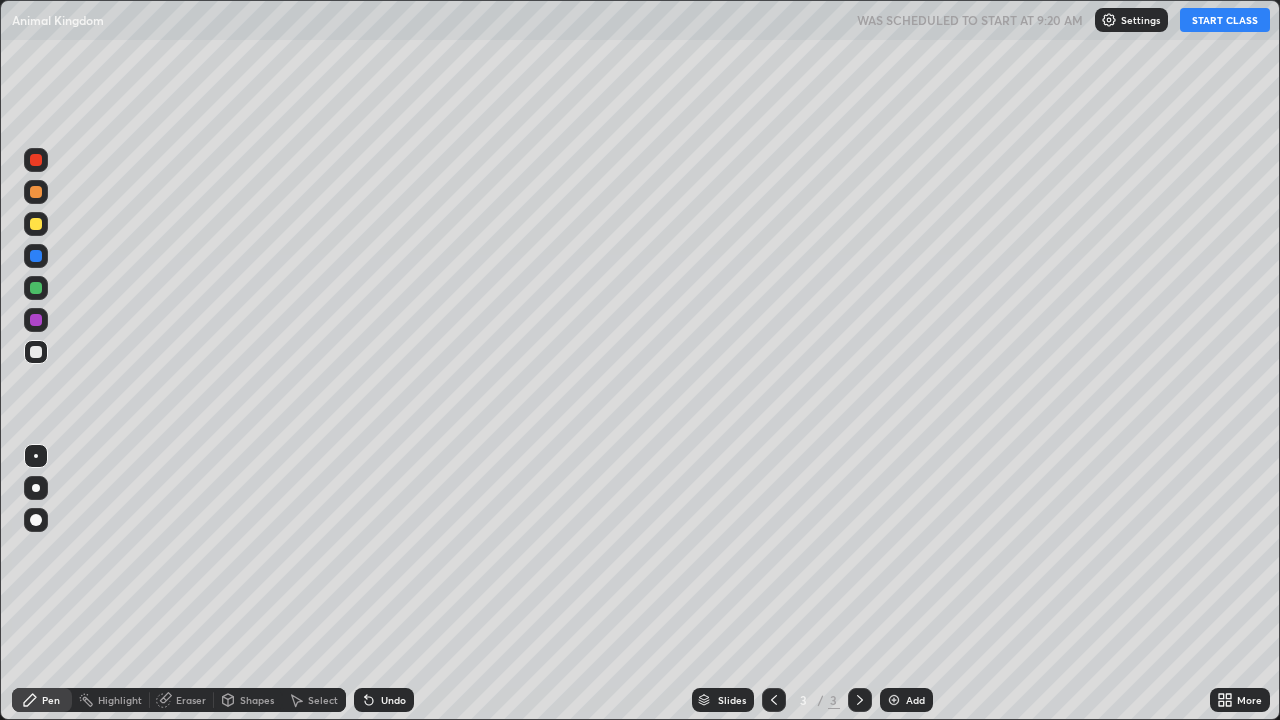 click on "START CLASS" at bounding box center (1225, 20) 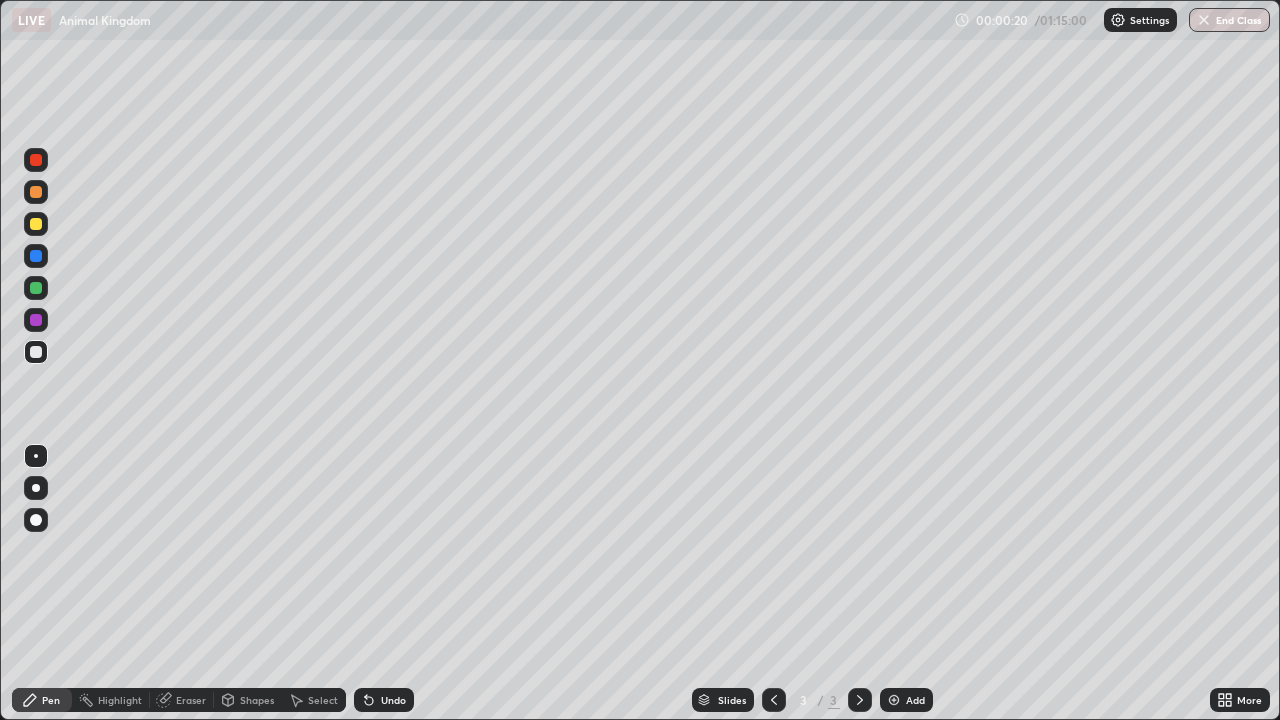 click at bounding box center [36, 520] 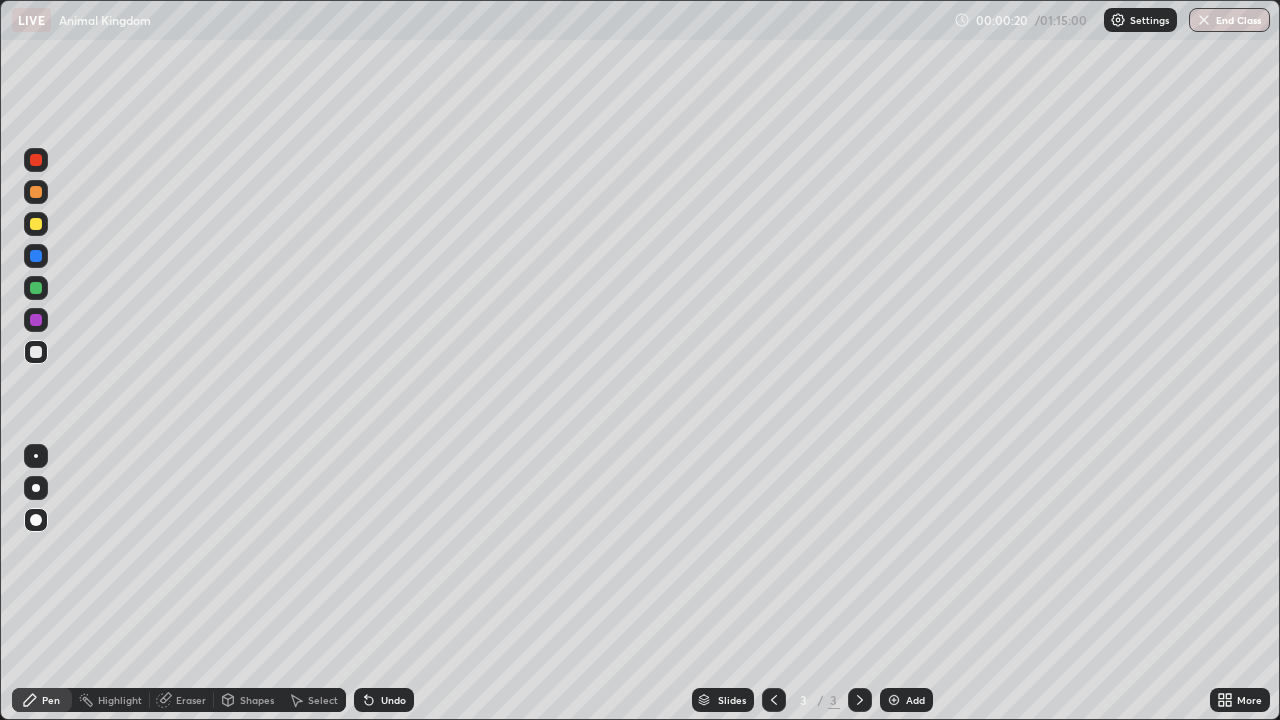 click on "Pen" at bounding box center [51, 700] 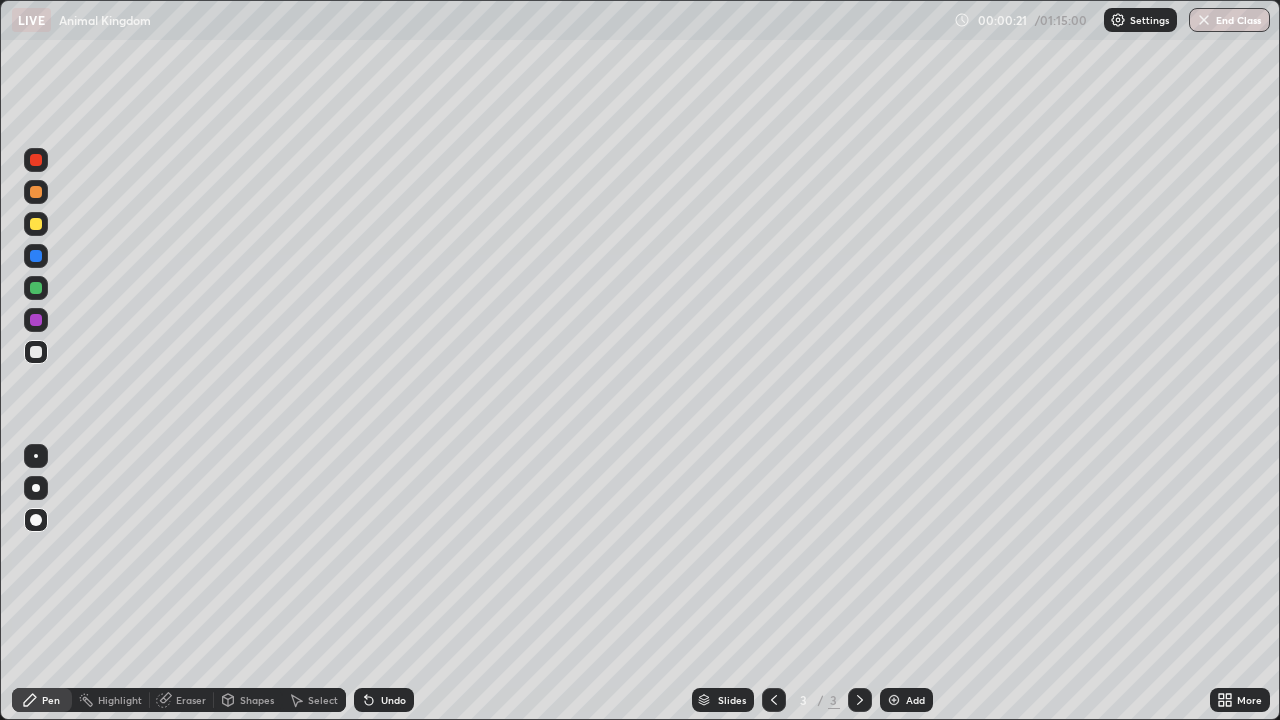 click at bounding box center [36, 224] 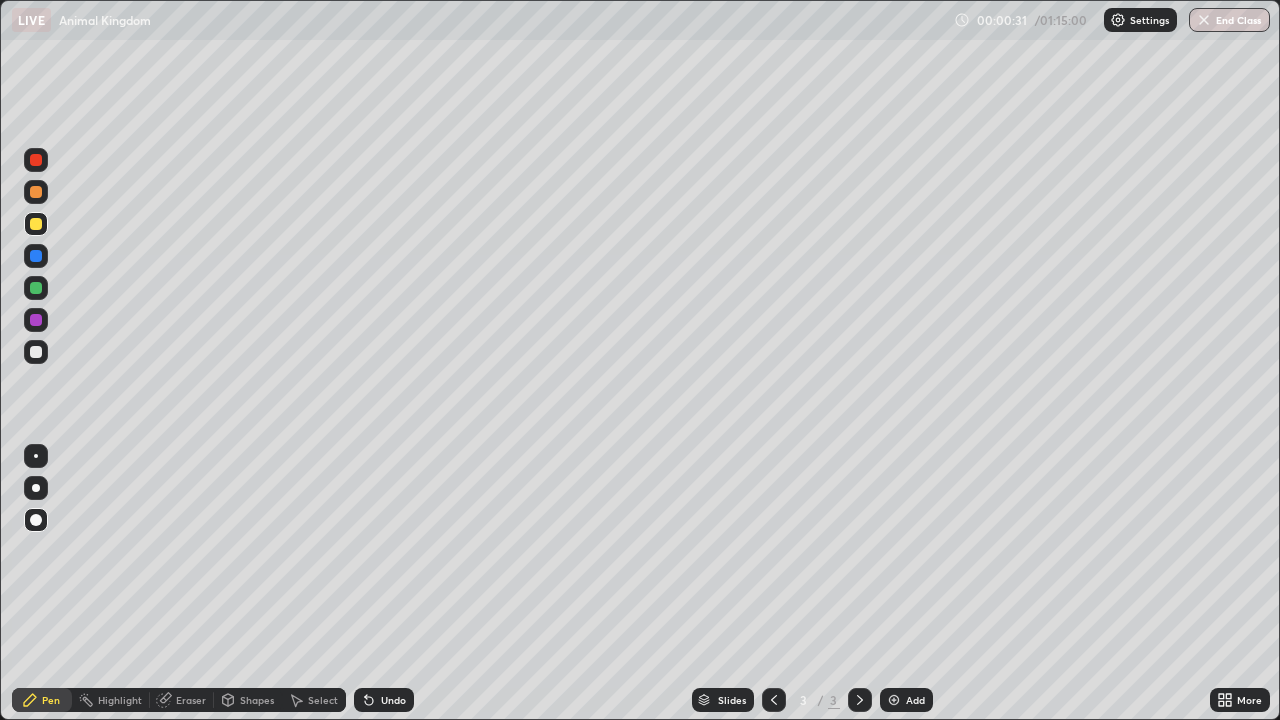 click on "Shapes" at bounding box center (257, 700) 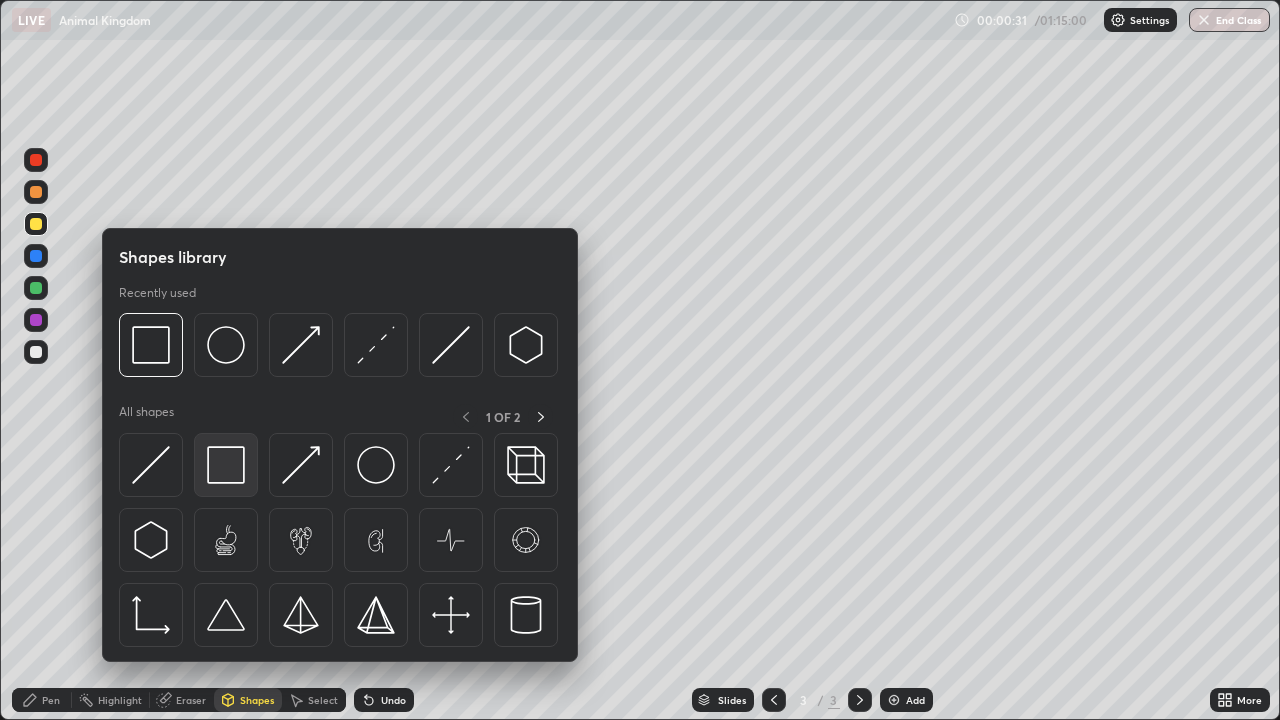 click at bounding box center (226, 465) 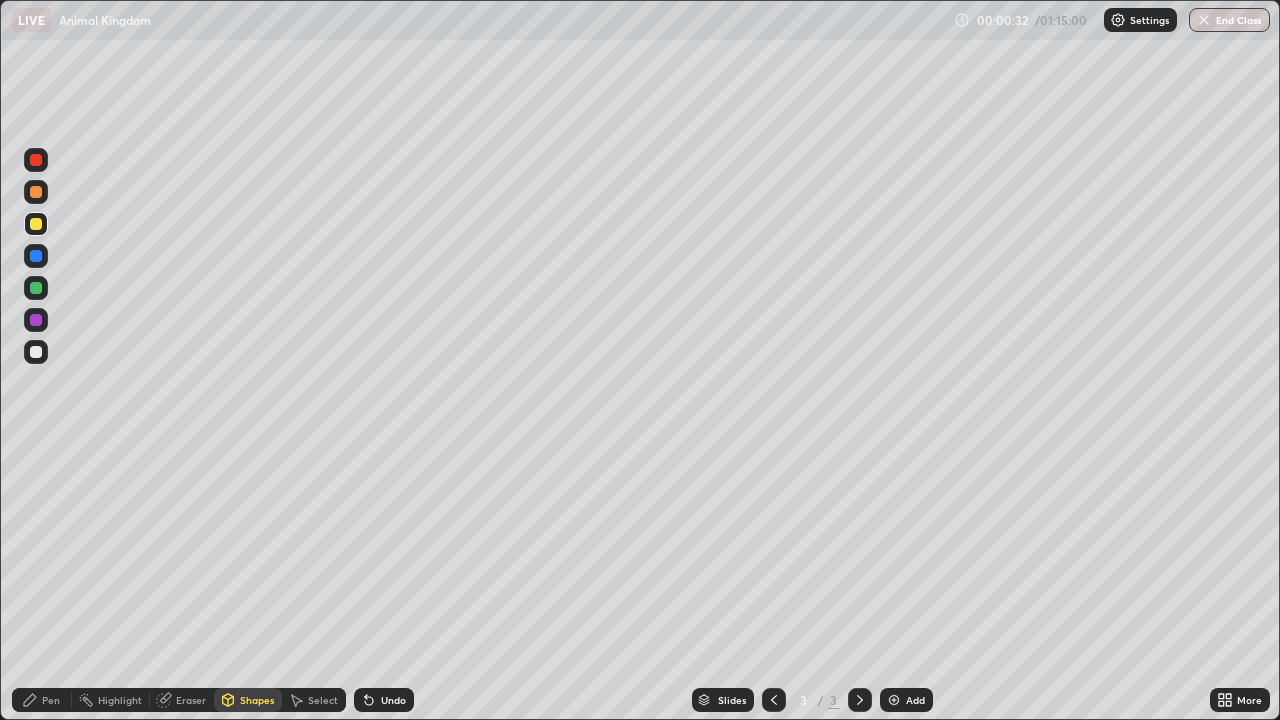 click at bounding box center (36, 320) 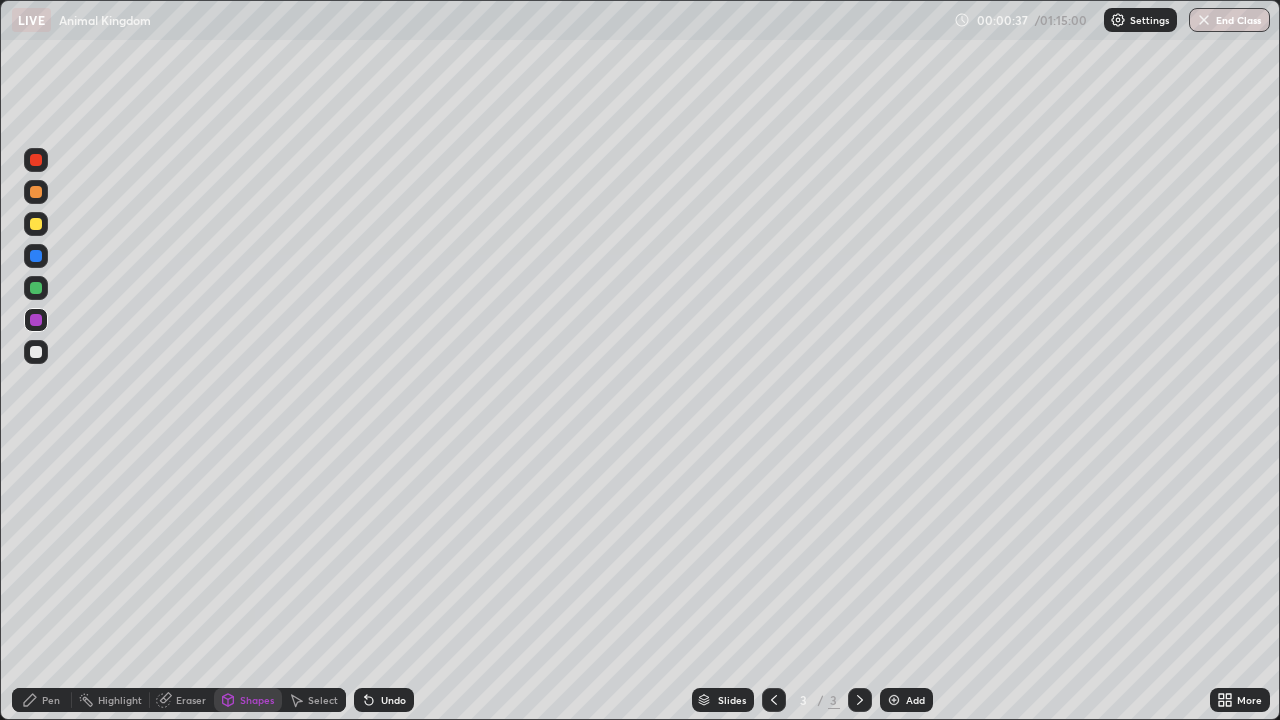 click at bounding box center [36, 352] 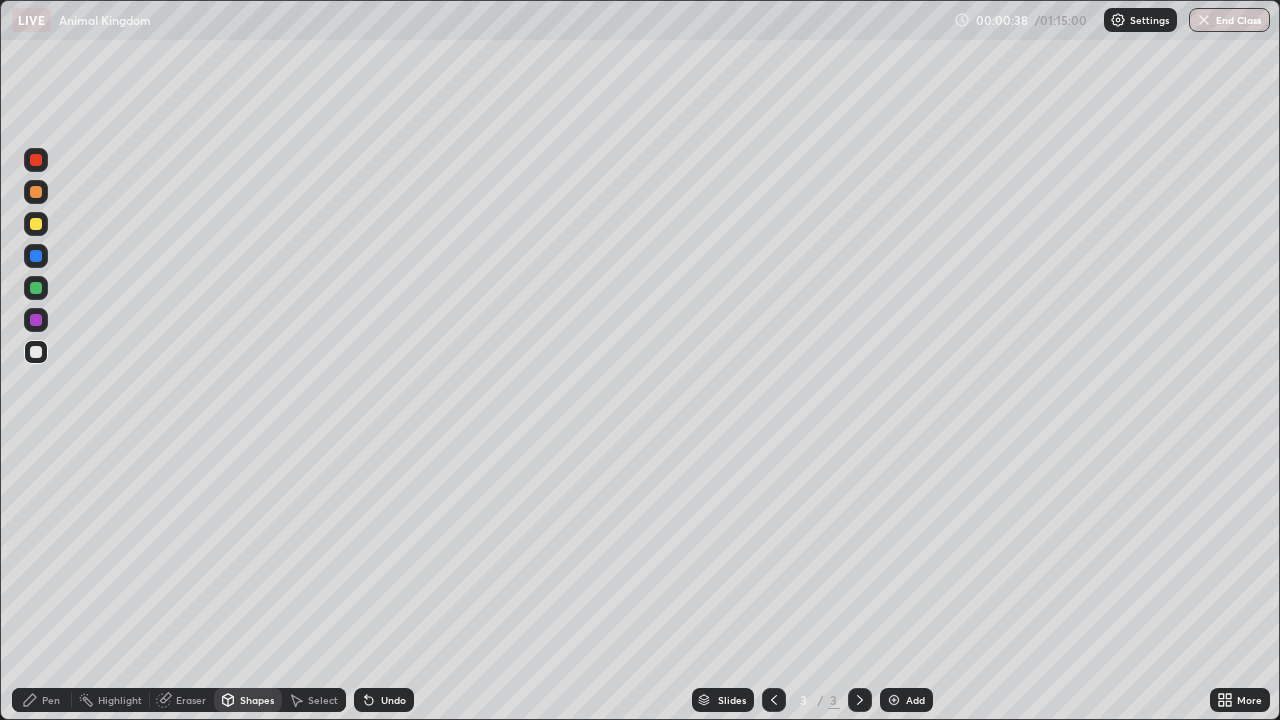 click on "Pen" at bounding box center (51, 700) 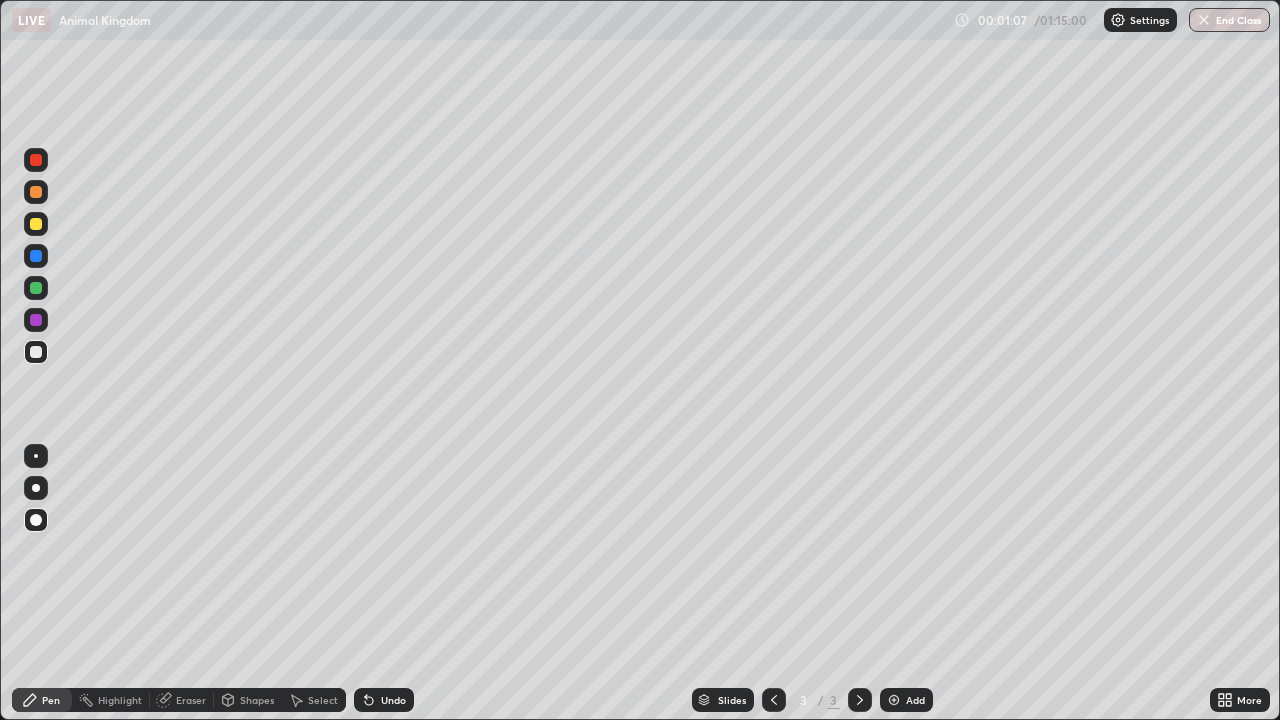 click at bounding box center [36, 352] 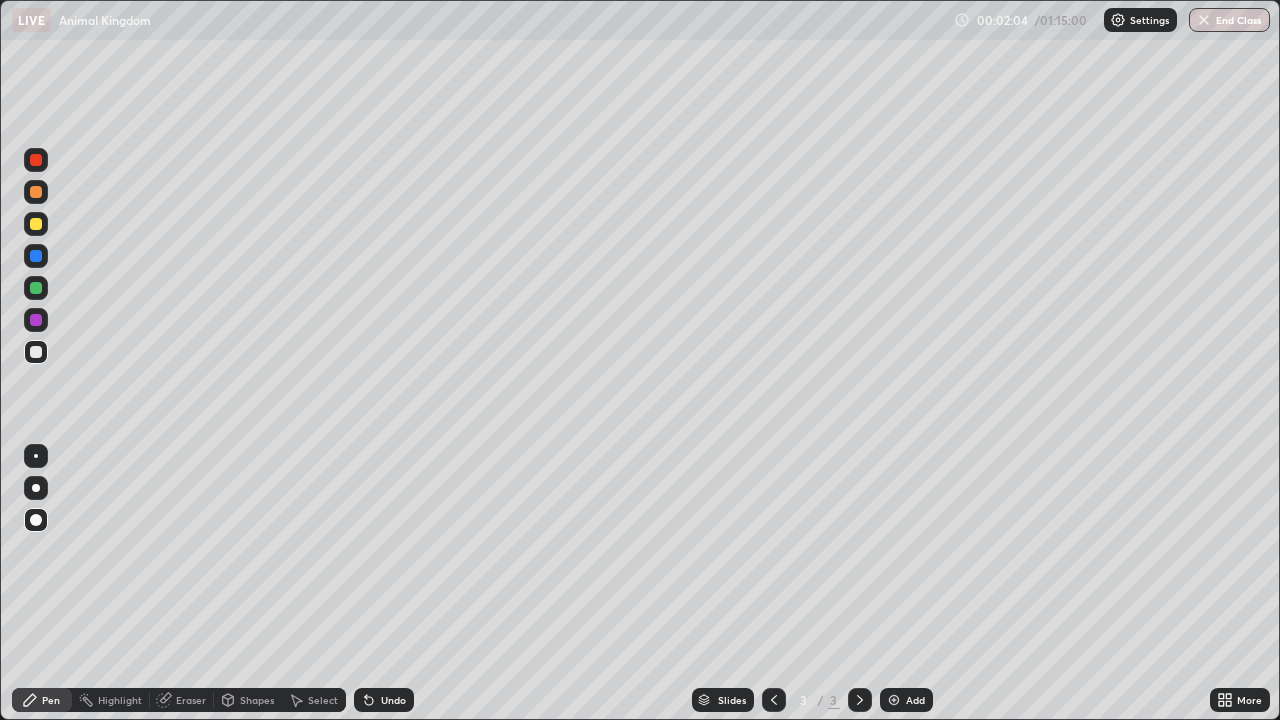 click at bounding box center [36, 288] 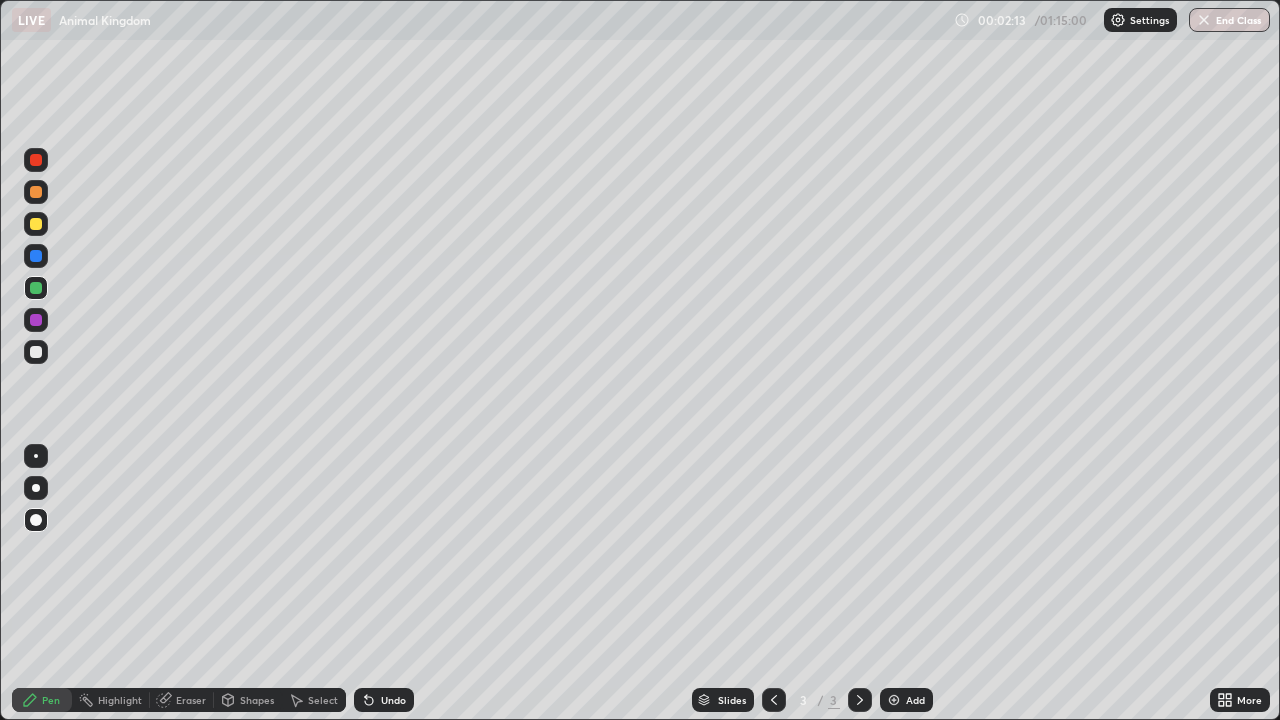 click on "Undo" at bounding box center (393, 700) 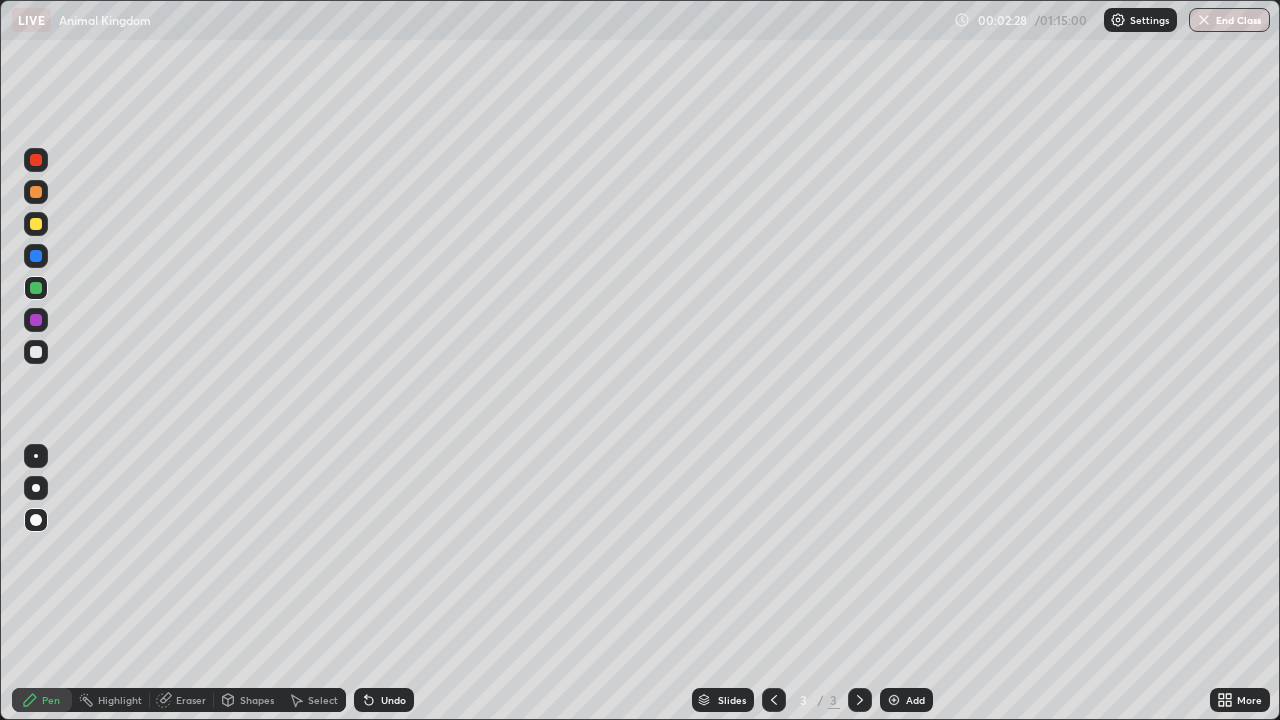 click at bounding box center (36, 352) 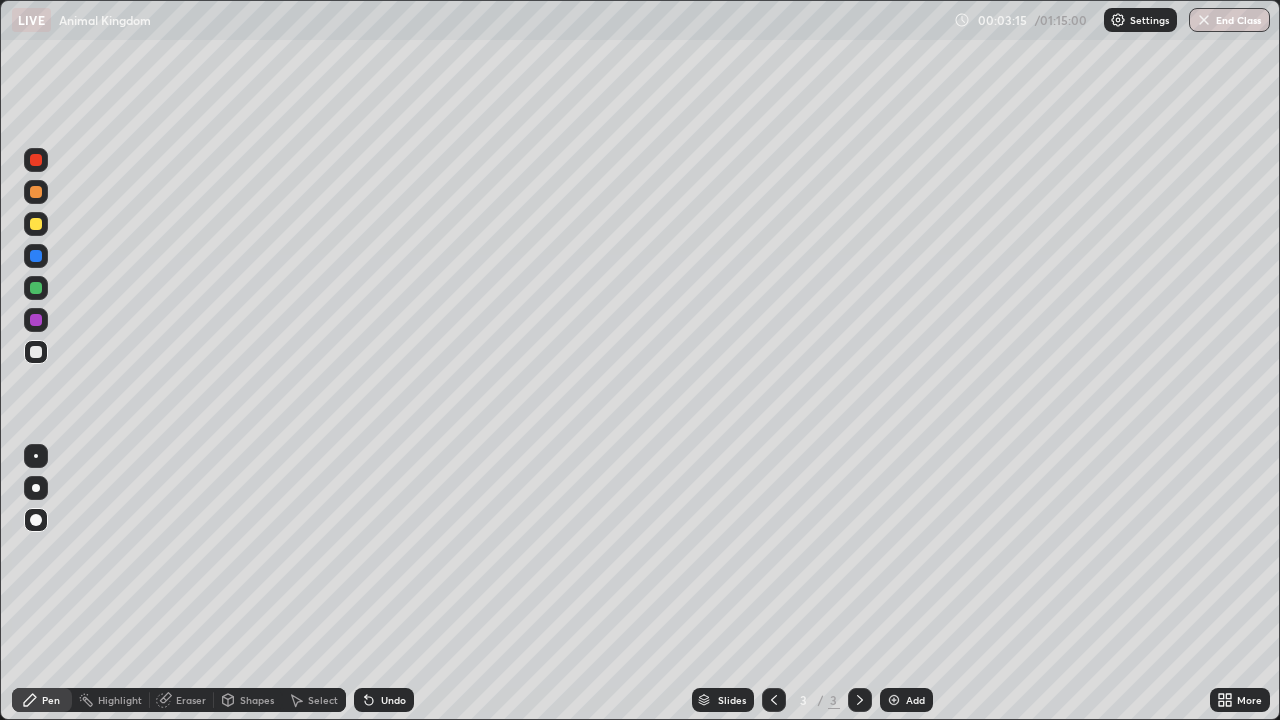 click at bounding box center (36, 352) 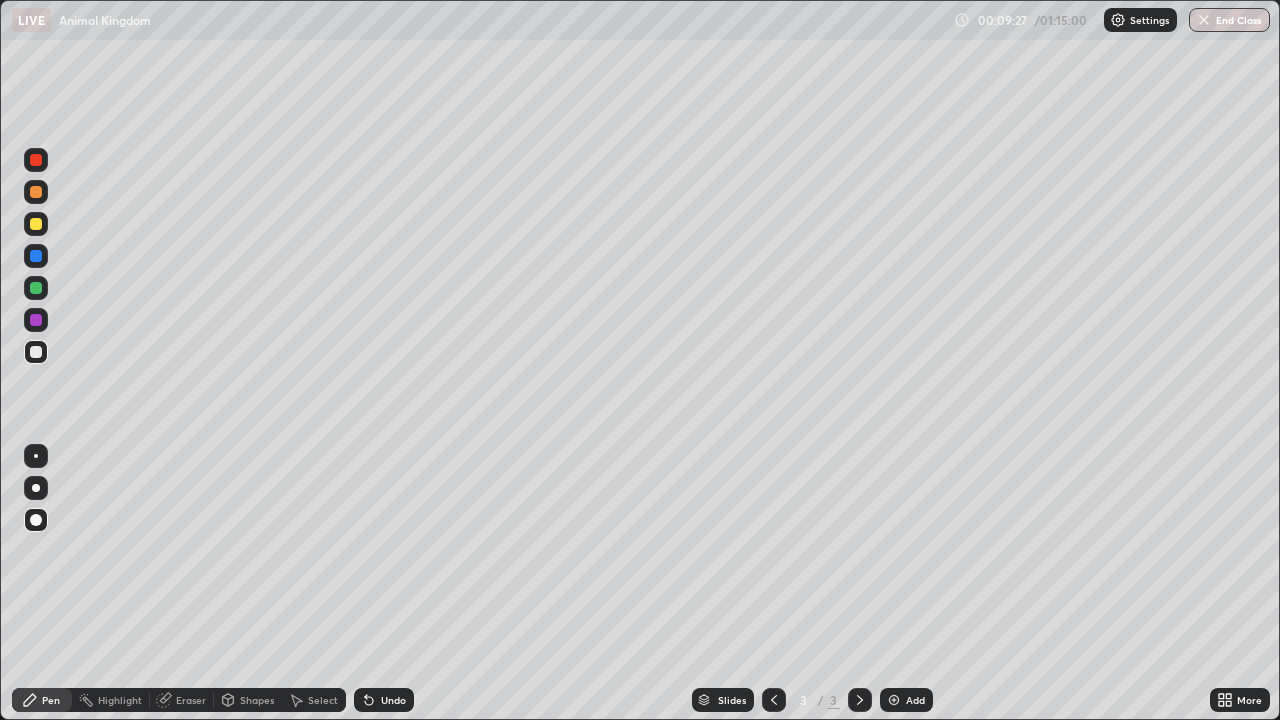 click on "Undo" at bounding box center [384, 700] 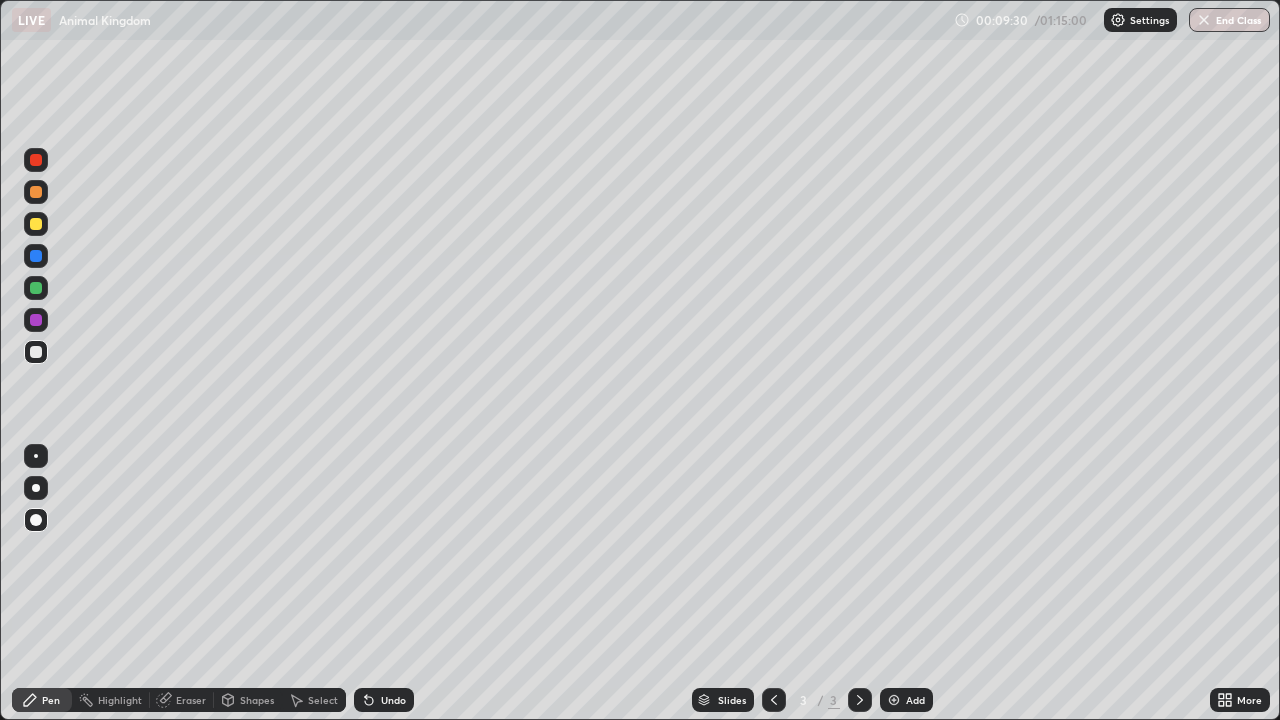 click on "Undo" at bounding box center [384, 700] 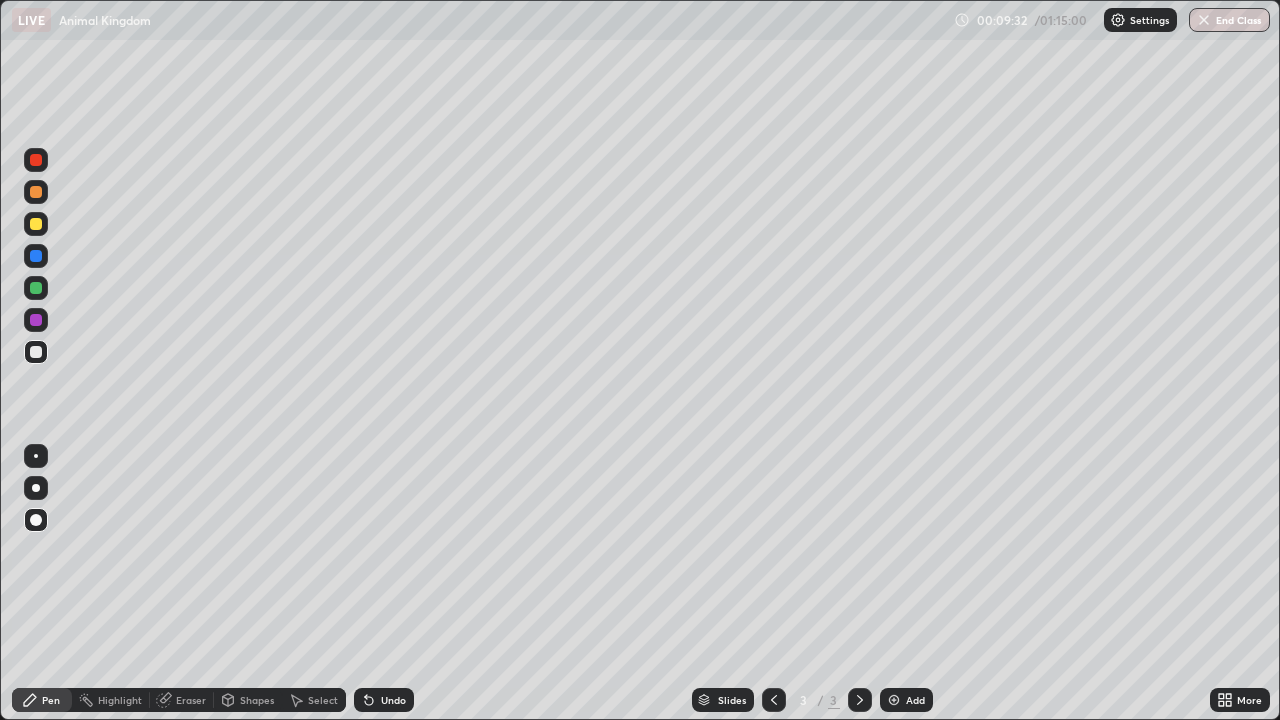 click on "Undo" at bounding box center [384, 700] 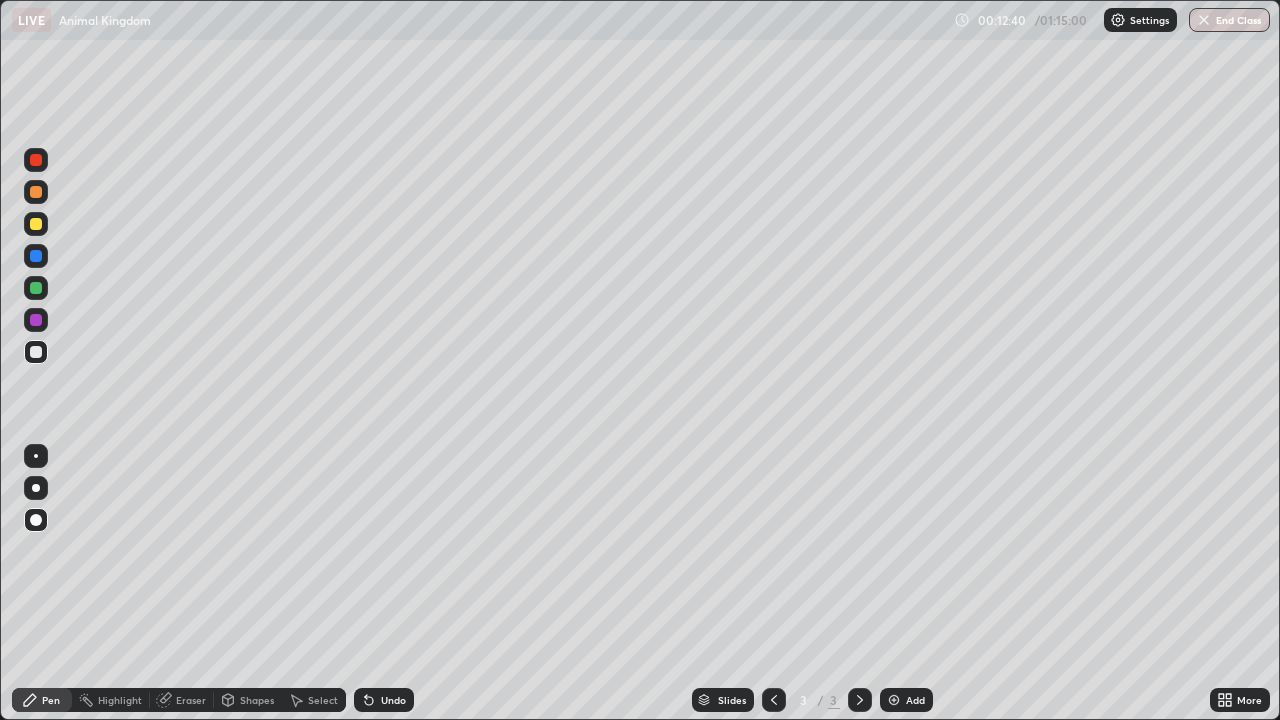 click on "Slides 3 / 3 Add" at bounding box center (812, 700) 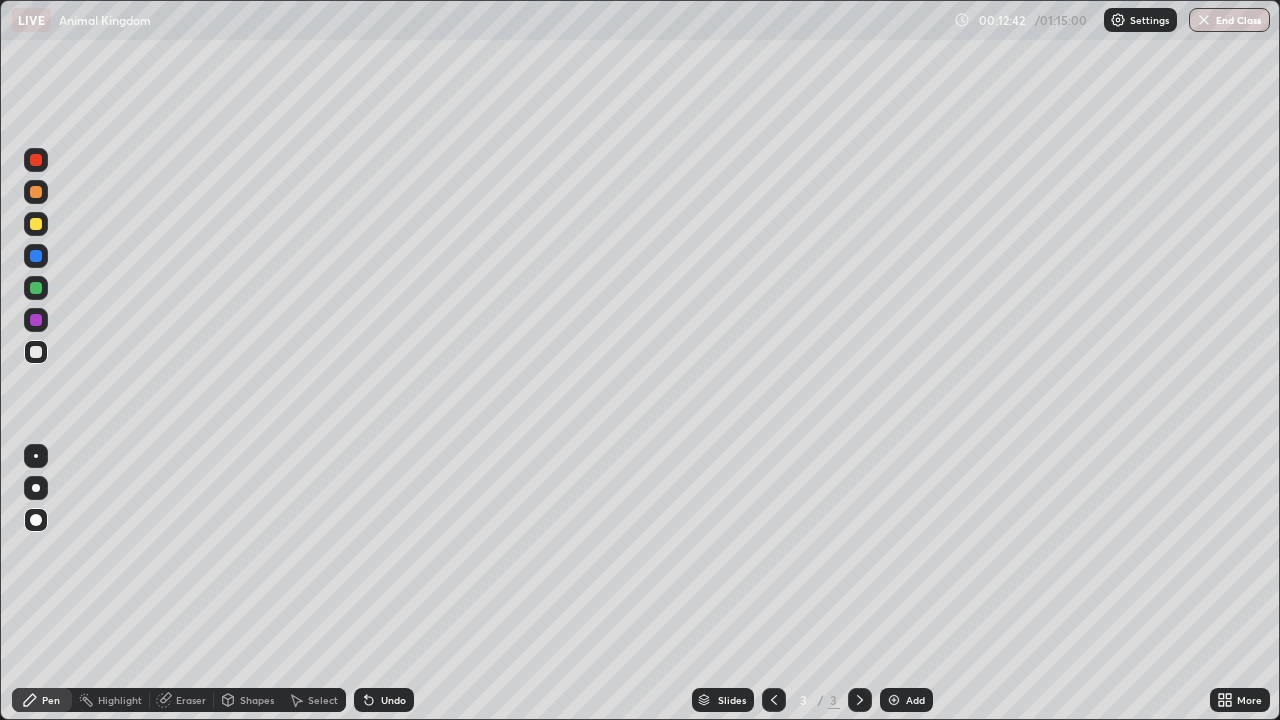 click on "Slides 3 / 3 Add" at bounding box center (812, 700) 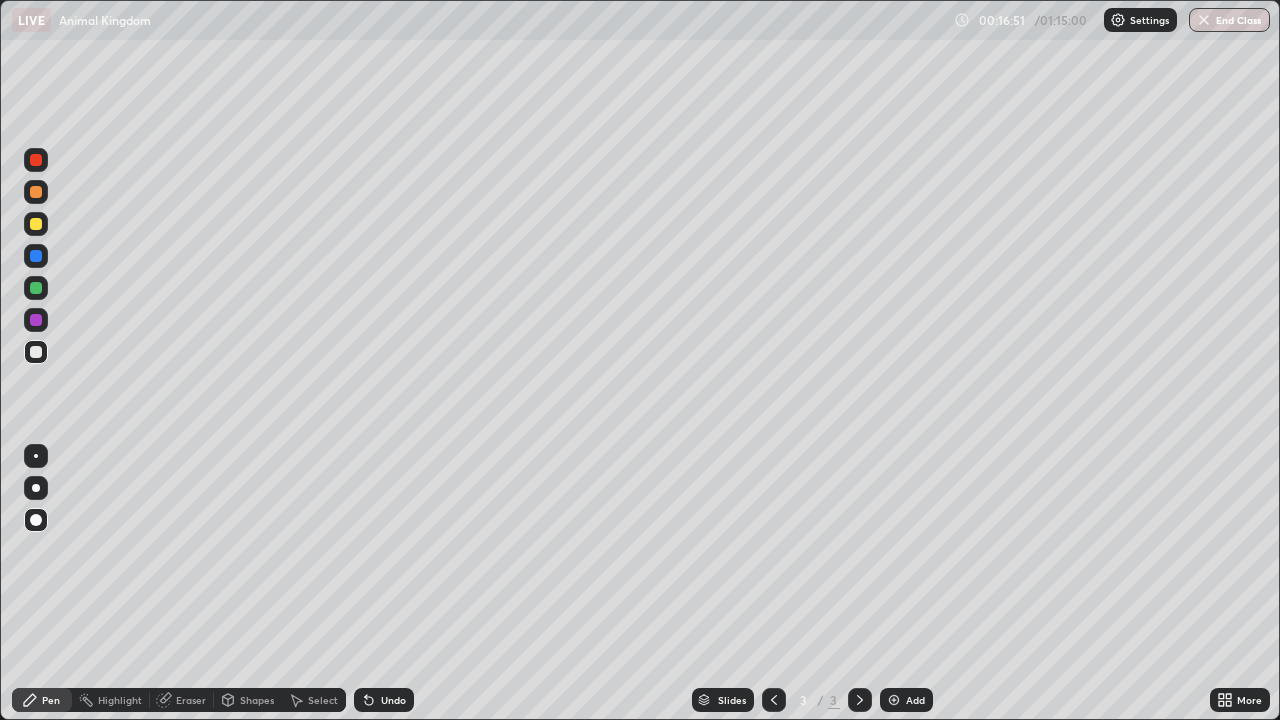 click at bounding box center (894, 700) 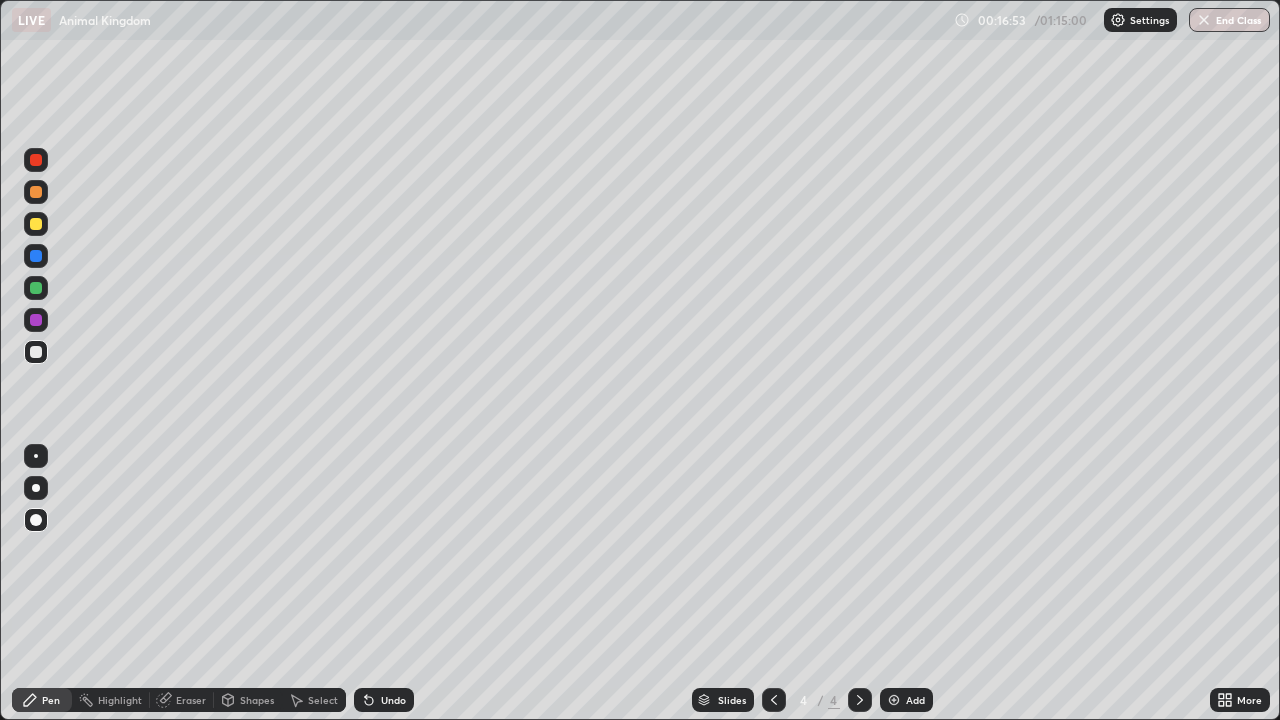 click at bounding box center (36, 224) 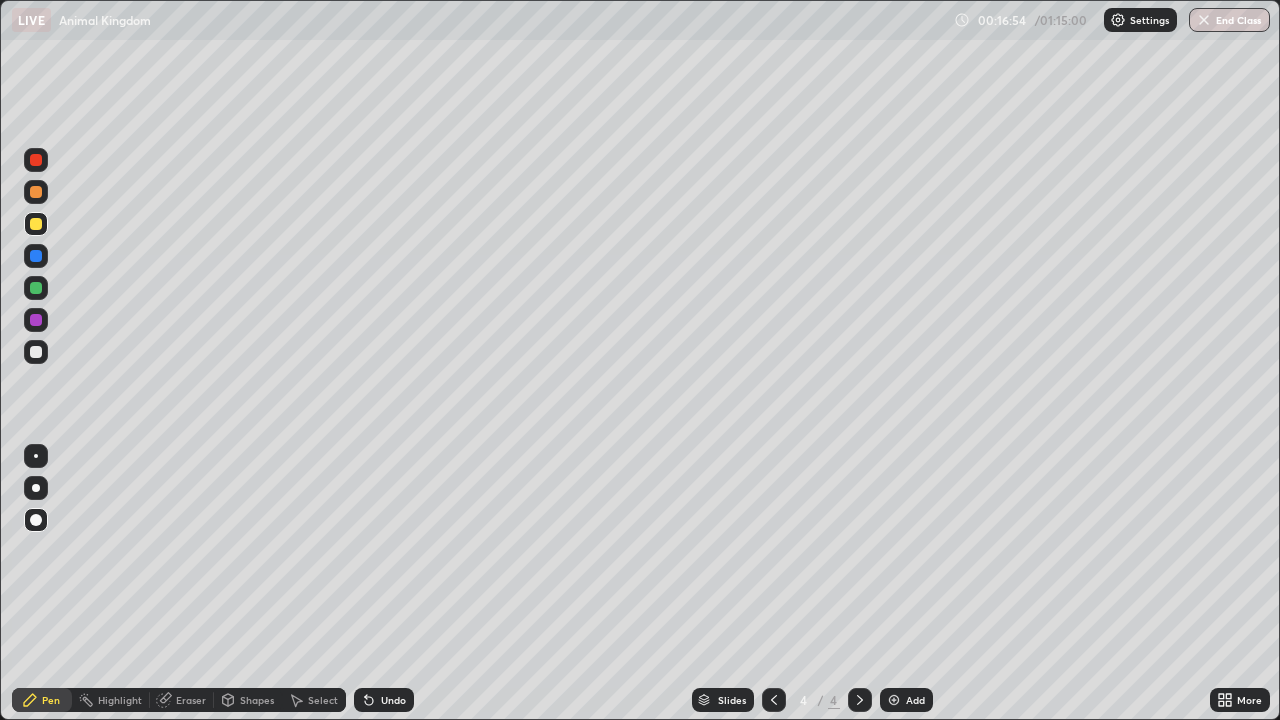 click on "Pen" at bounding box center [42, 700] 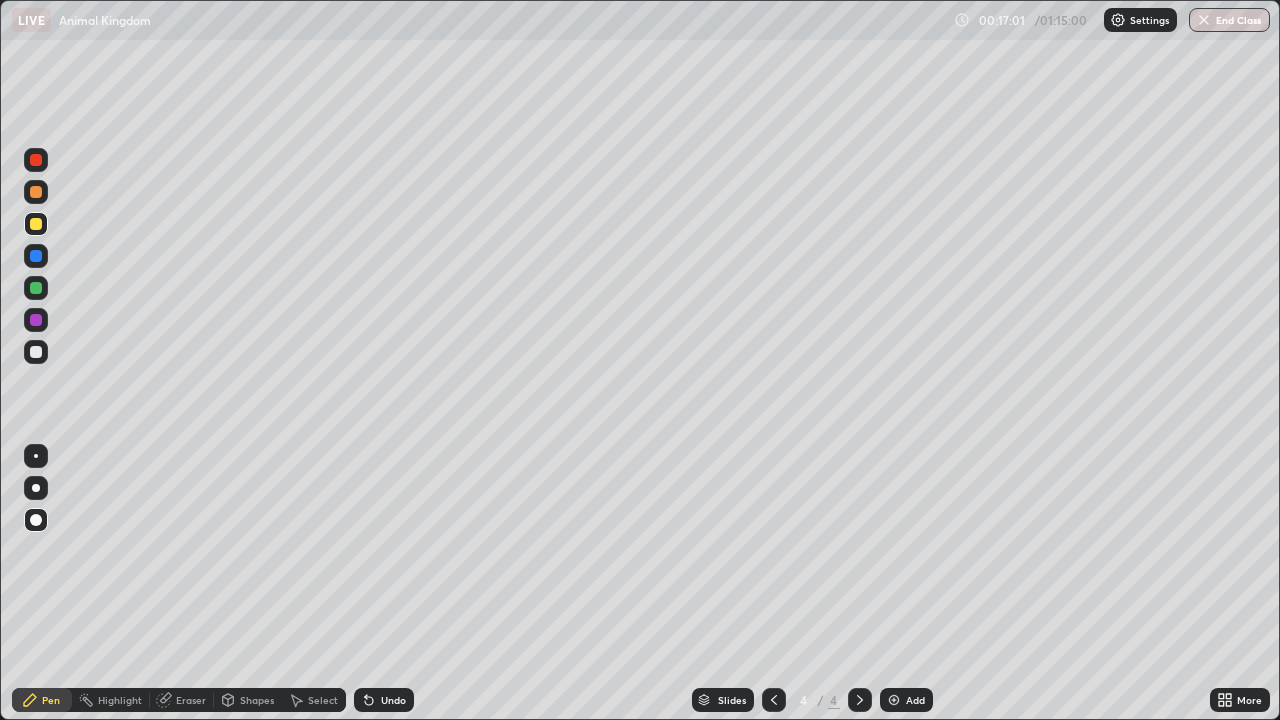 click on "Shapes" at bounding box center (257, 700) 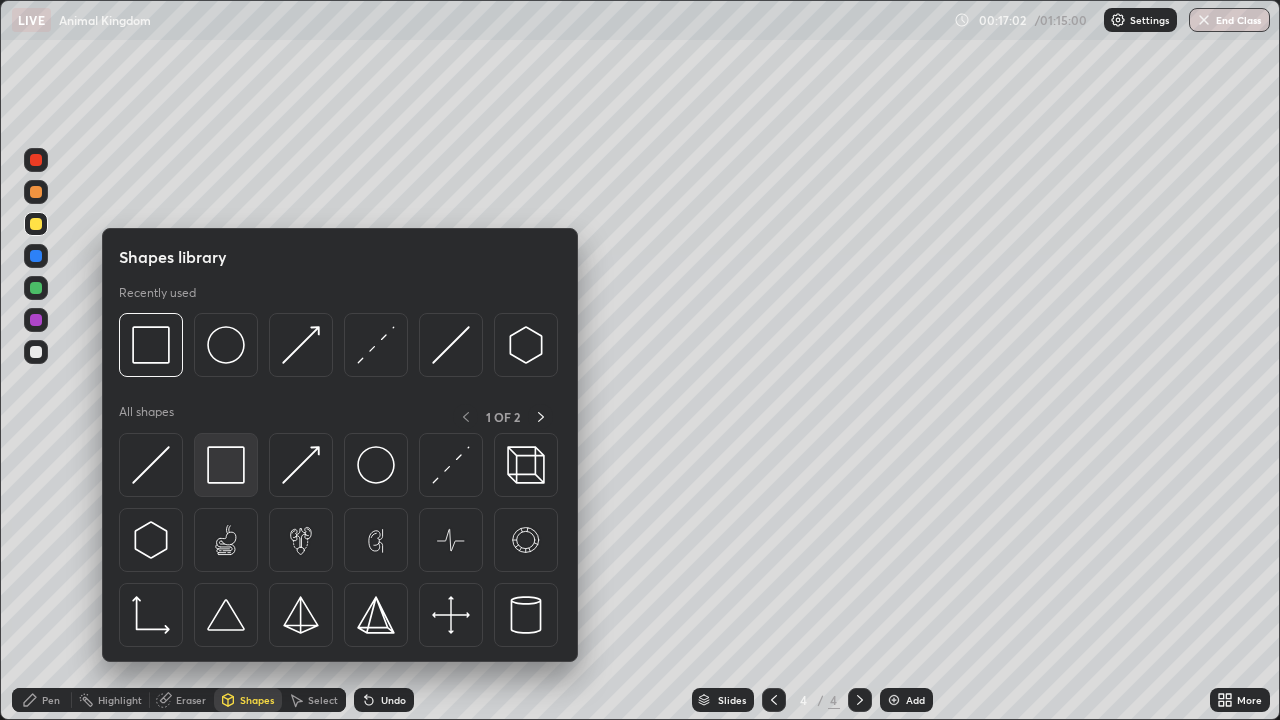 click at bounding box center (226, 465) 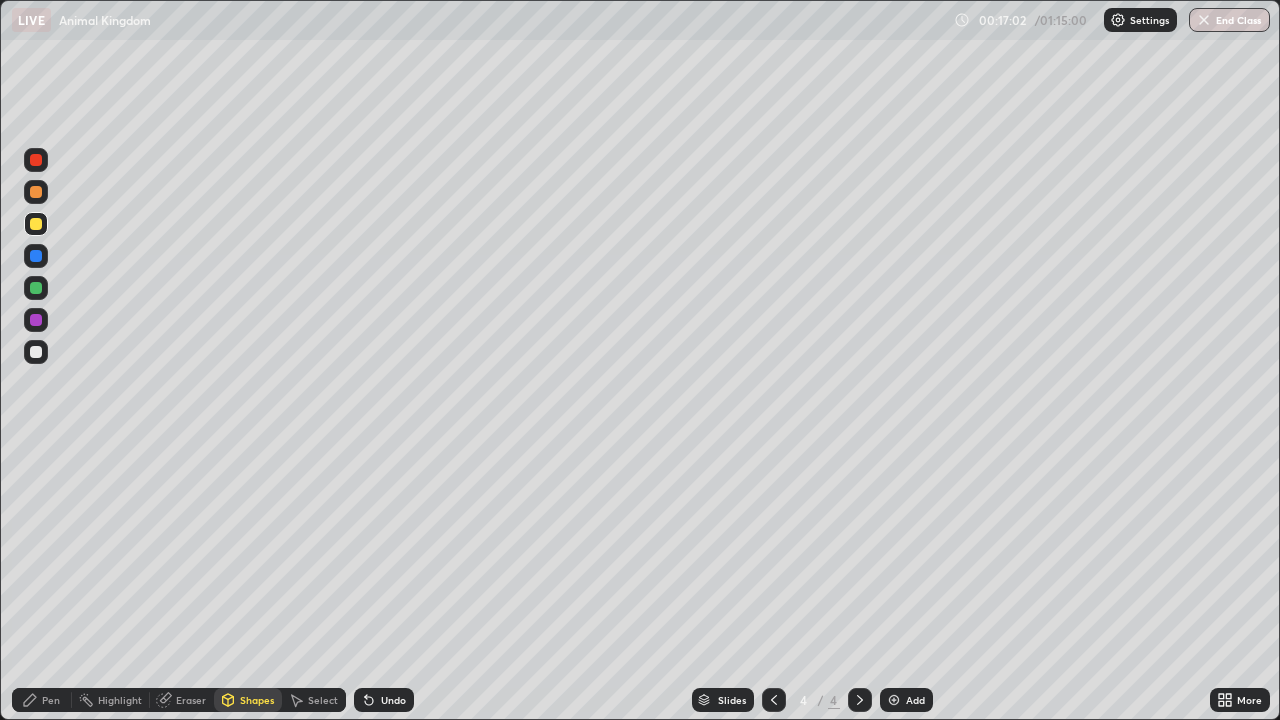 click at bounding box center [36, 320] 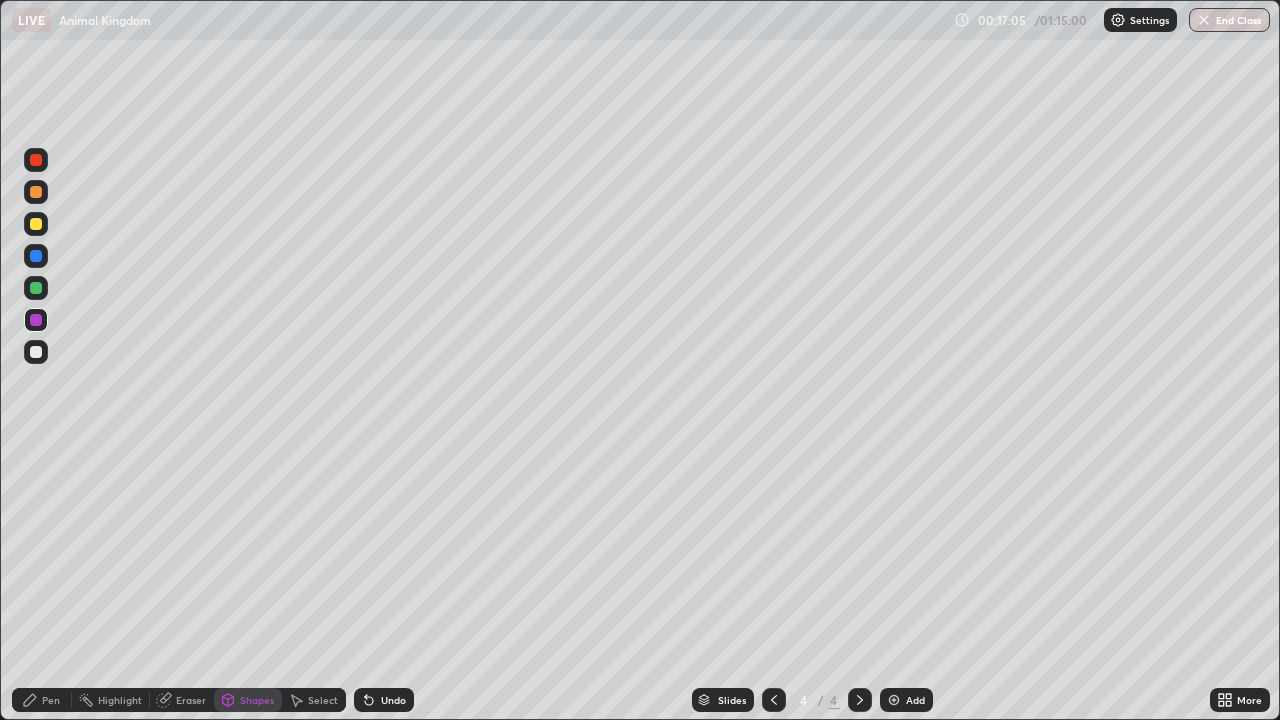 click on "Pen" at bounding box center [42, 700] 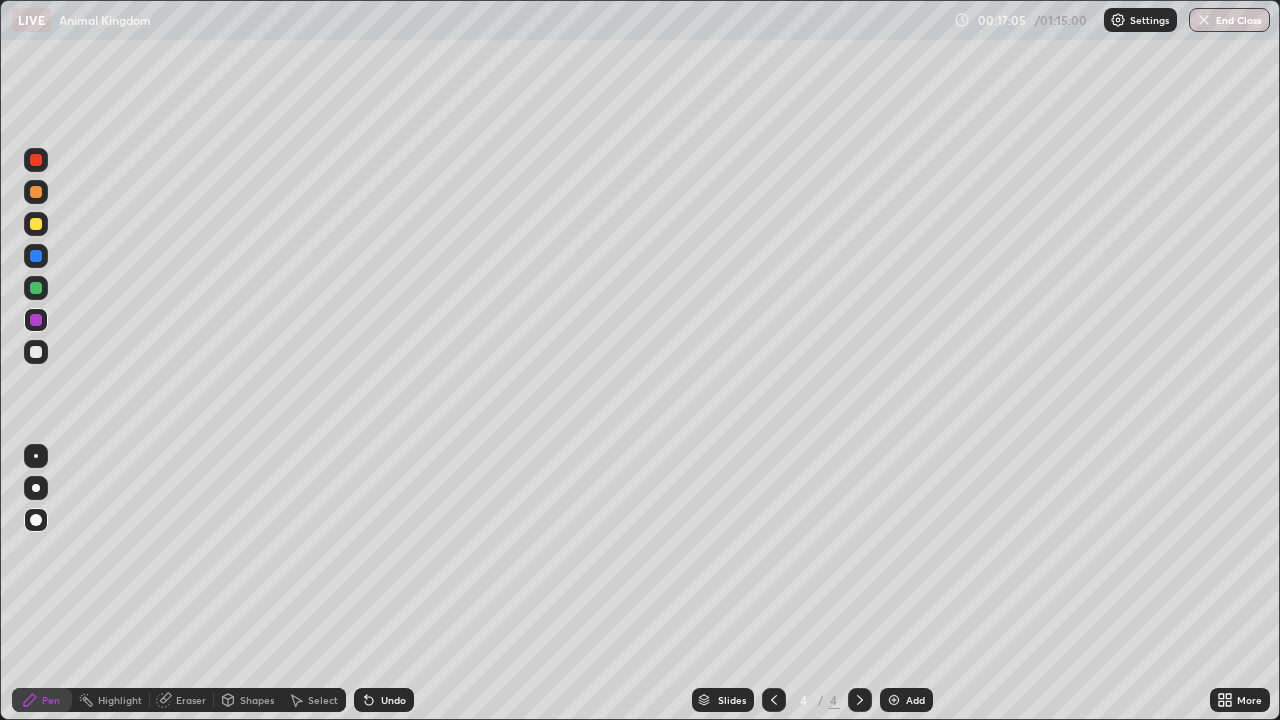 click at bounding box center [36, 352] 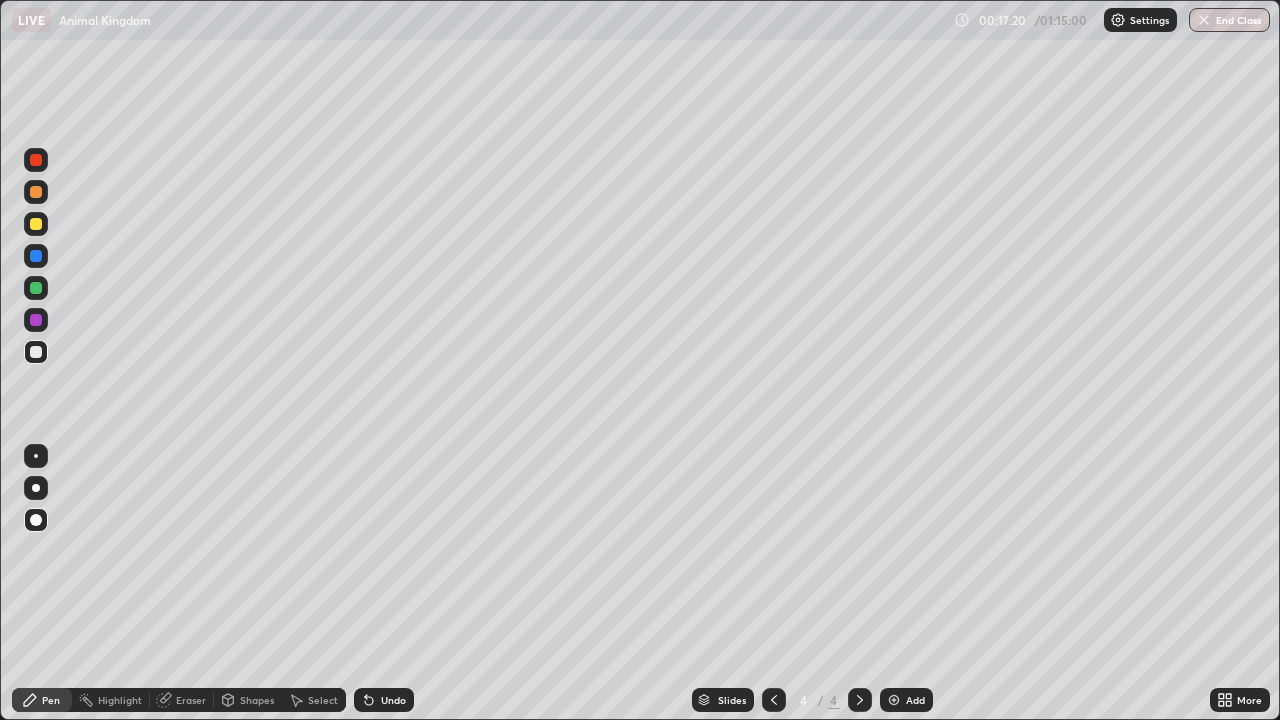 click on "Shapes" at bounding box center (257, 700) 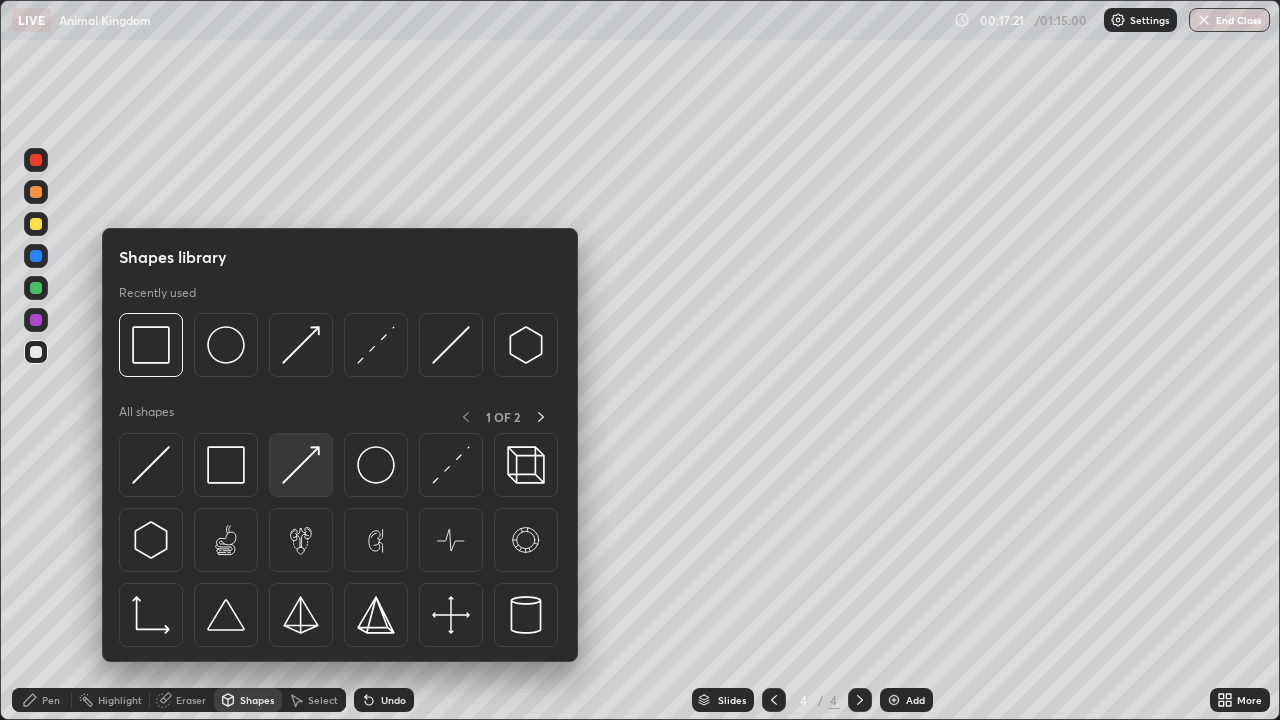 click at bounding box center (301, 465) 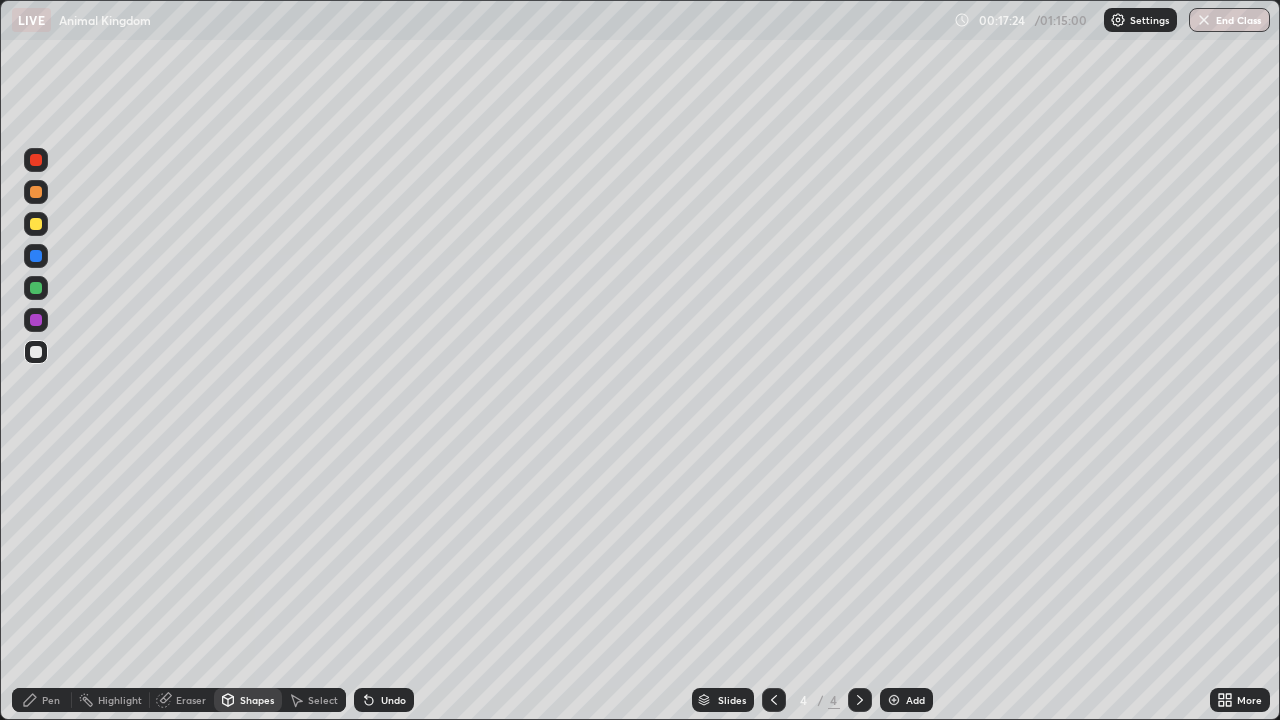 click on "Pen" at bounding box center (42, 700) 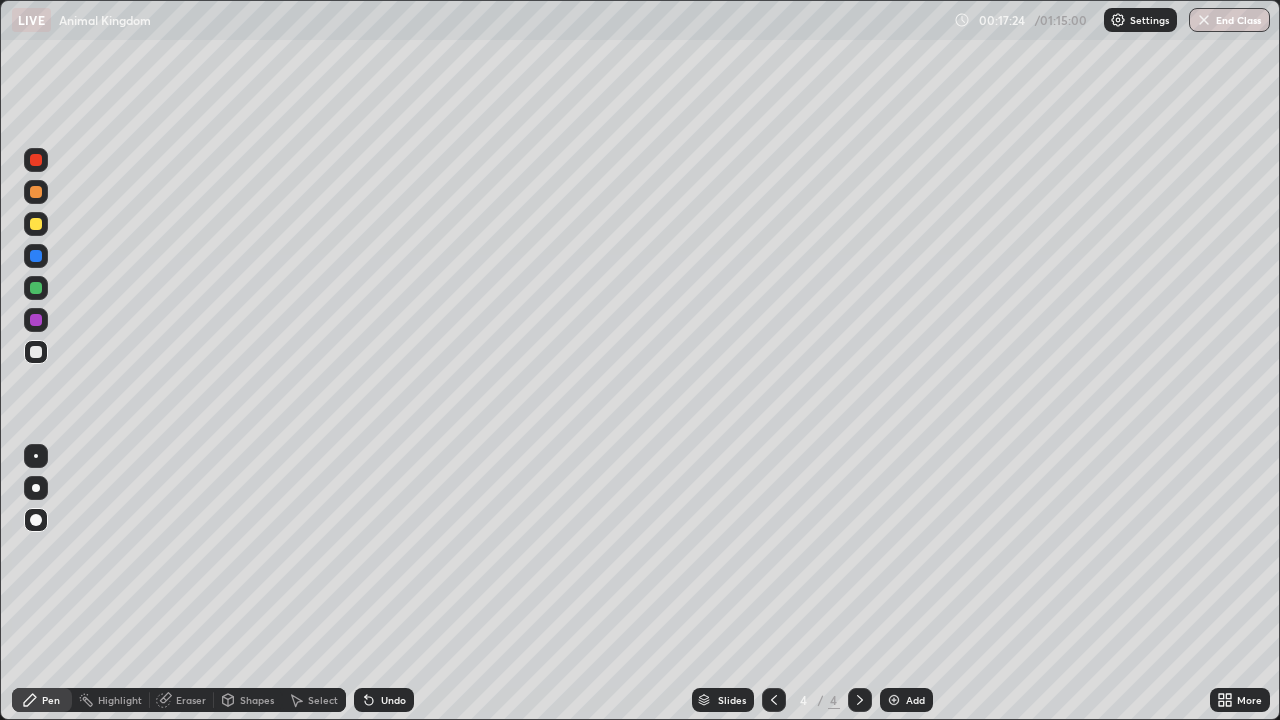 click at bounding box center (36, 256) 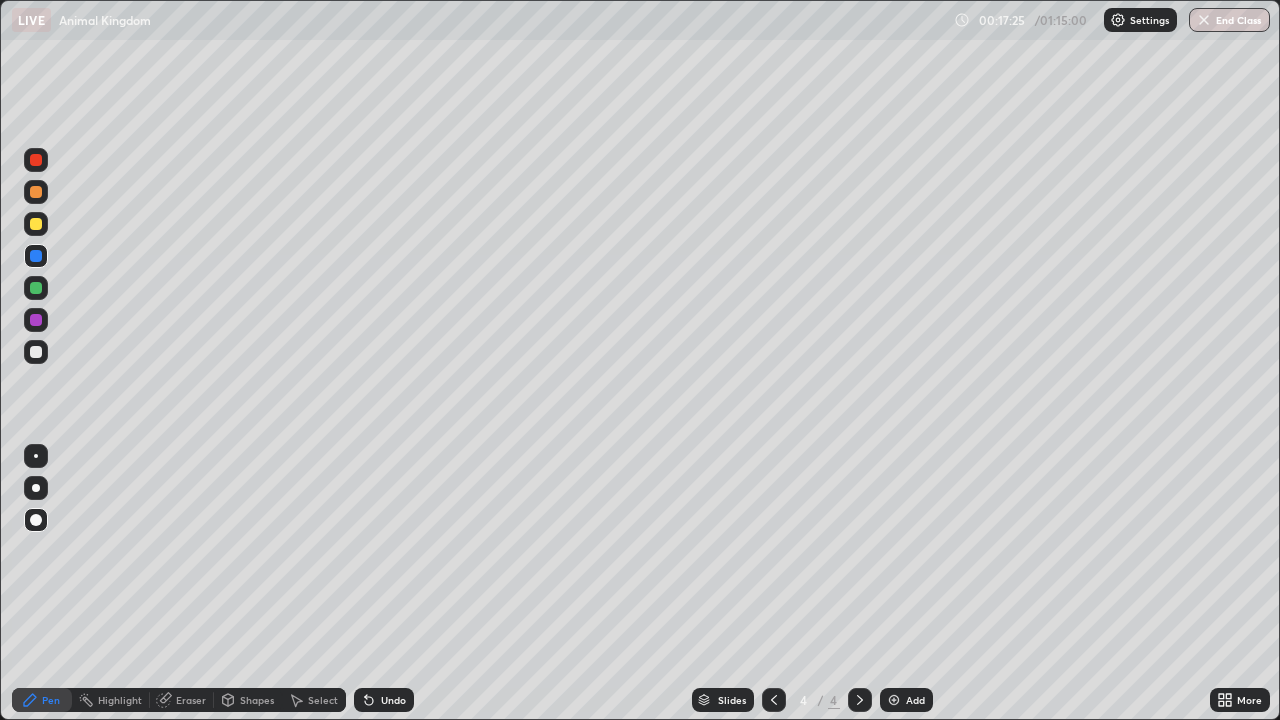 click at bounding box center (36, 288) 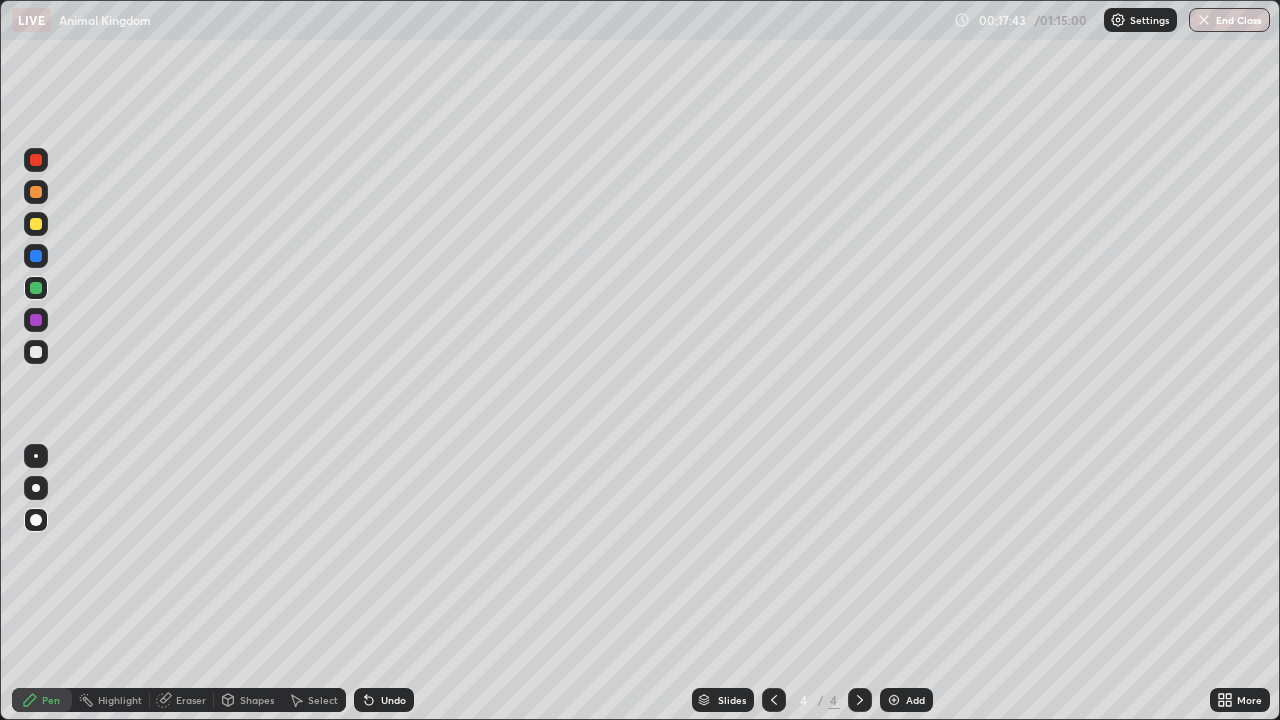 click at bounding box center [36, 320] 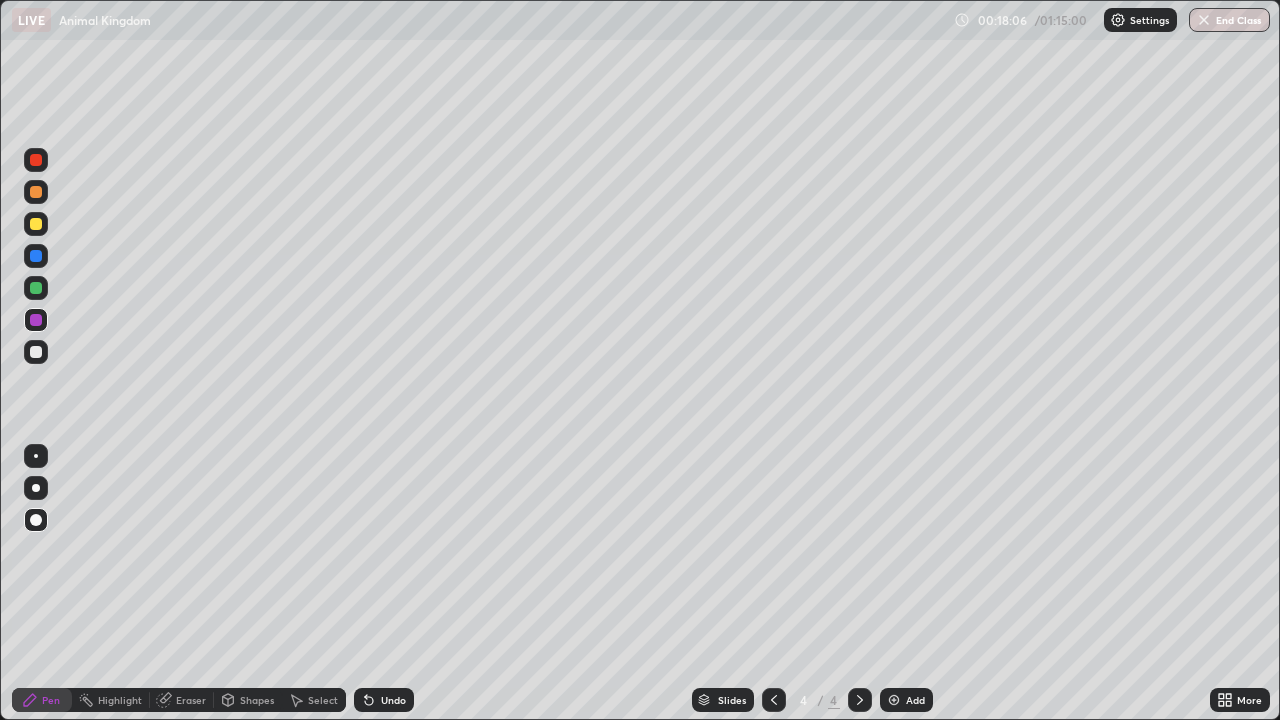 click at bounding box center [36, 288] 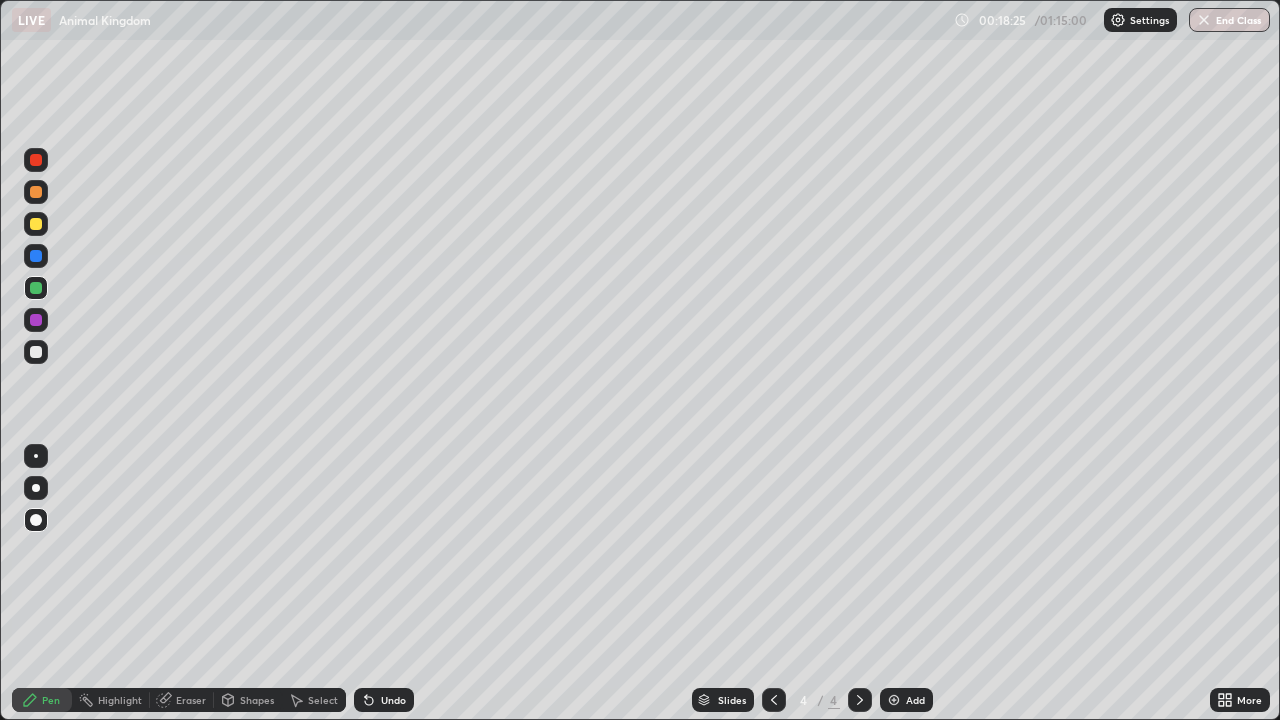 click at bounding box center (36, 352) 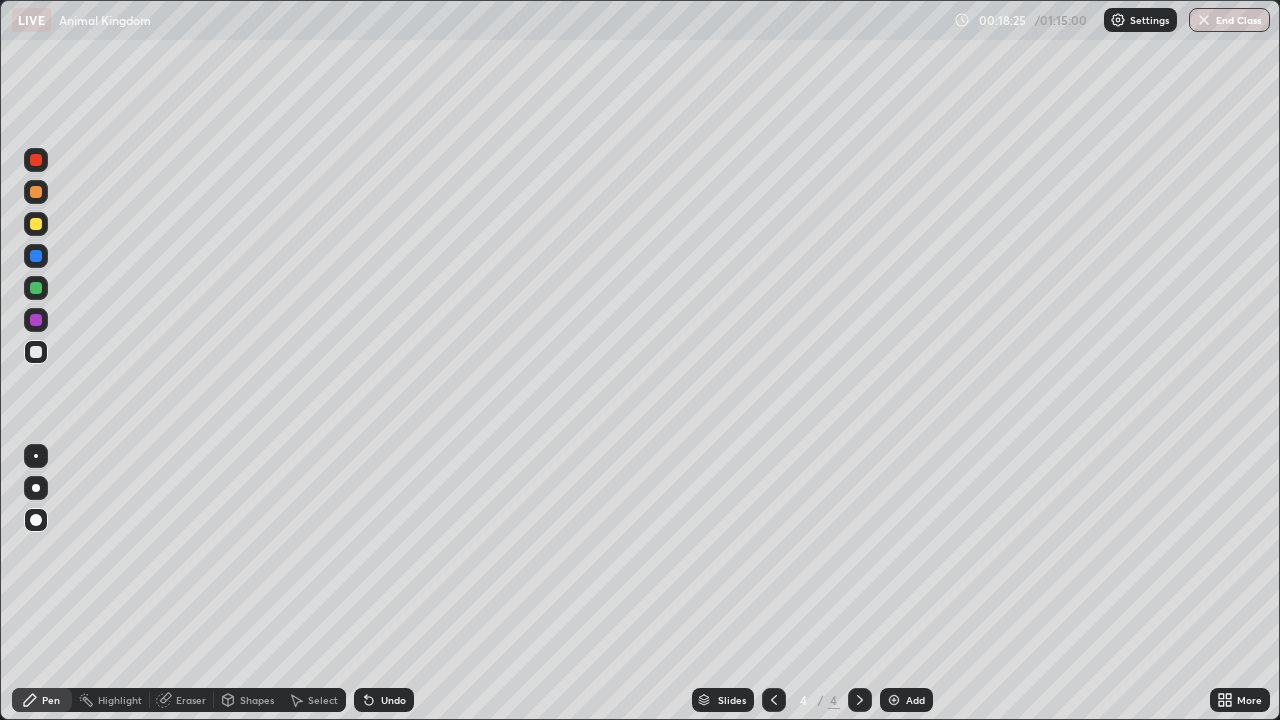 click on "Pen" at bounding box center (51, 700) 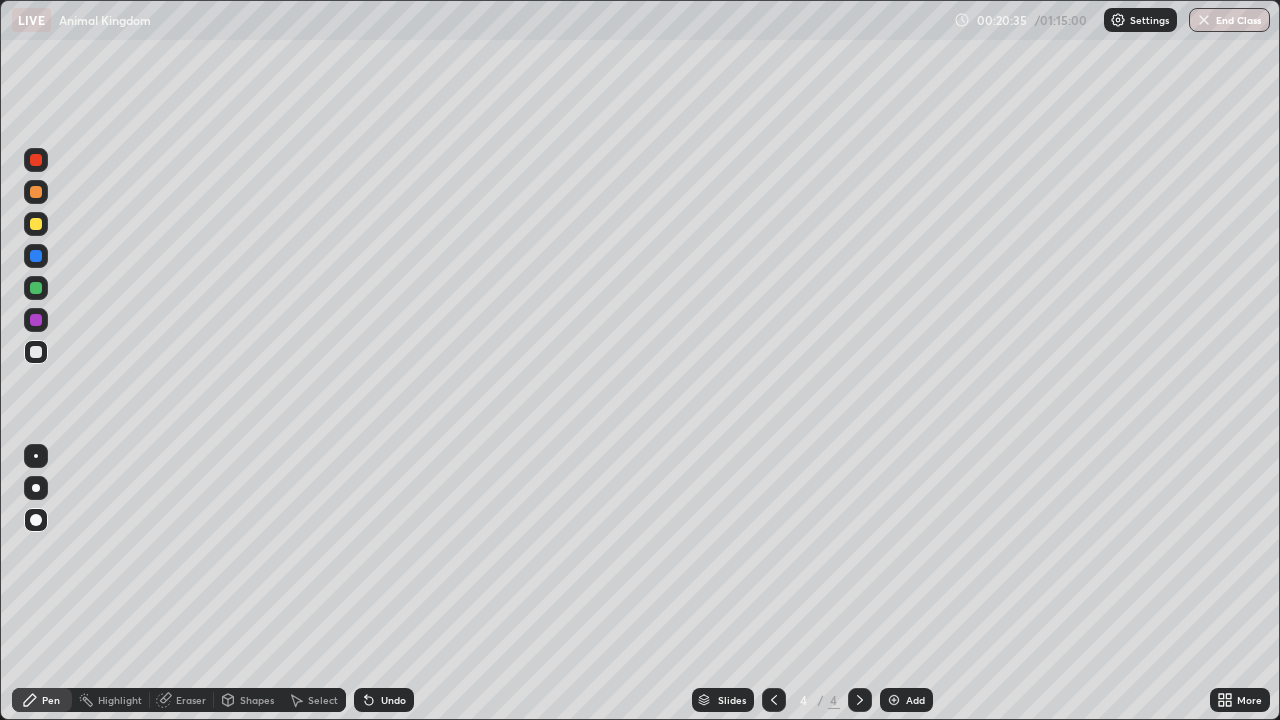 click on "Add" at bounding box center (906, 700) 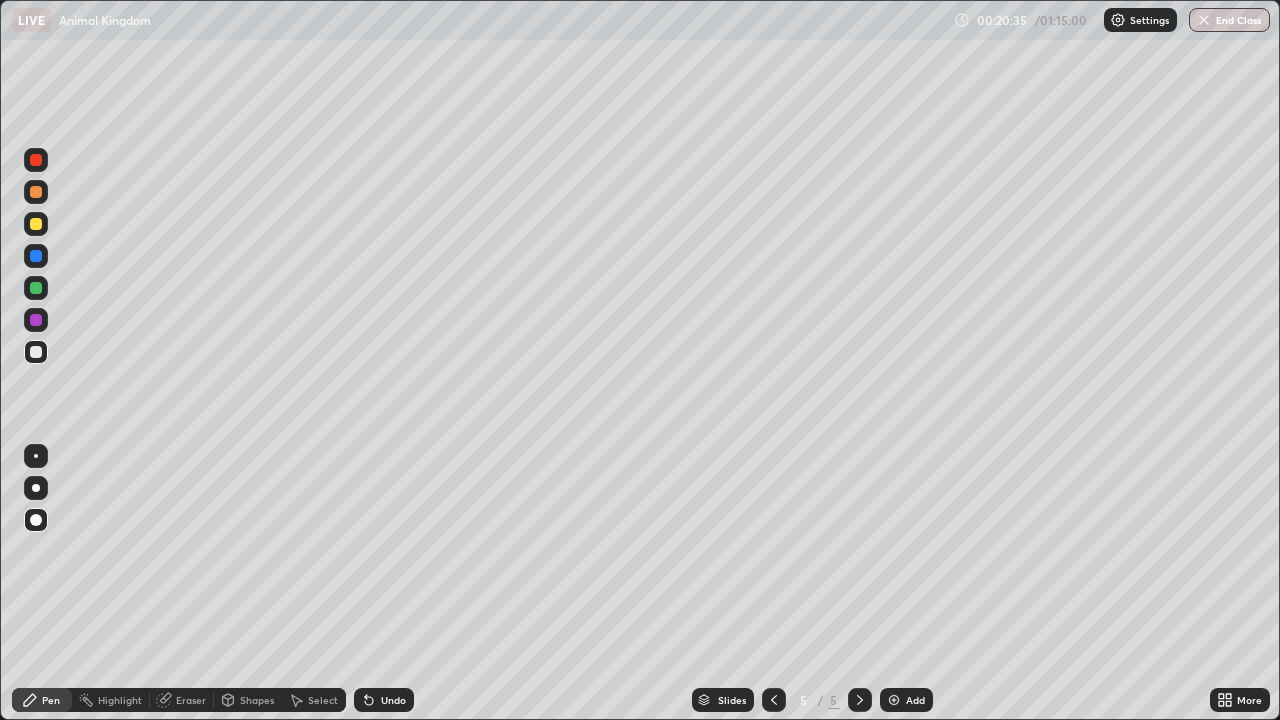 click on "Add" at bounding box center [915, 700] 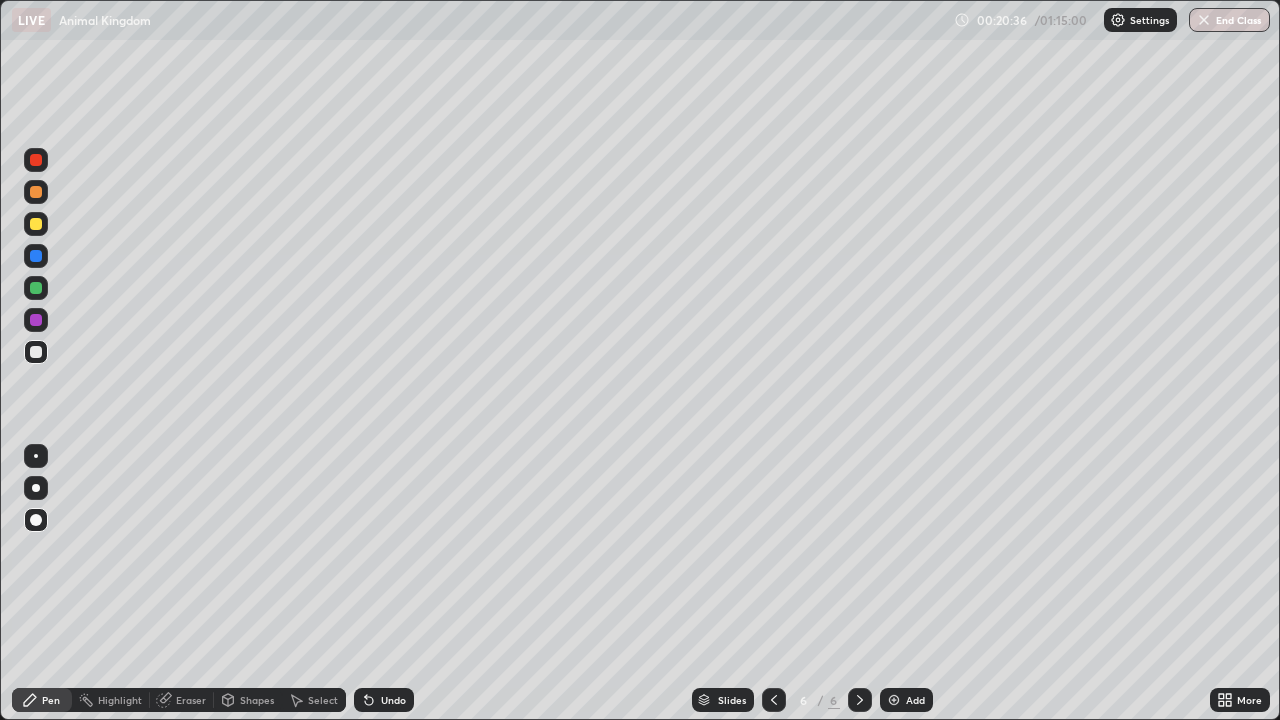 click 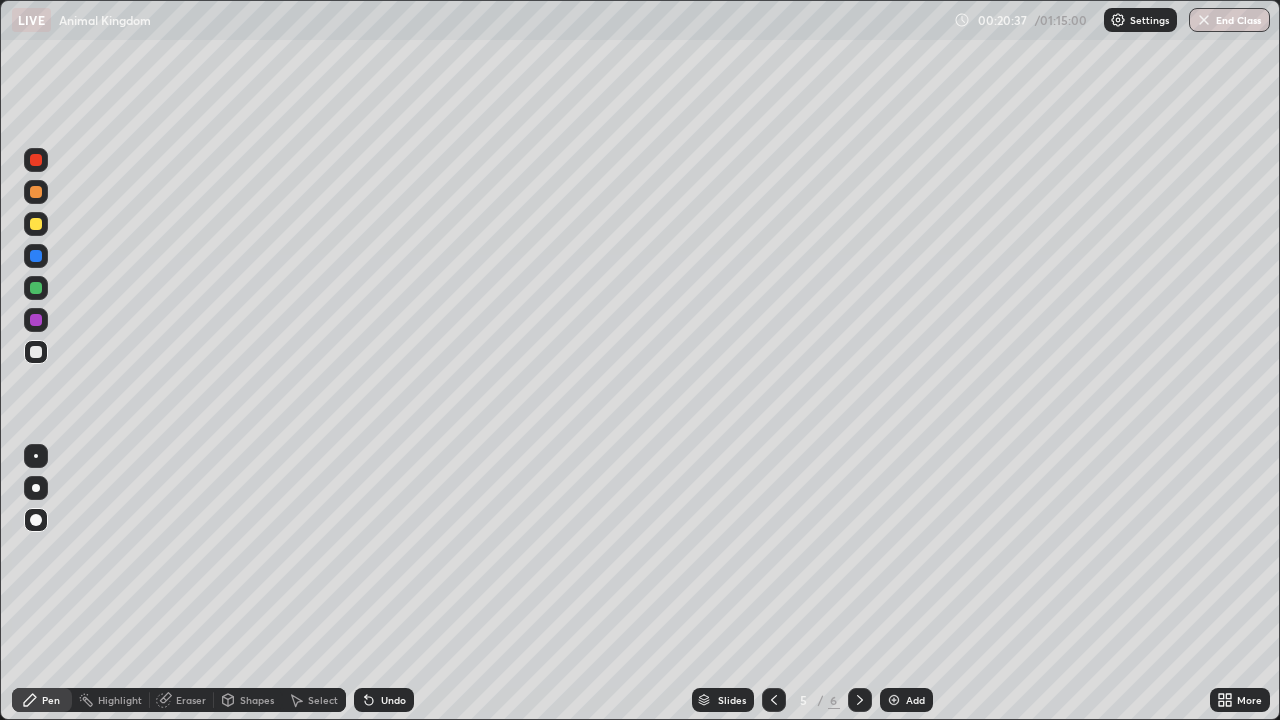 click 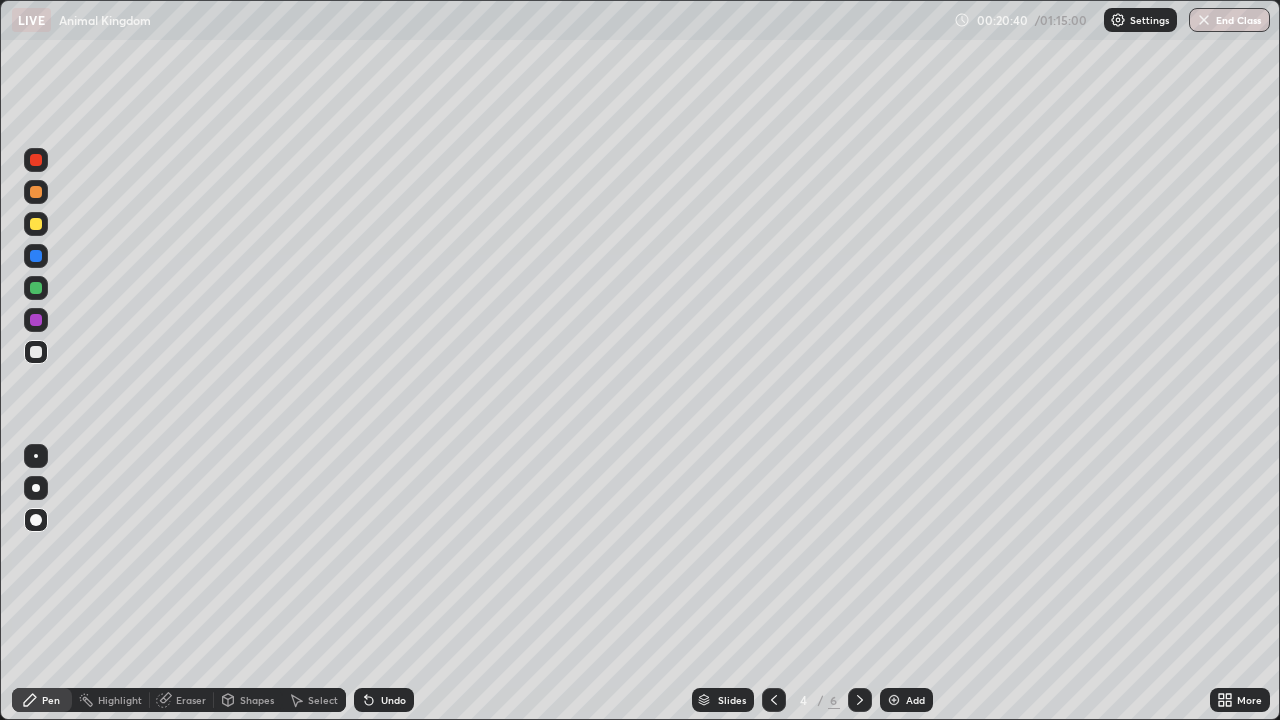 click on "Eraser" at bounding box center [191, 700] 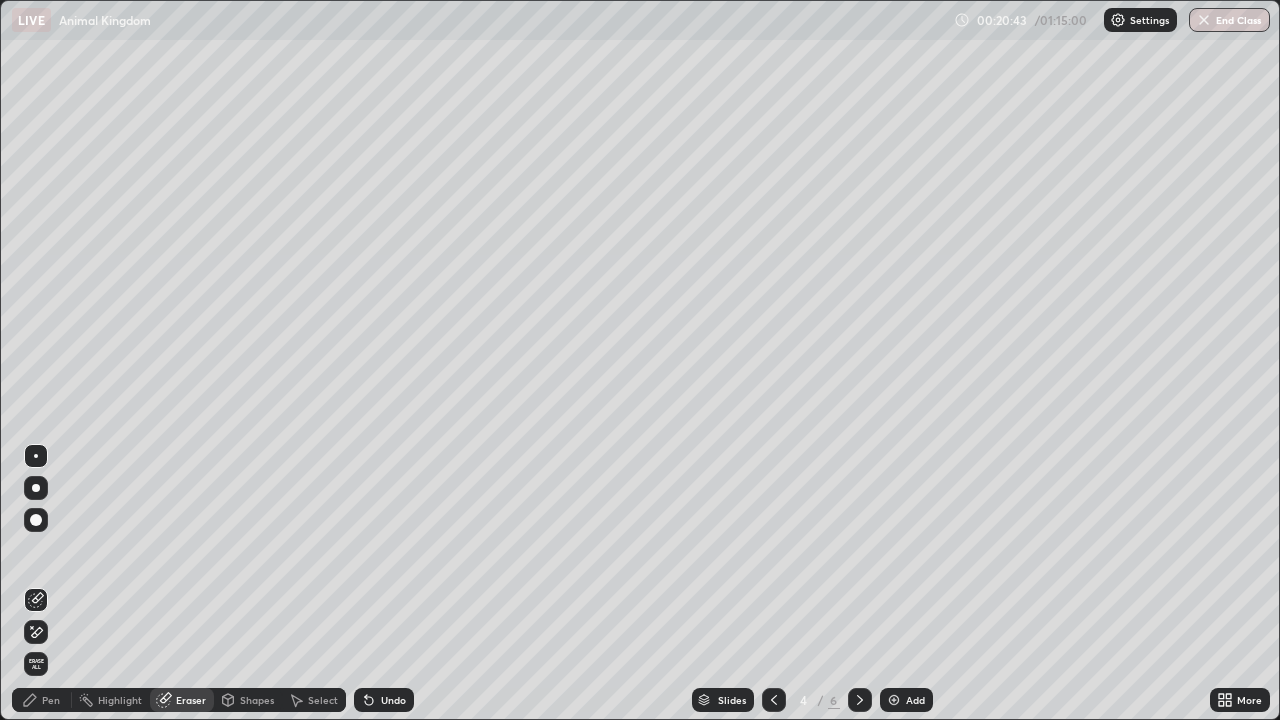 click 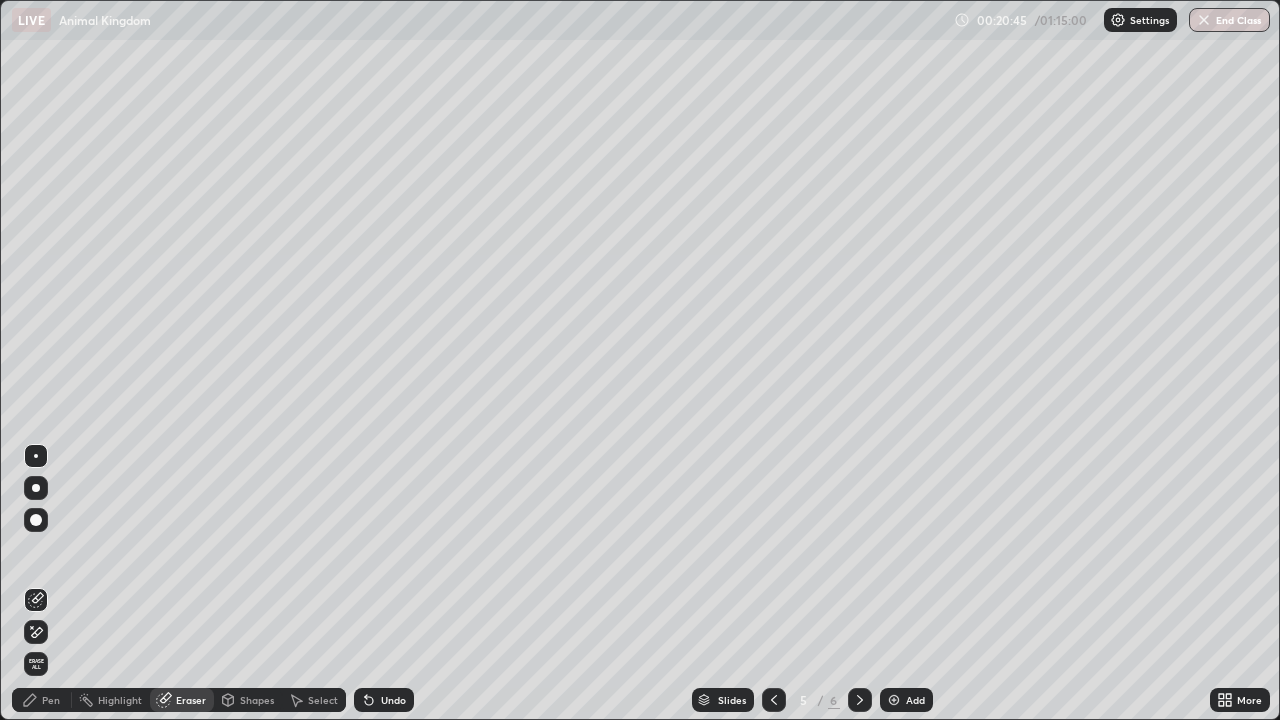 click on "Pen" at bounding box center [42, 700] 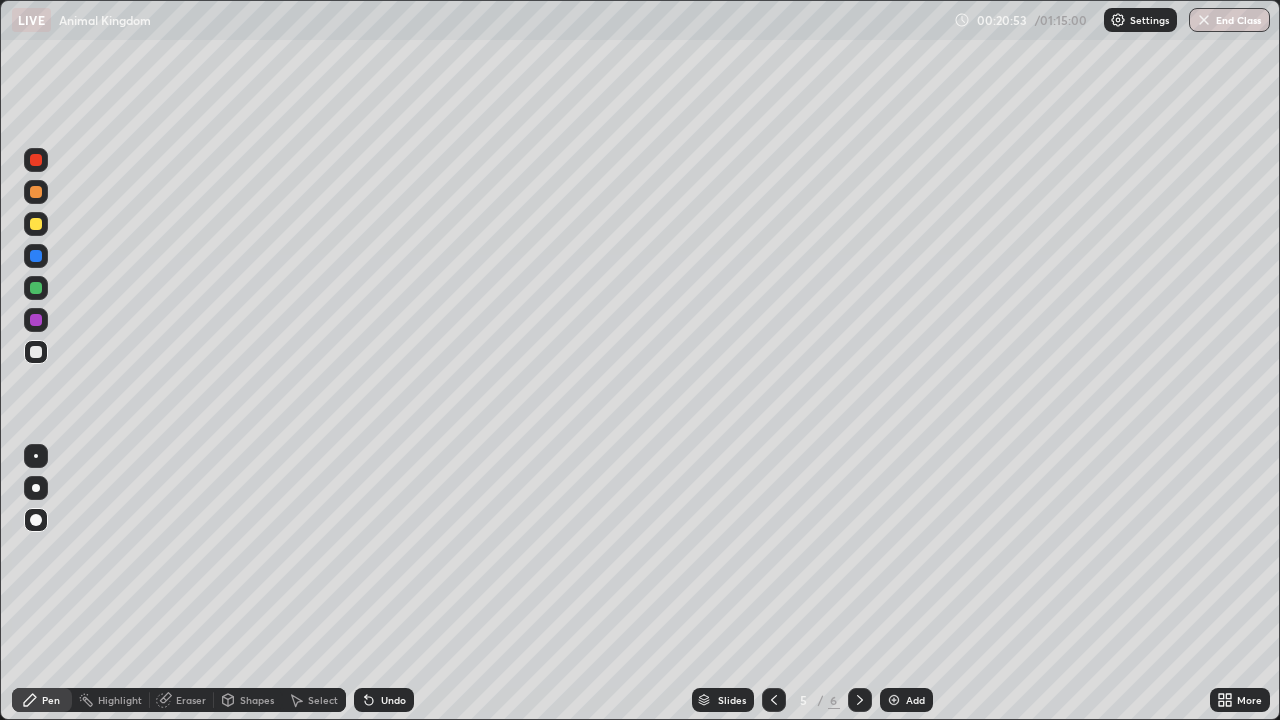 click on "Shapes" at bounding box center (257, 700) 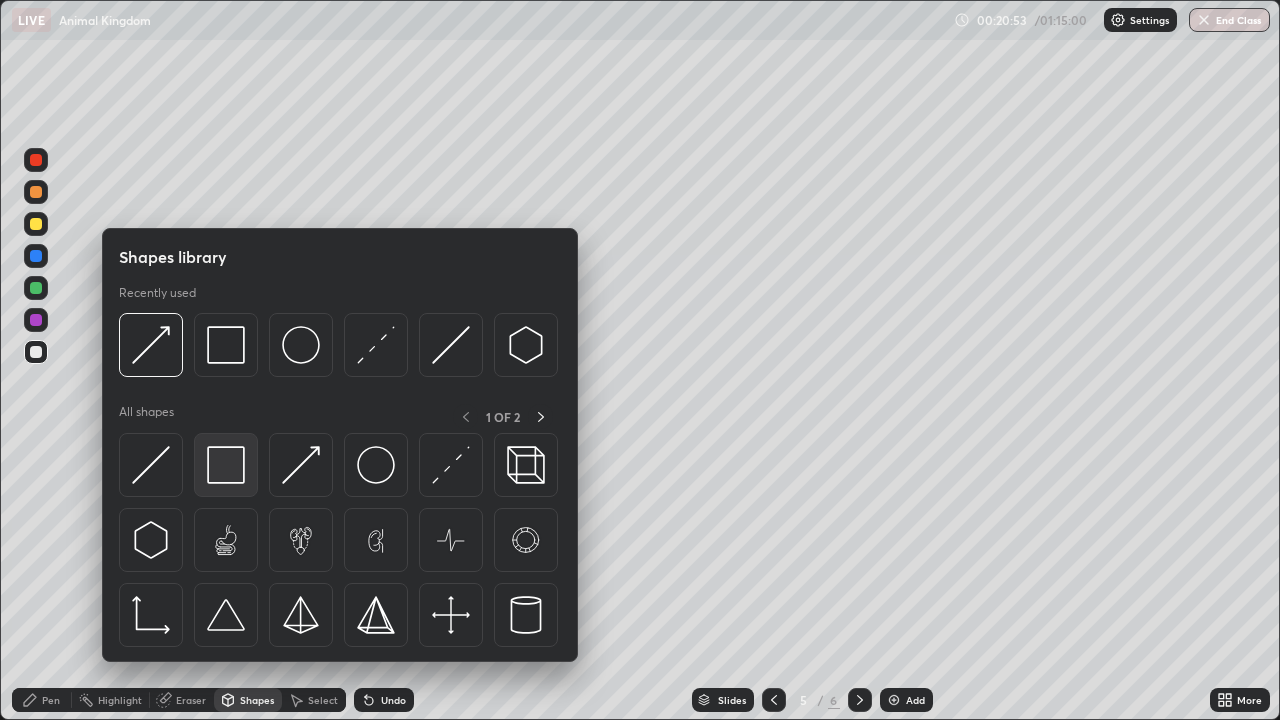 click at bounding box center (226, 465) 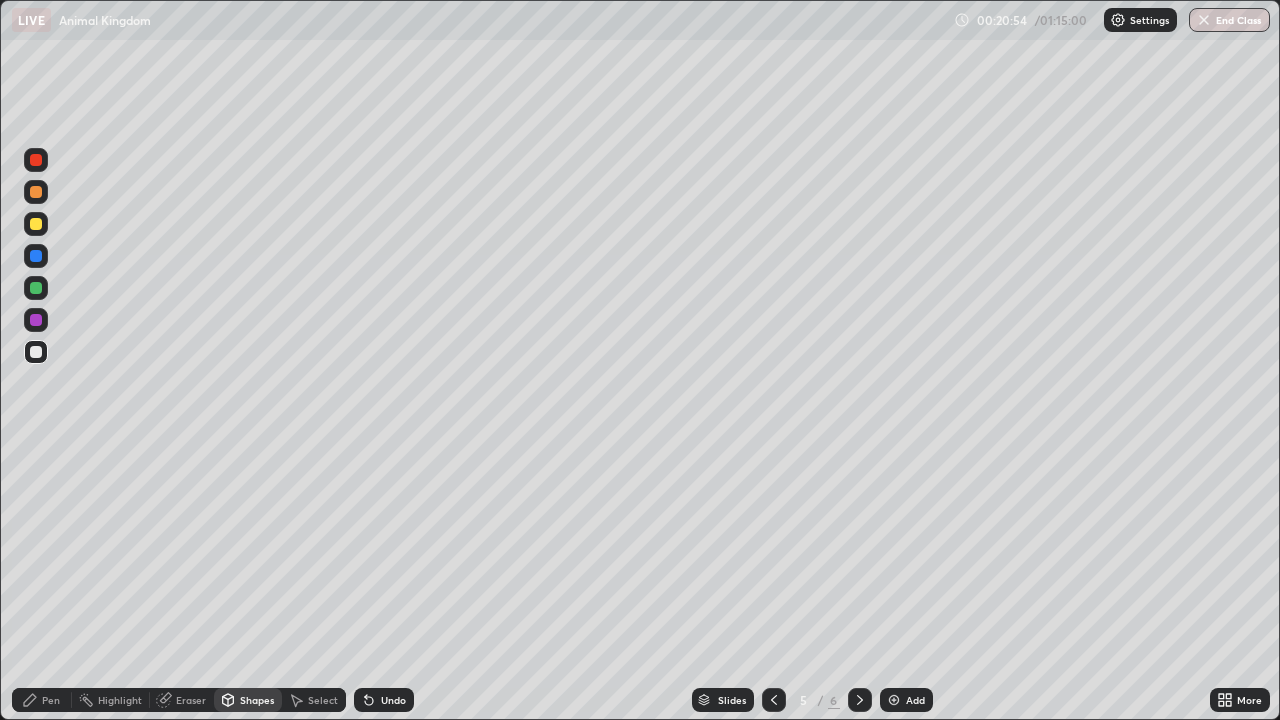 click at bounding box center (36, 320) 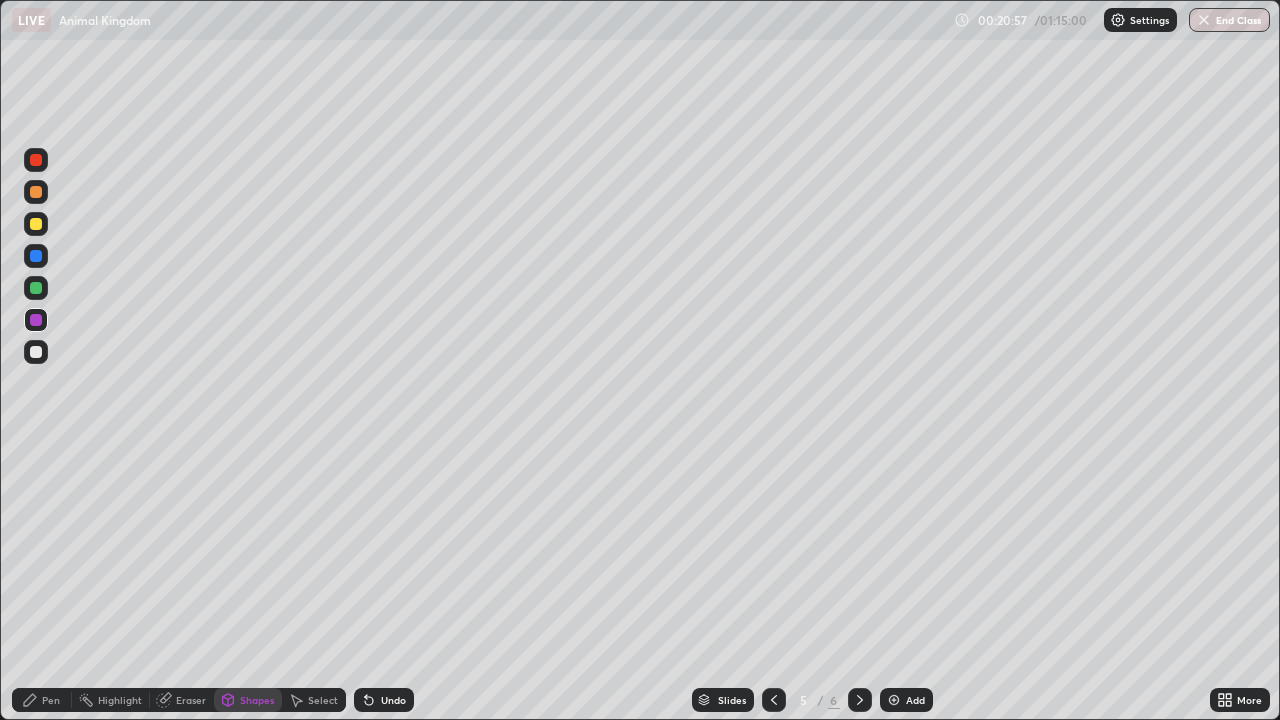 click on "Pen" at bounding box center [51, 700] 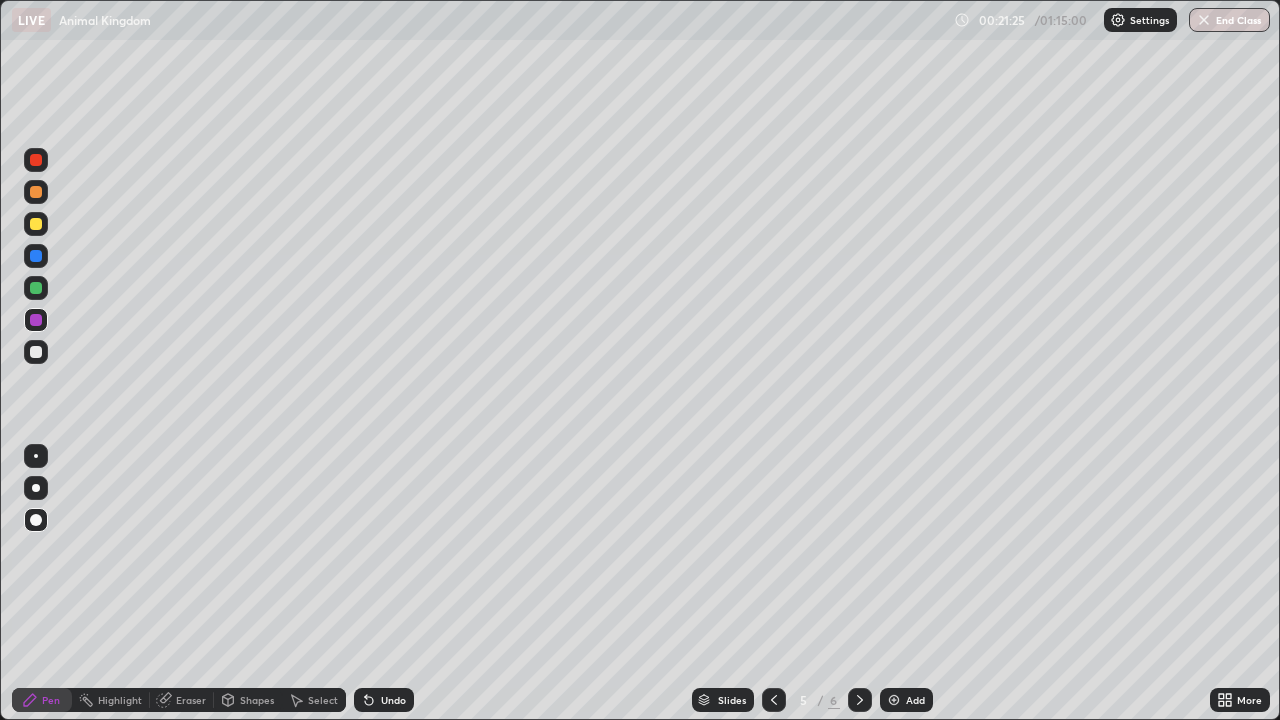 click at bounding box center [36, 256] 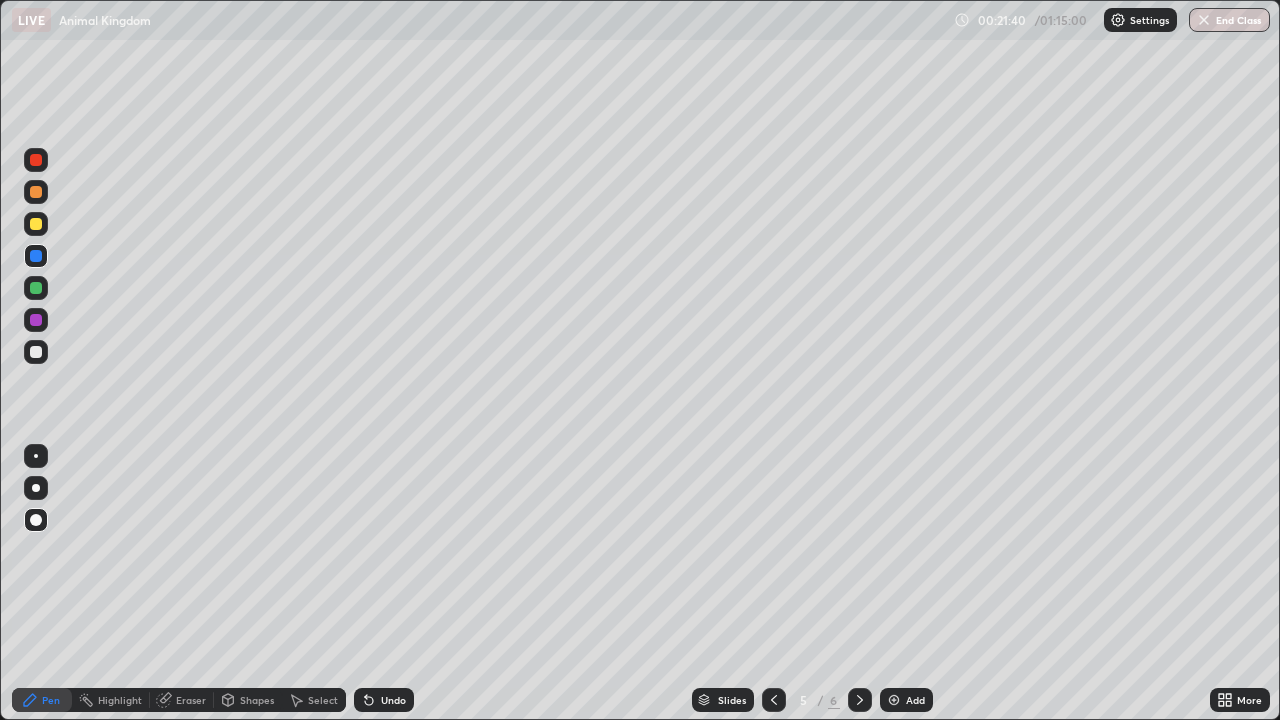 click at bounding box center (36, 352) 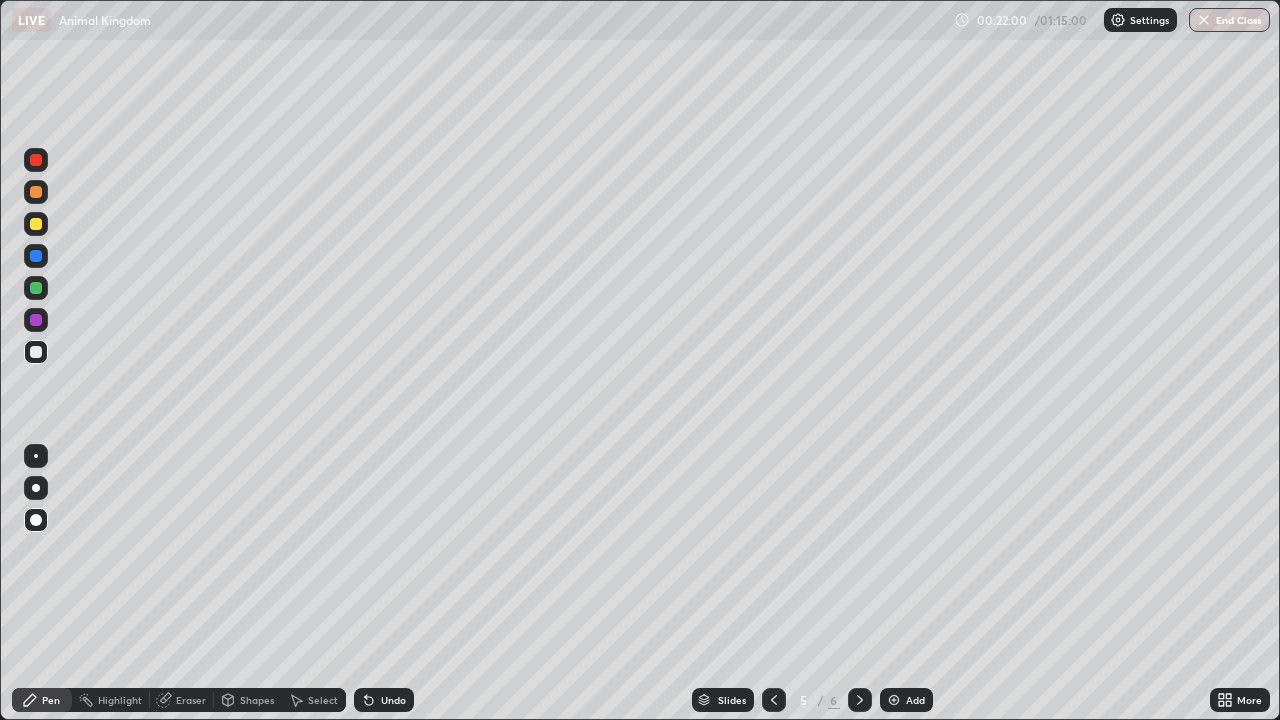 click on "Undo" at bounding box center [384, 700] 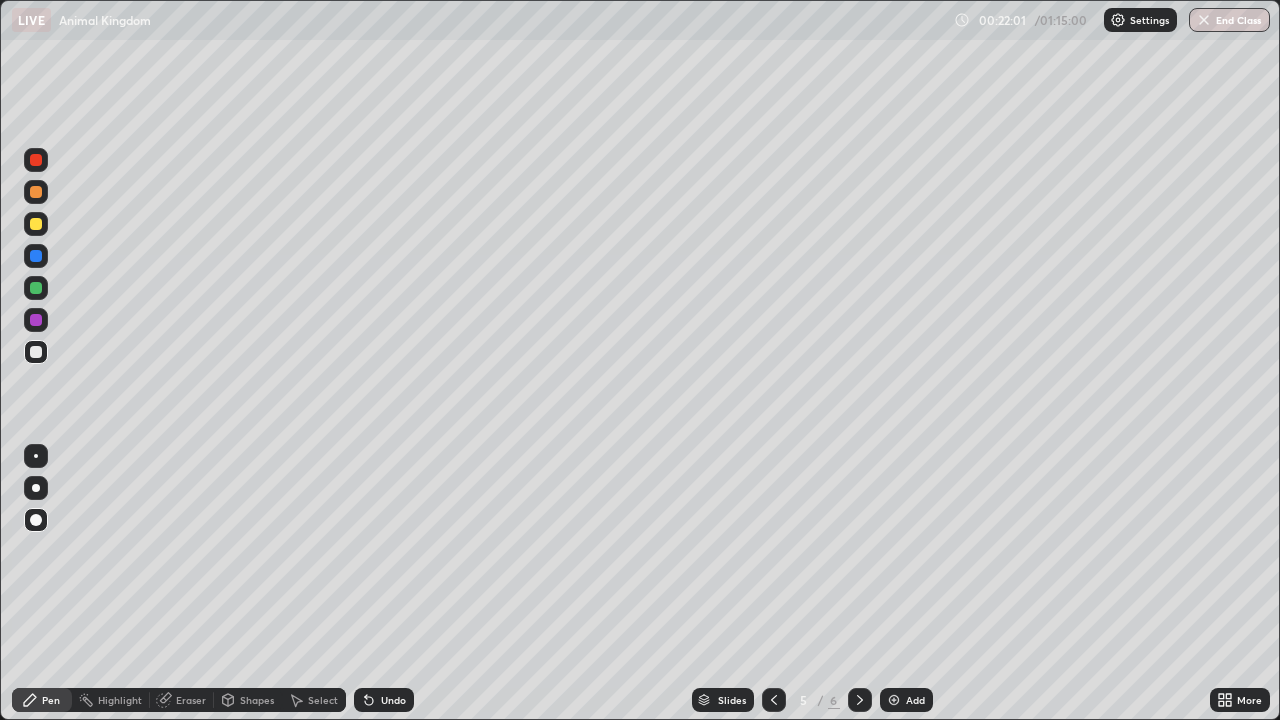 click on "Undo" at bounding box center (384, 700) 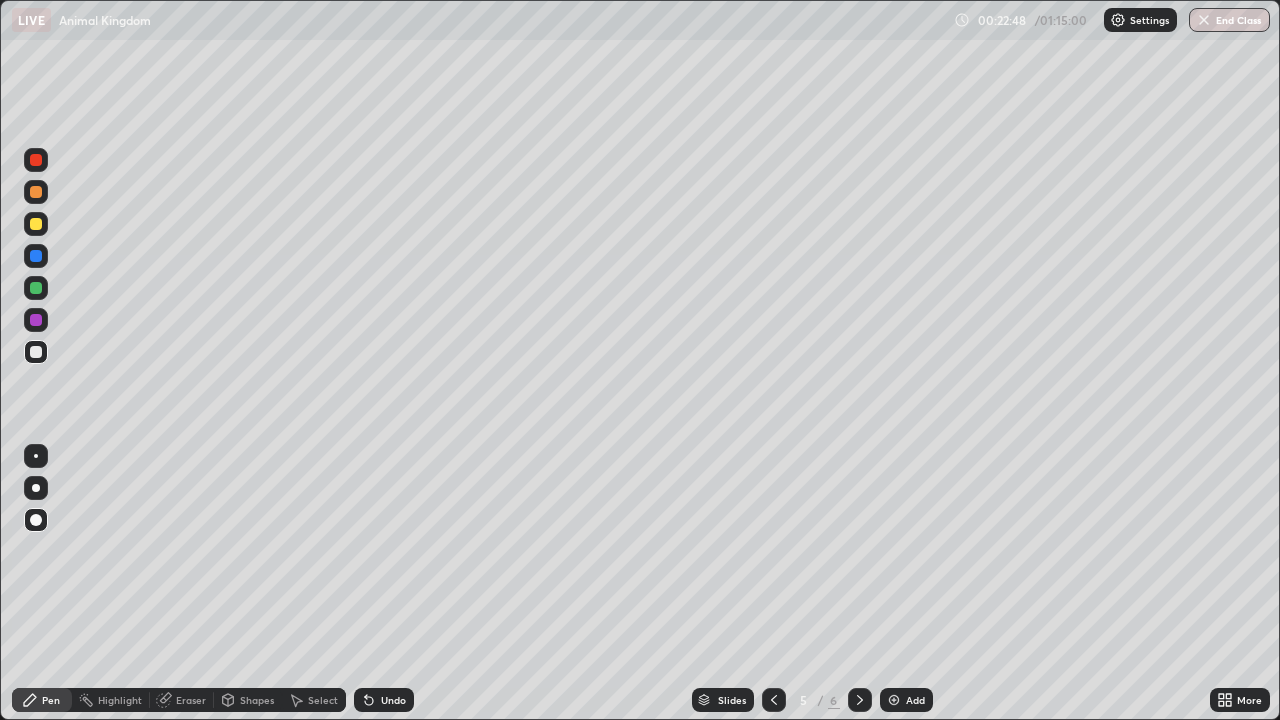 click at bounding box center [36, 224] 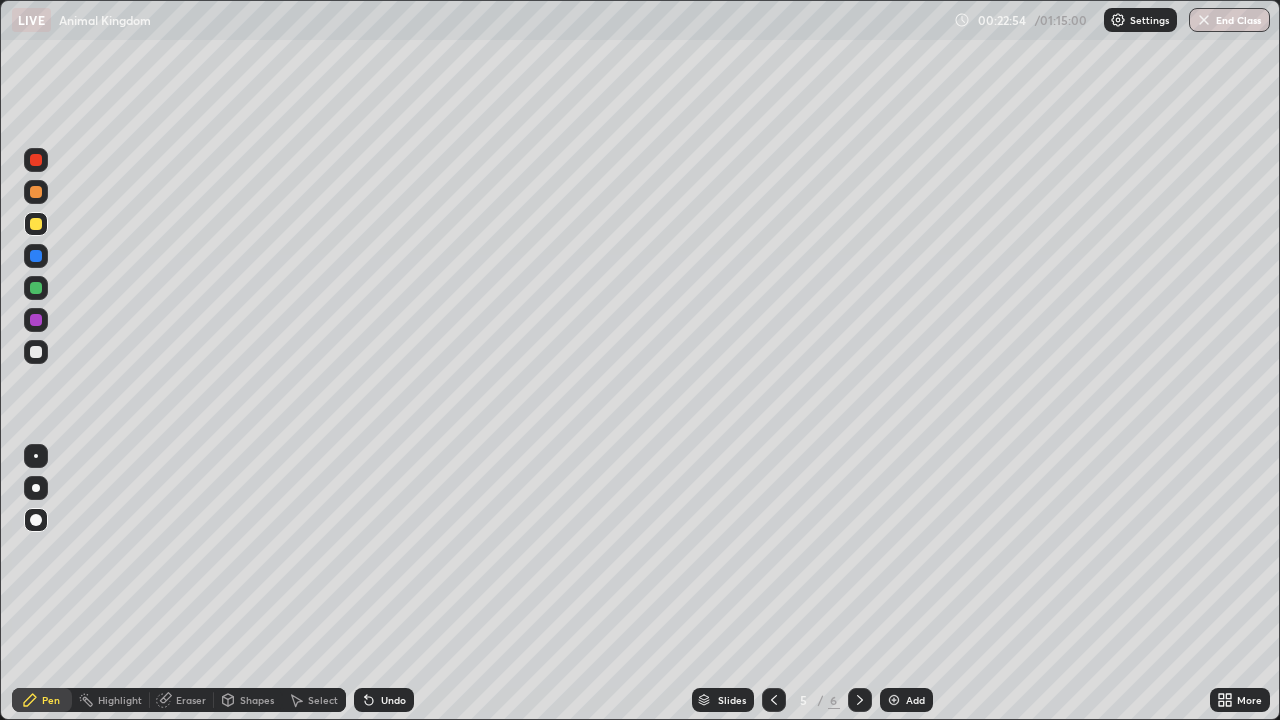 click at bounding box center [36, 352] 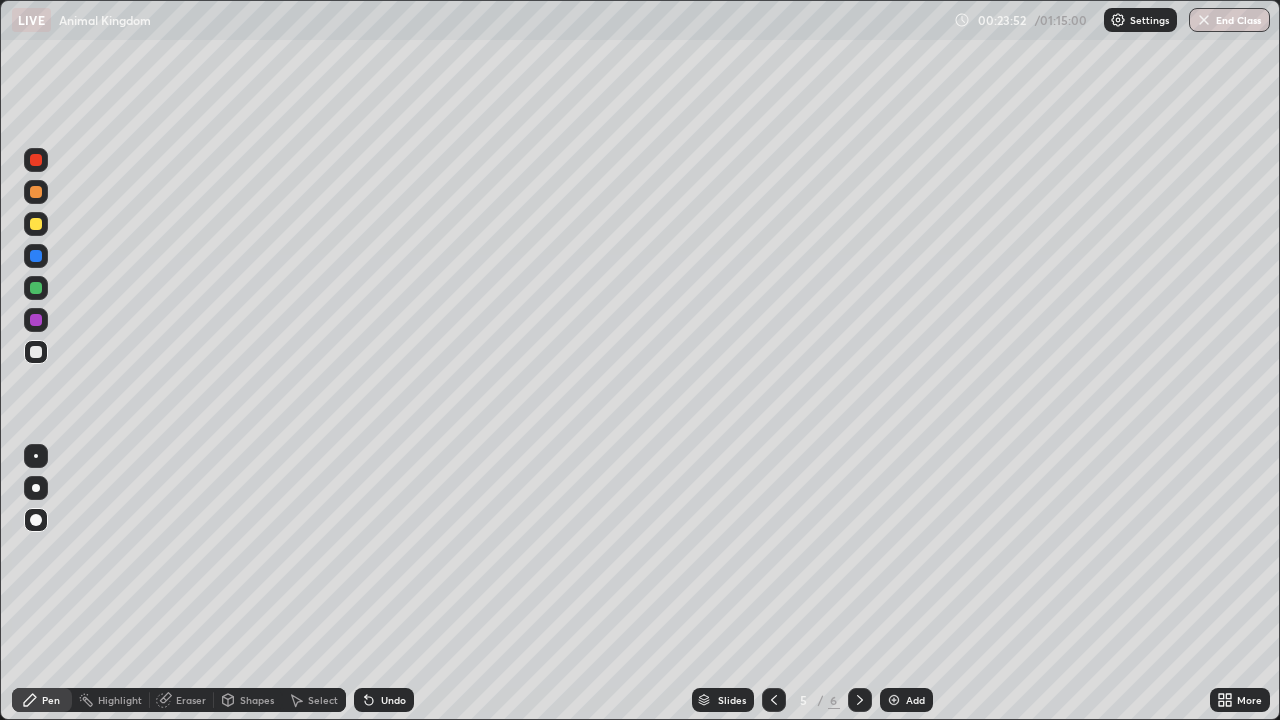 click at bounding box center [36, 224] 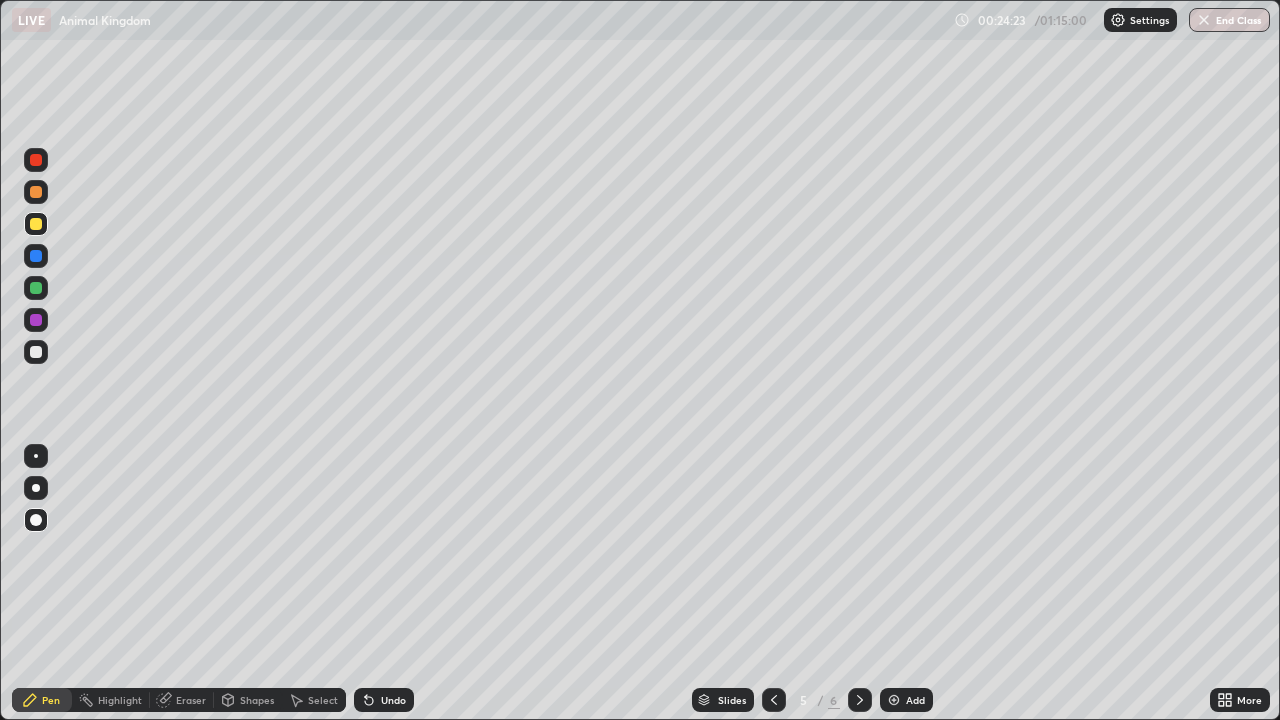 click on "Undo" at bounding box center (393, 700) 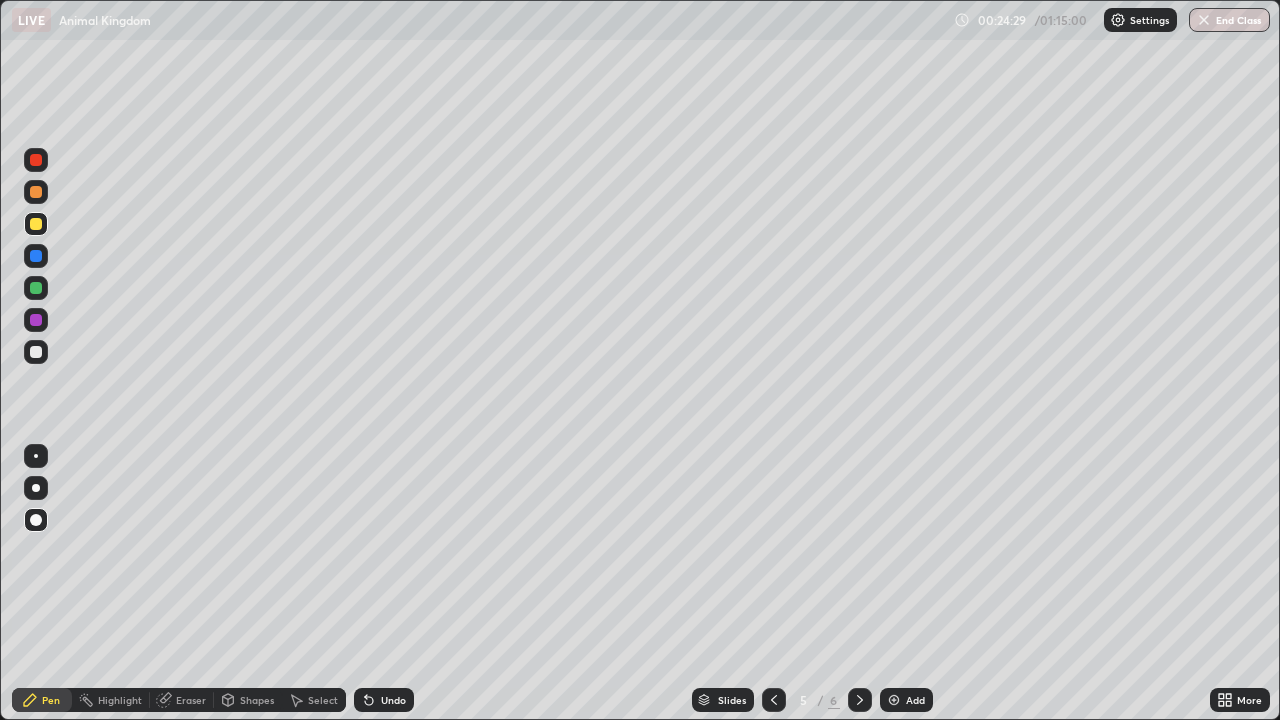 click at bounding box center (36, 320) 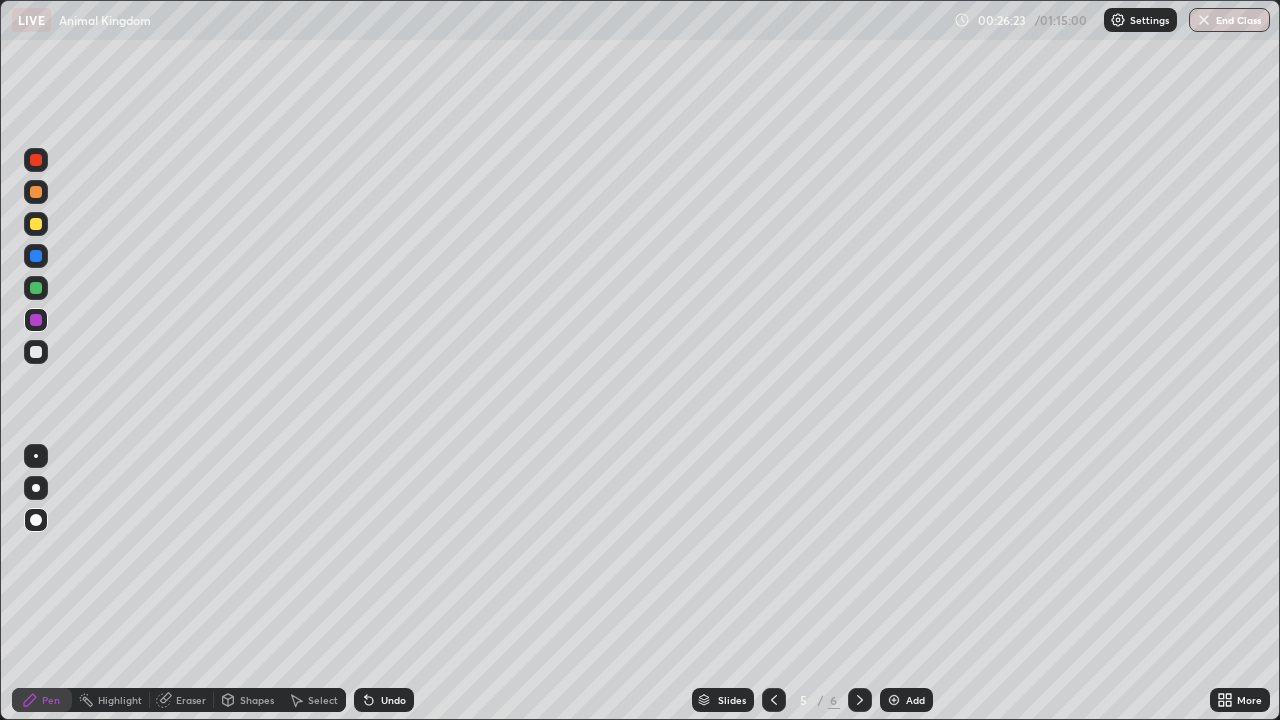 click on "Setting up your live class" at bounding box center (640, 360) 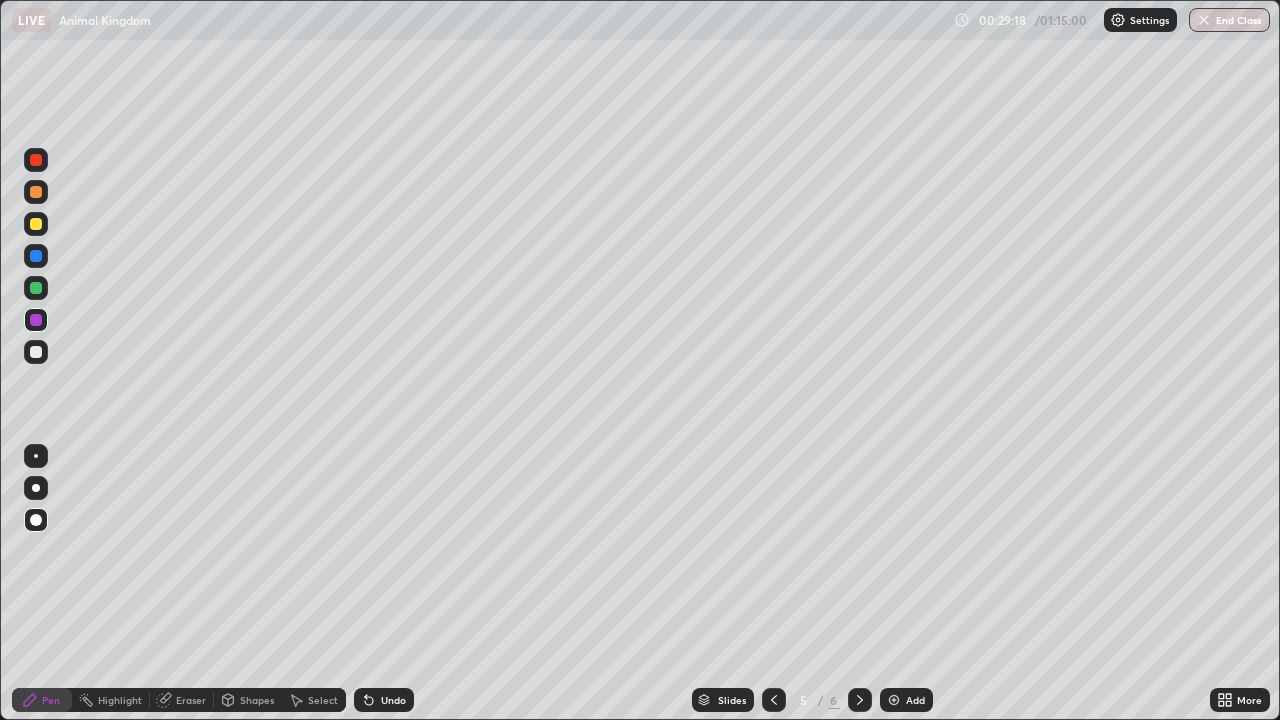click at bounding box center [36, 224] 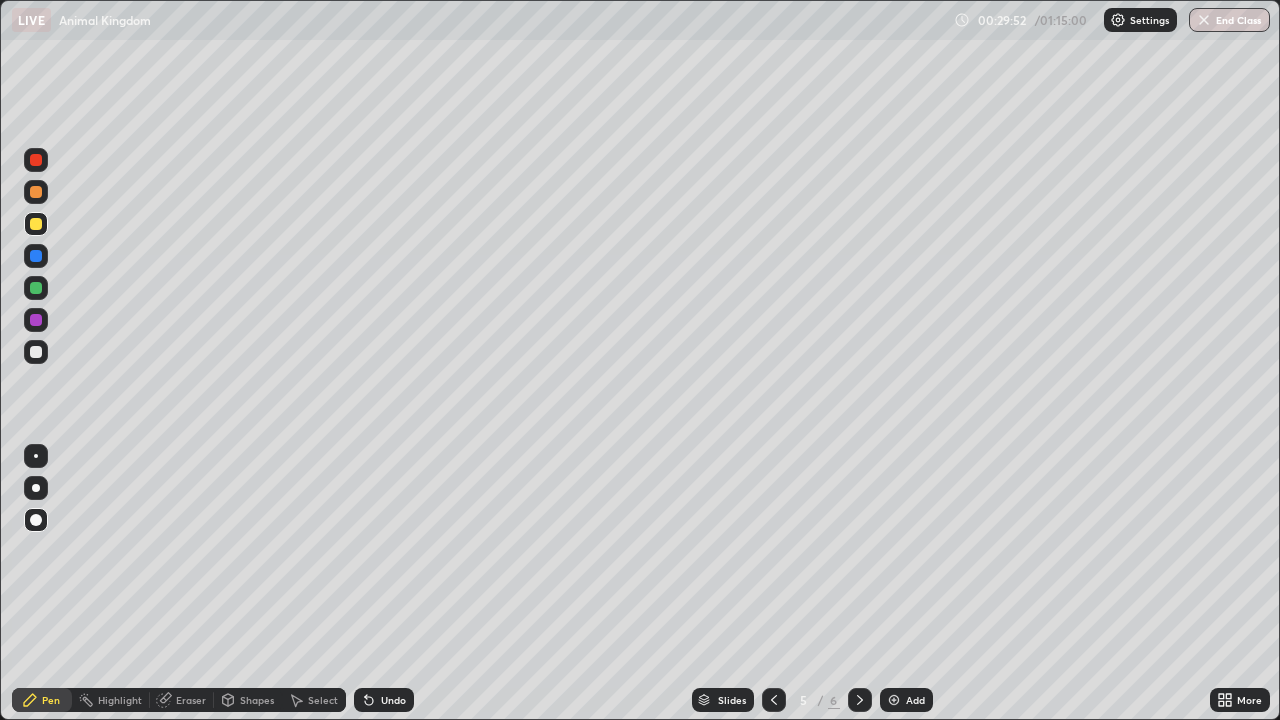click at bounding box center [36, 352] 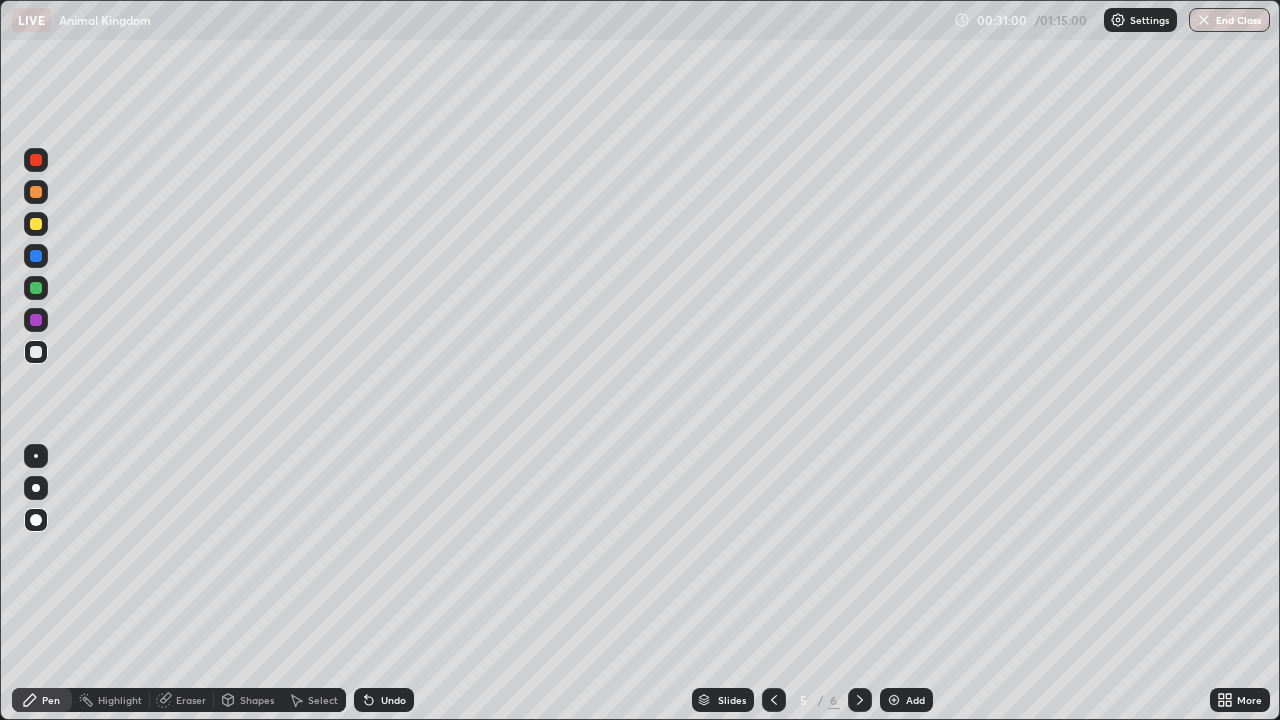 click 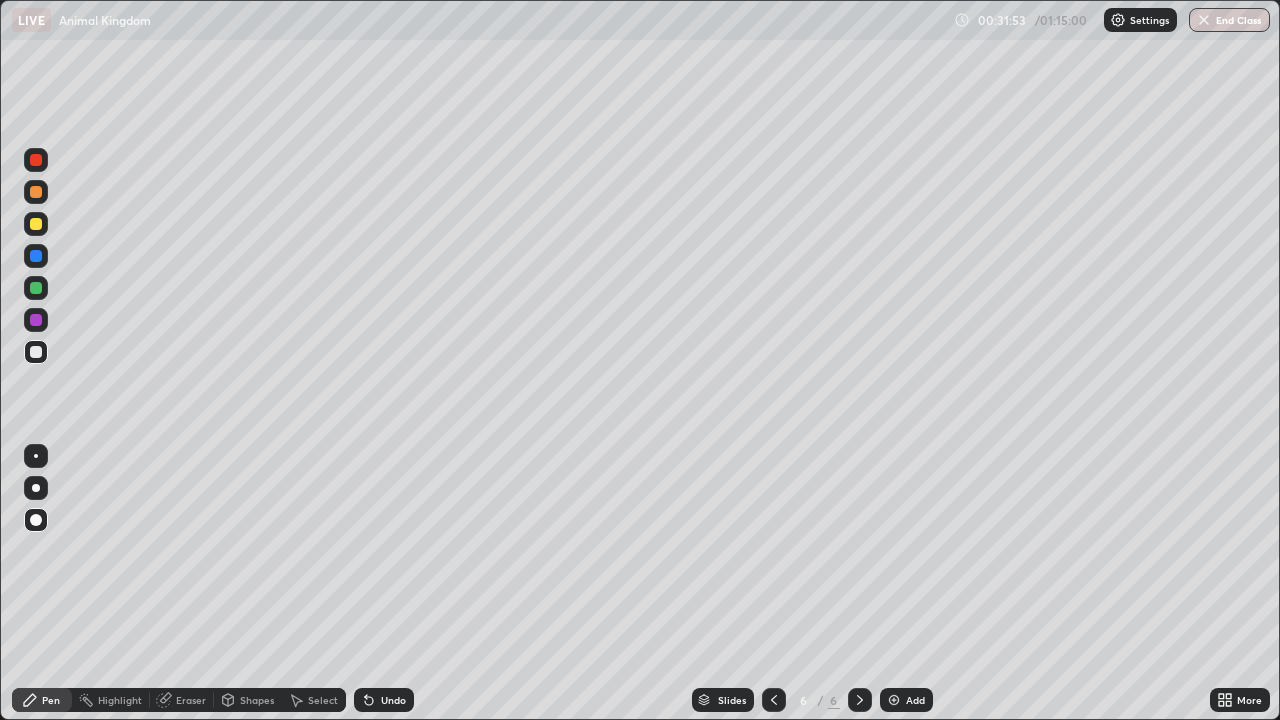click at bounding box center [36, 288] 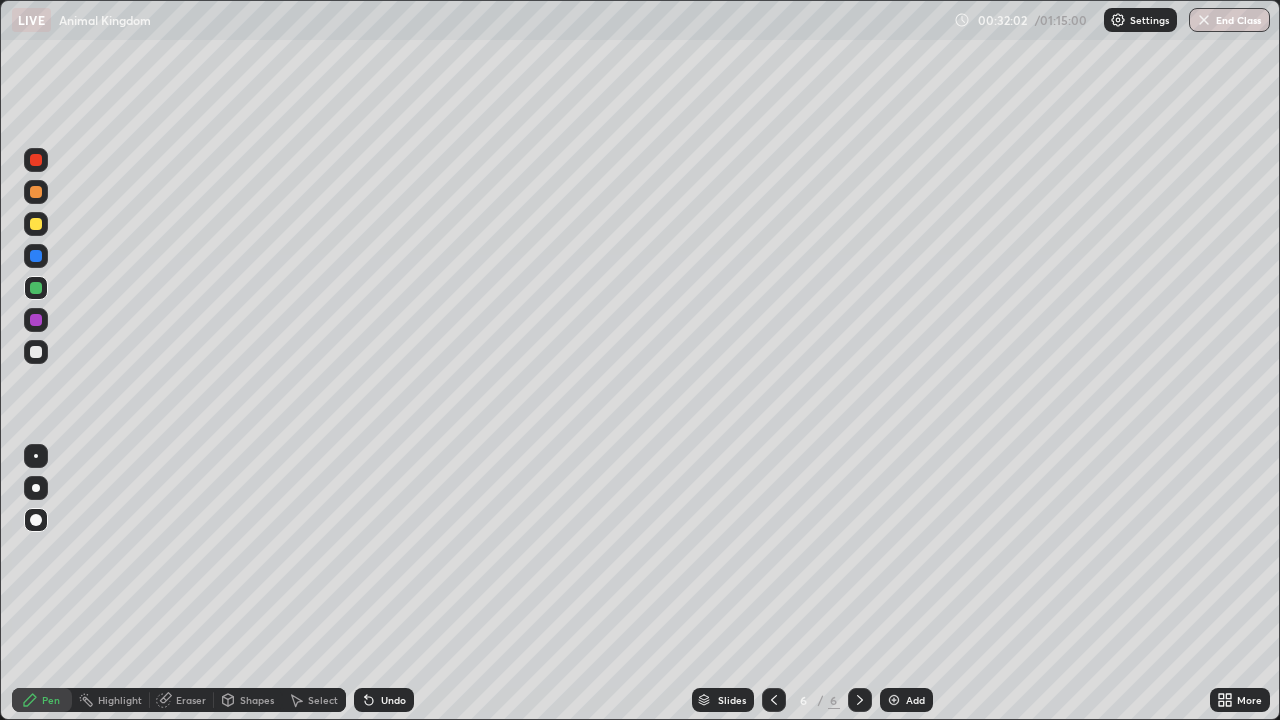 click at bounding box center (36, 320) 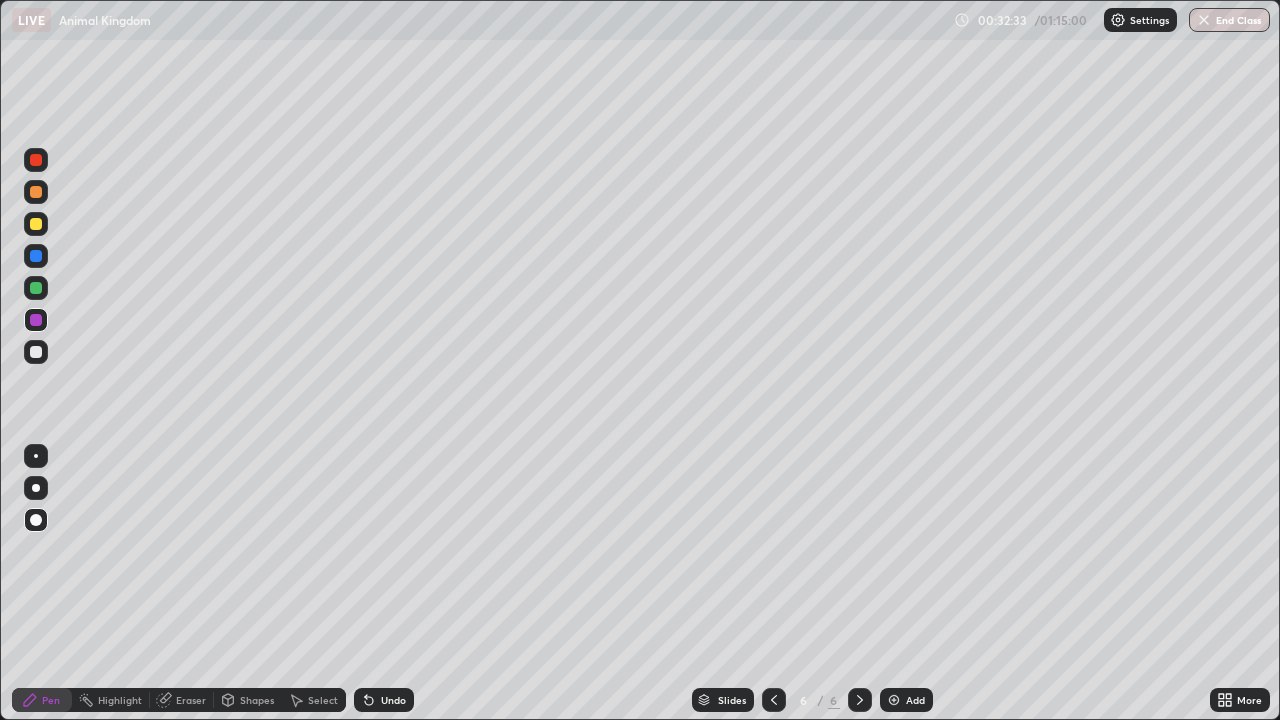 click at bounding box center (36, 352) 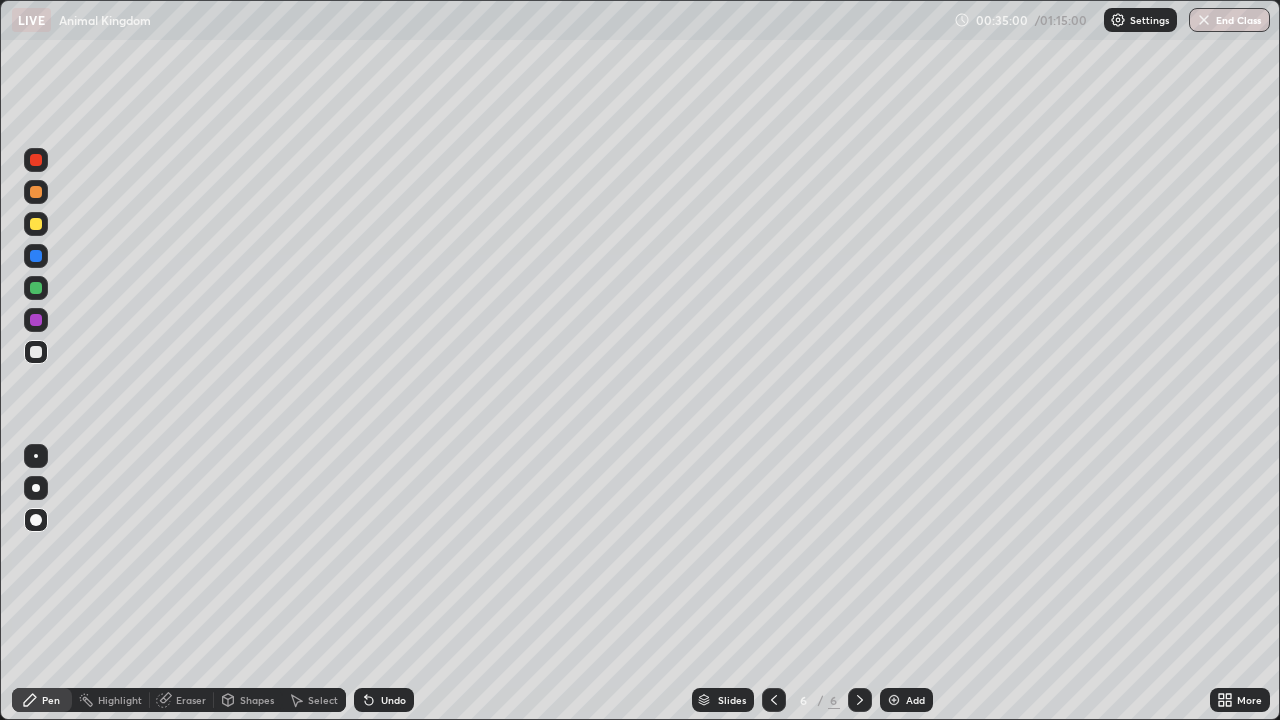 click at bounding box center [36, 224] 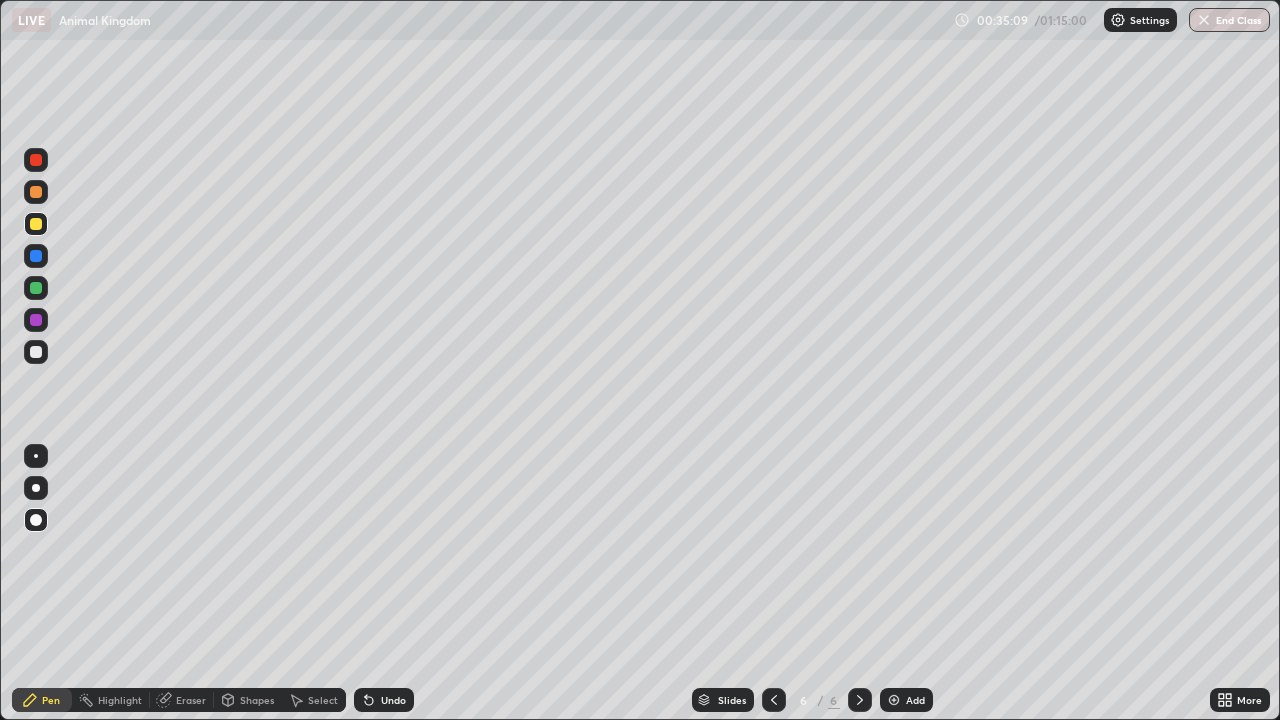 click at bounding box center (36, 320) 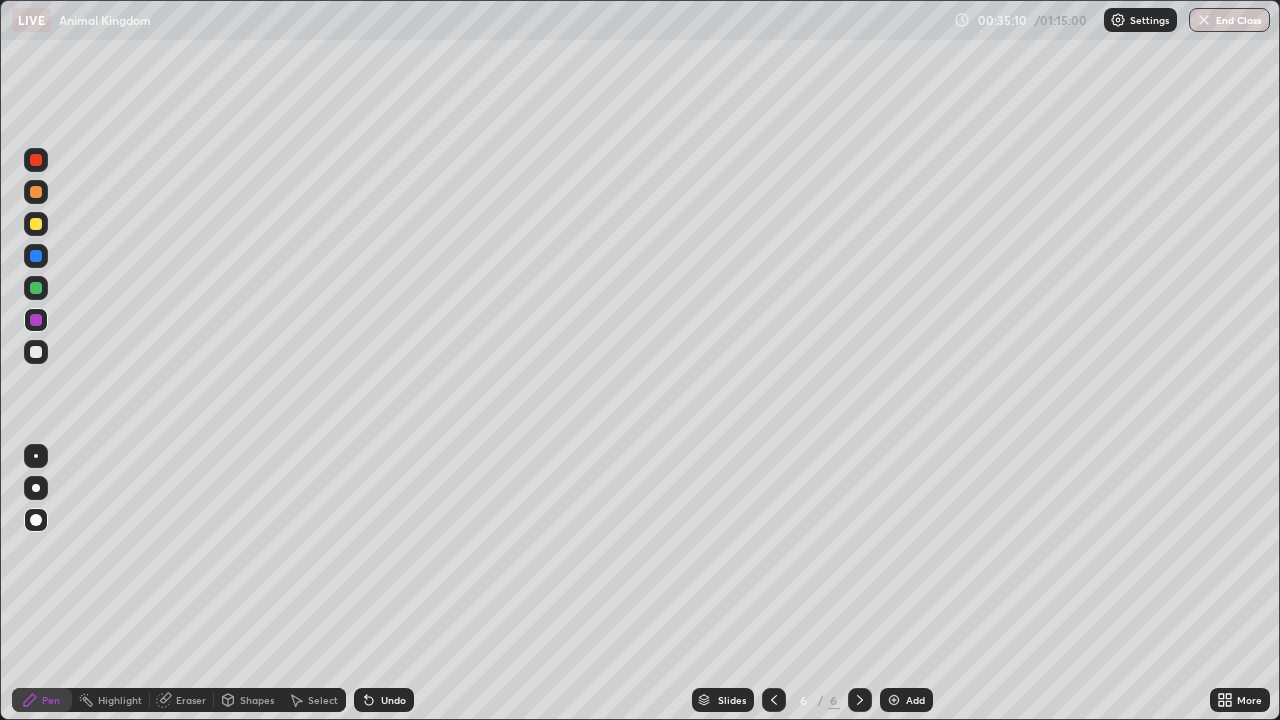 click at bounding box center [36, 488] 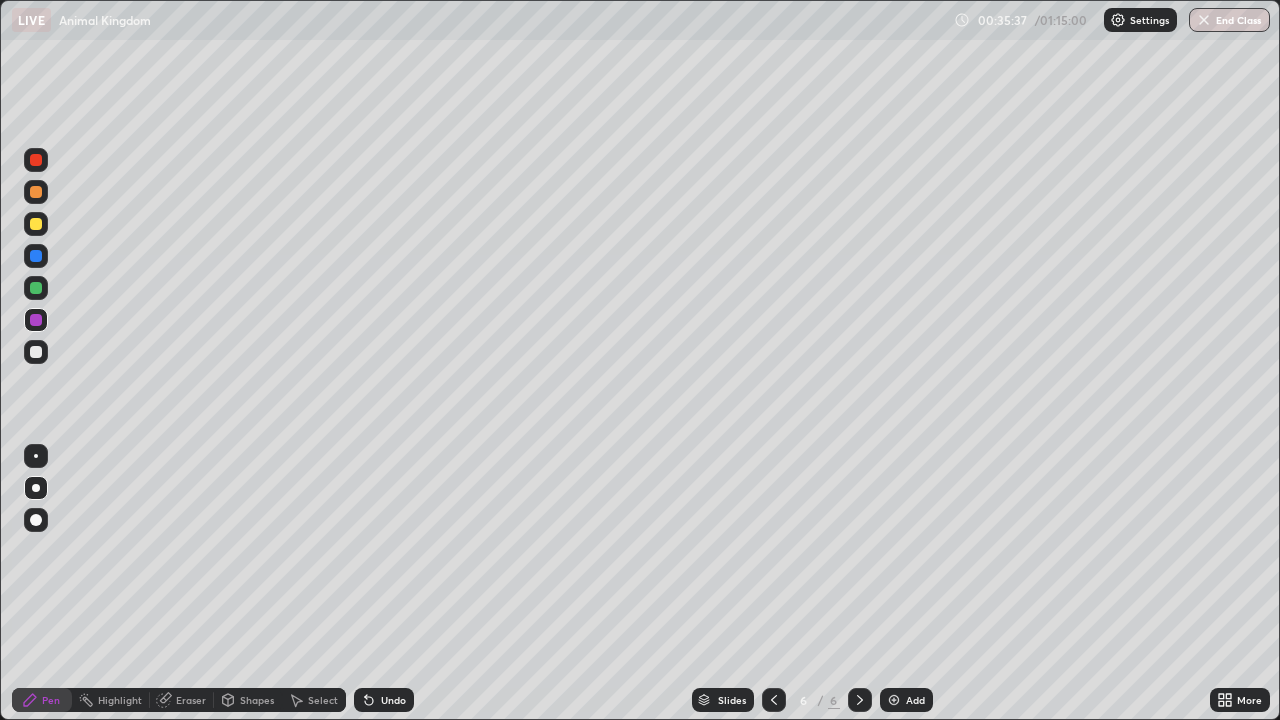 click at bounding box center [36, 224] 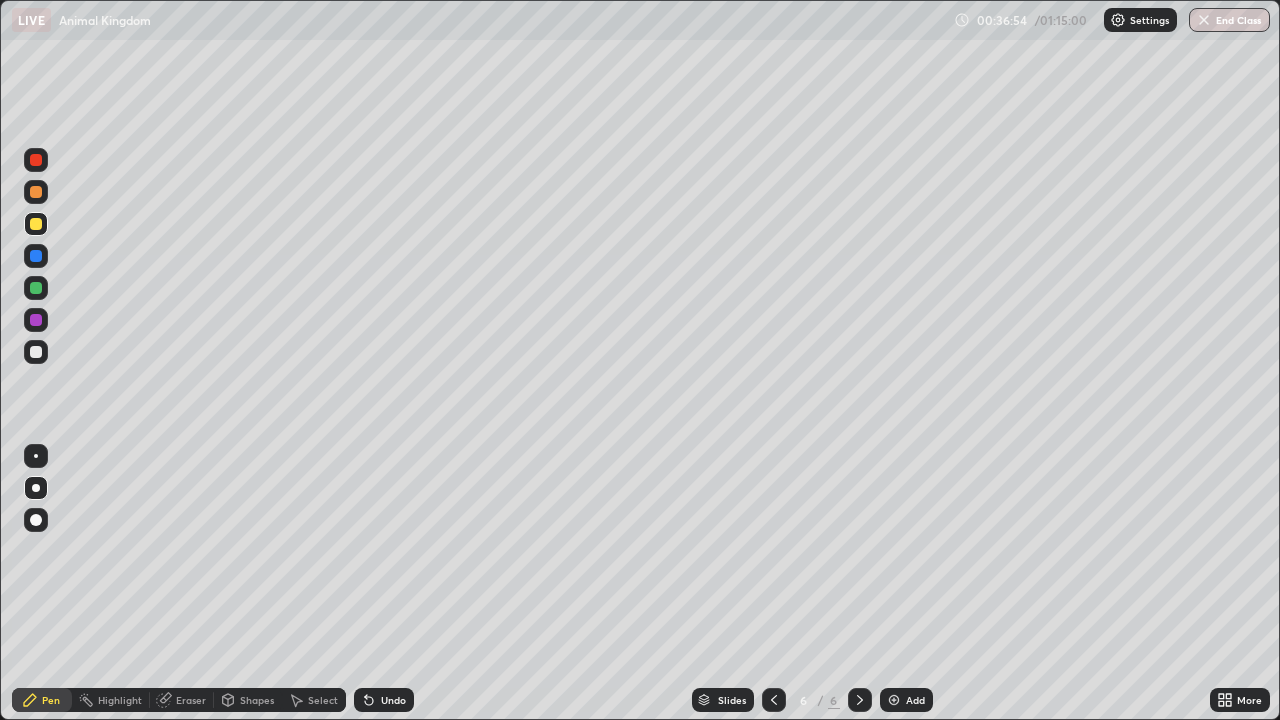 click at bounding box center (36, 352) 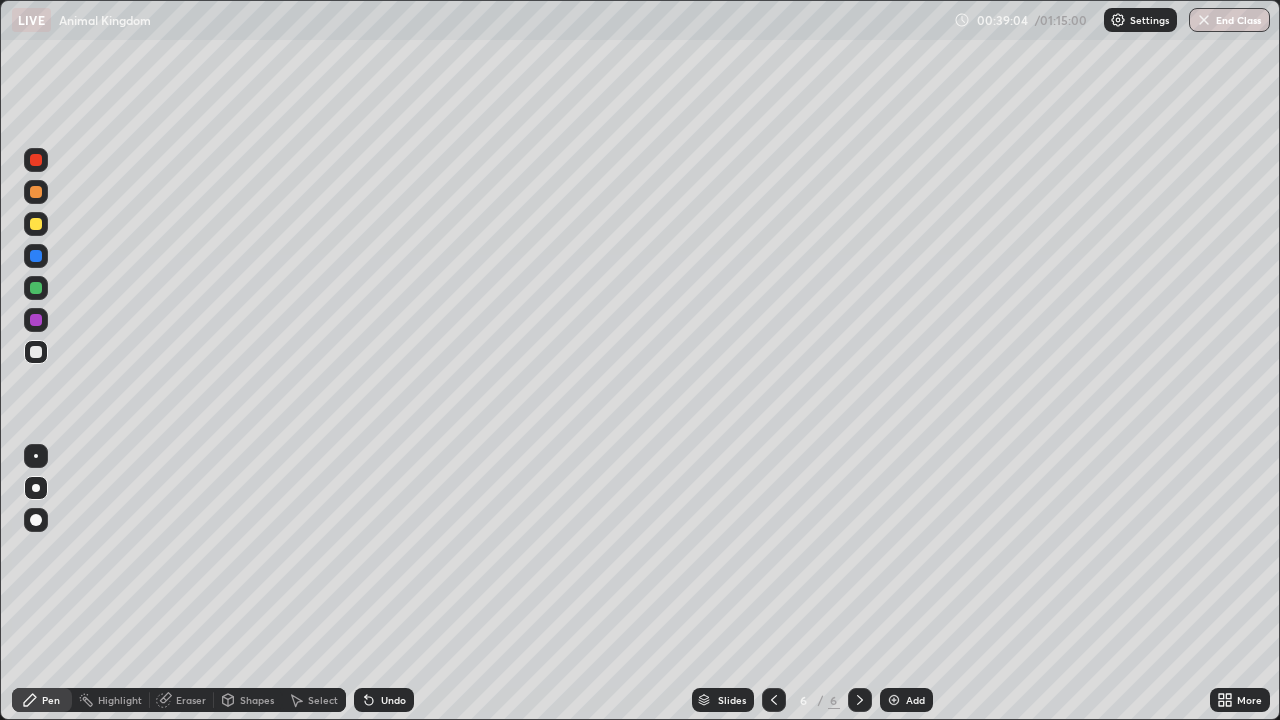 click at bounding box center [36, 352] 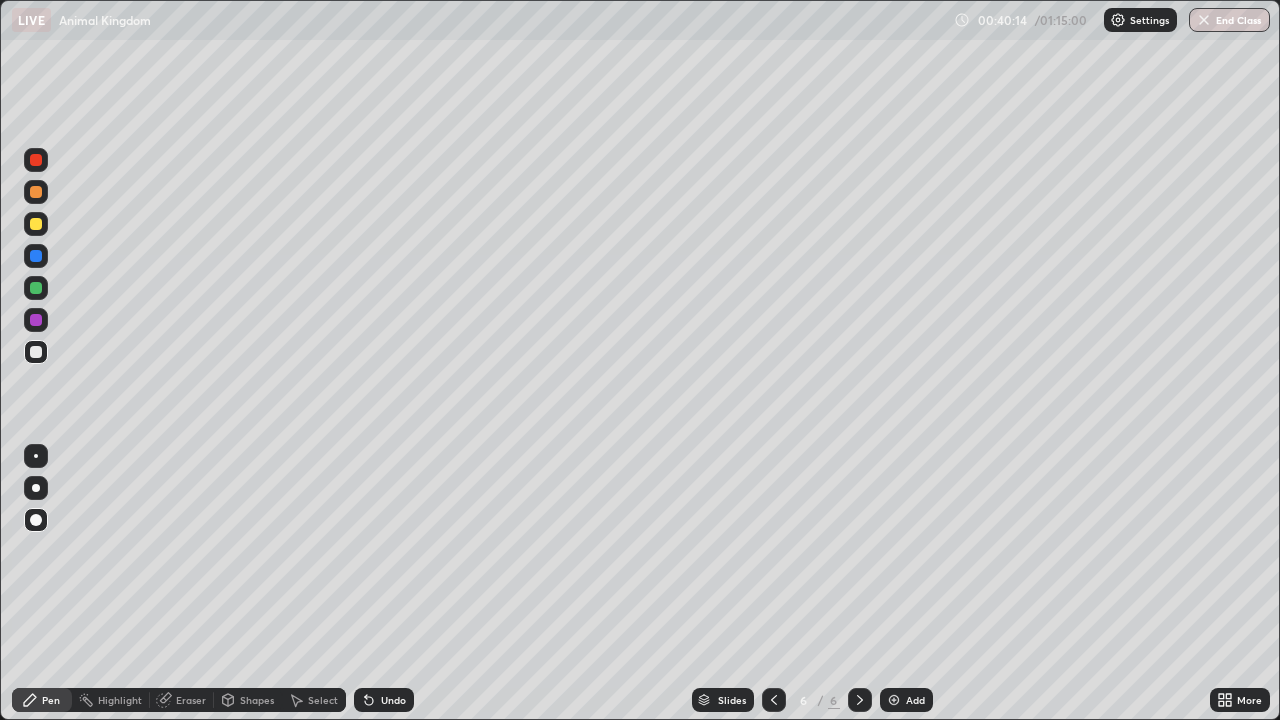 click at bounding box center (36, 320) 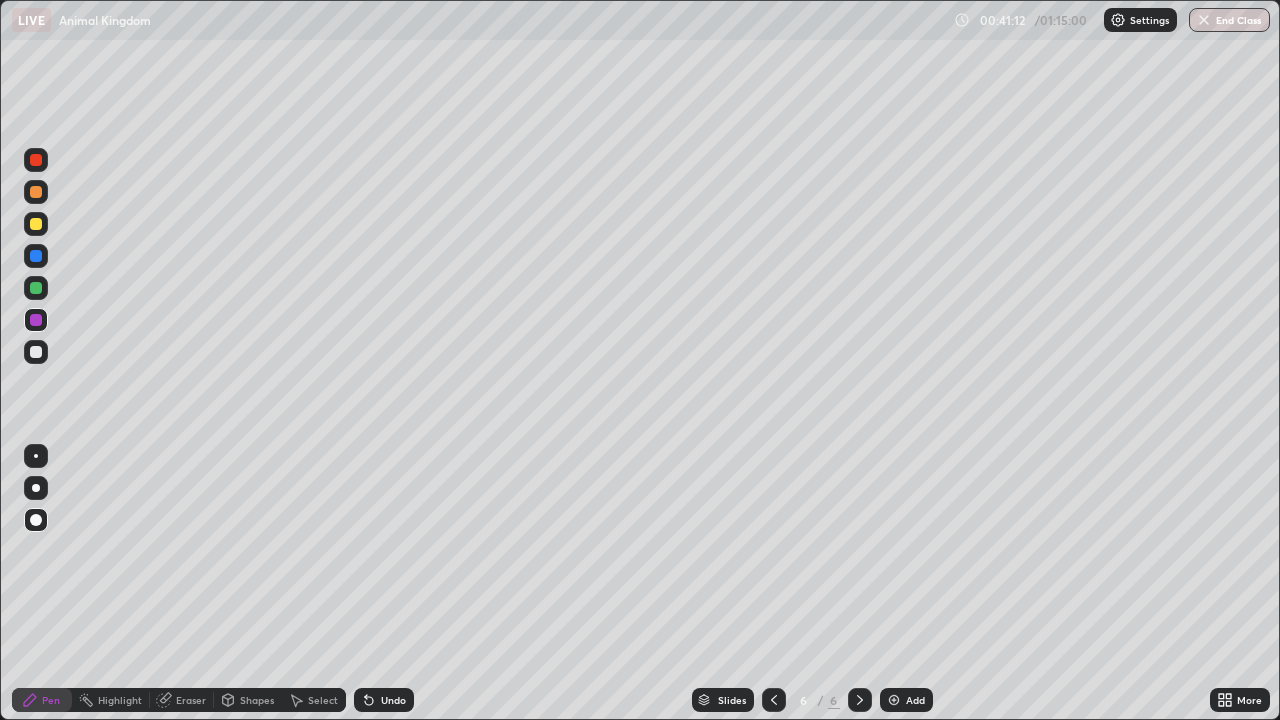 click at bounding box center [36, 352] 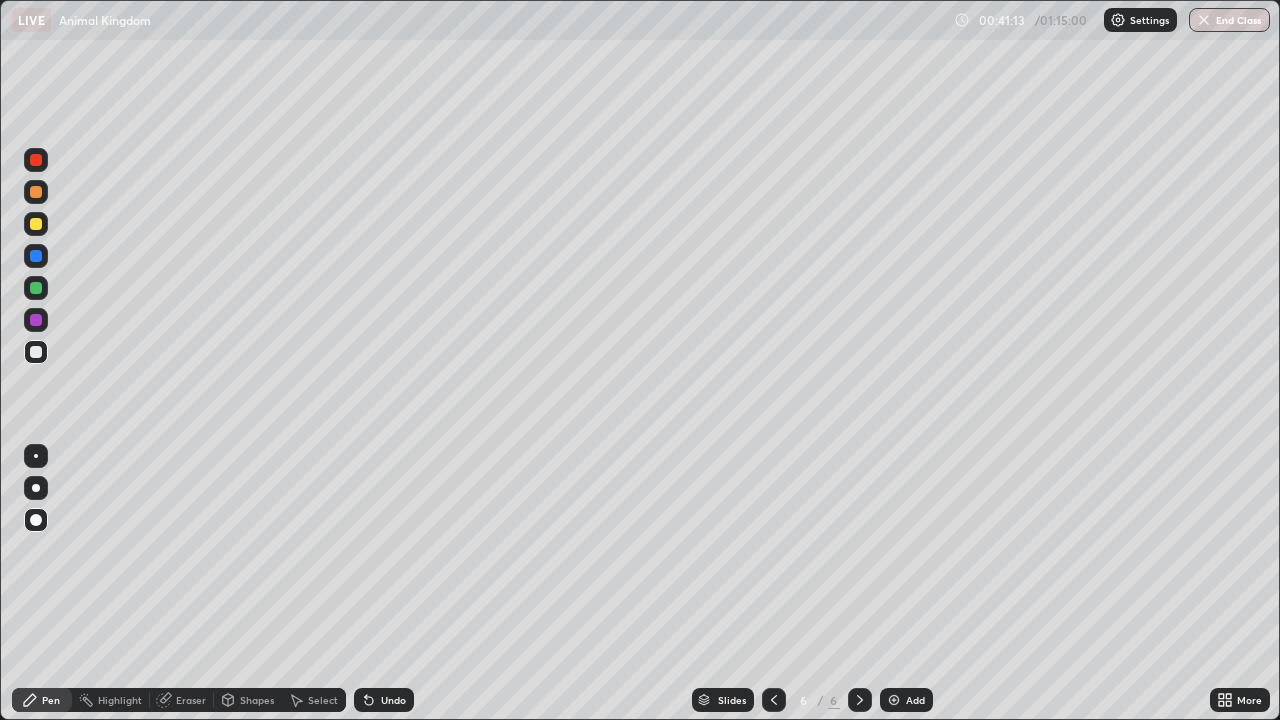 click on "Pen" at bounding box center (42, 700) 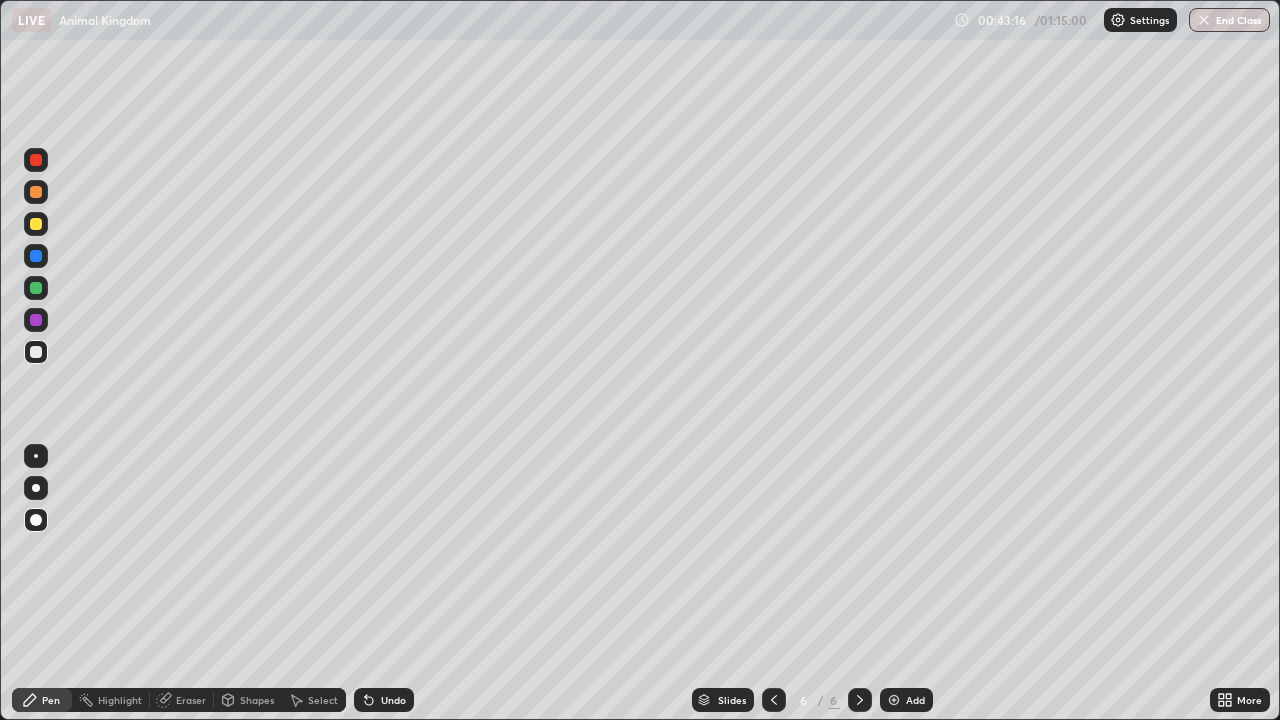 click at bounding box center (36, 352) 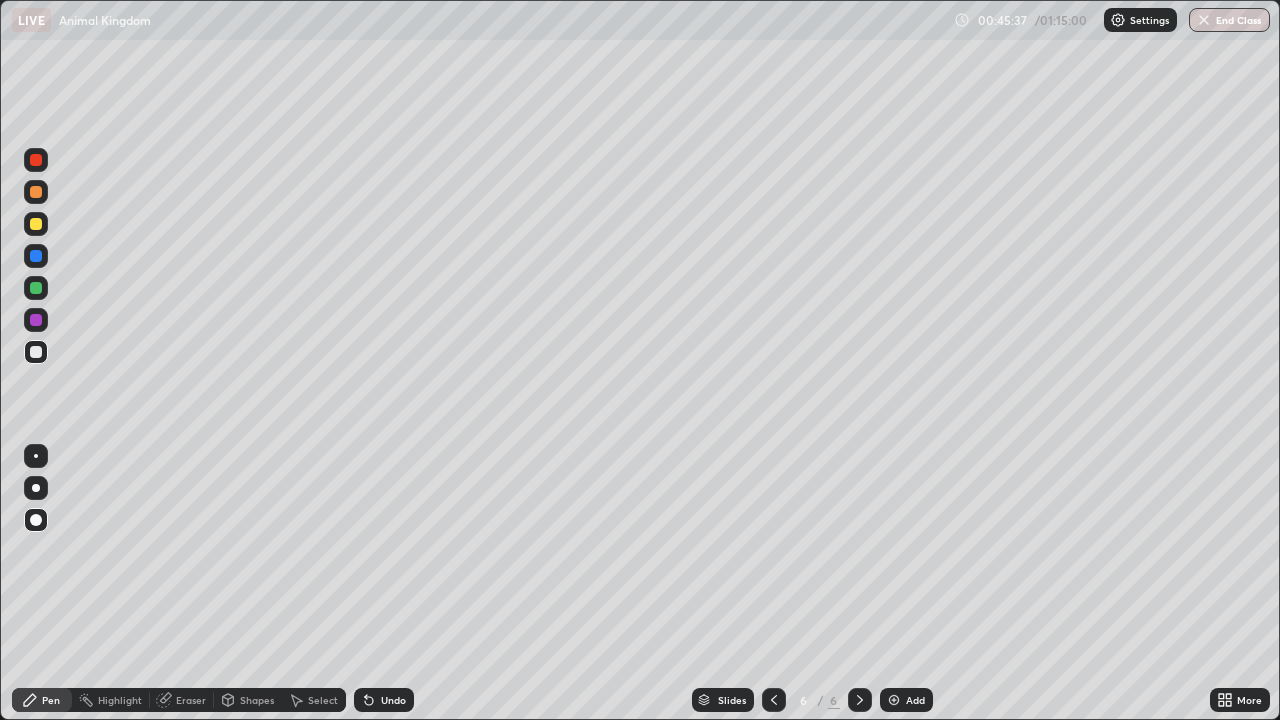 click at bounding box center (894, 700) 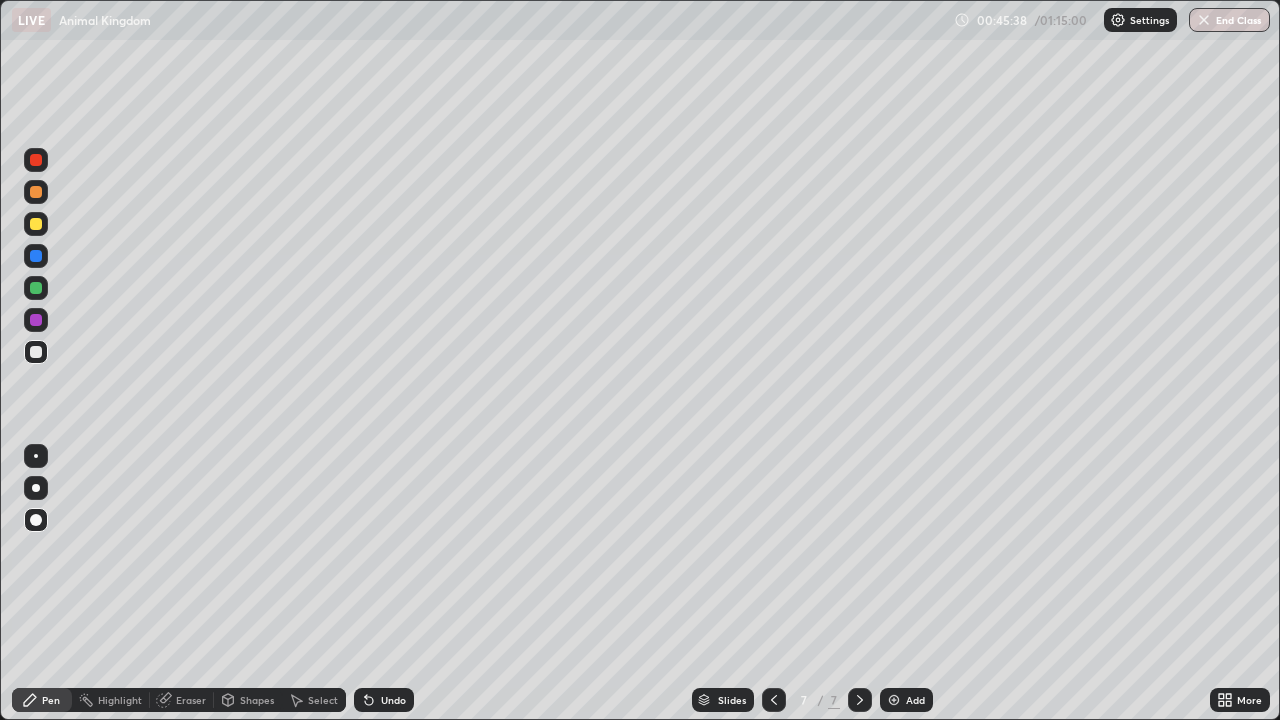 click at bounding box center [36, 224] 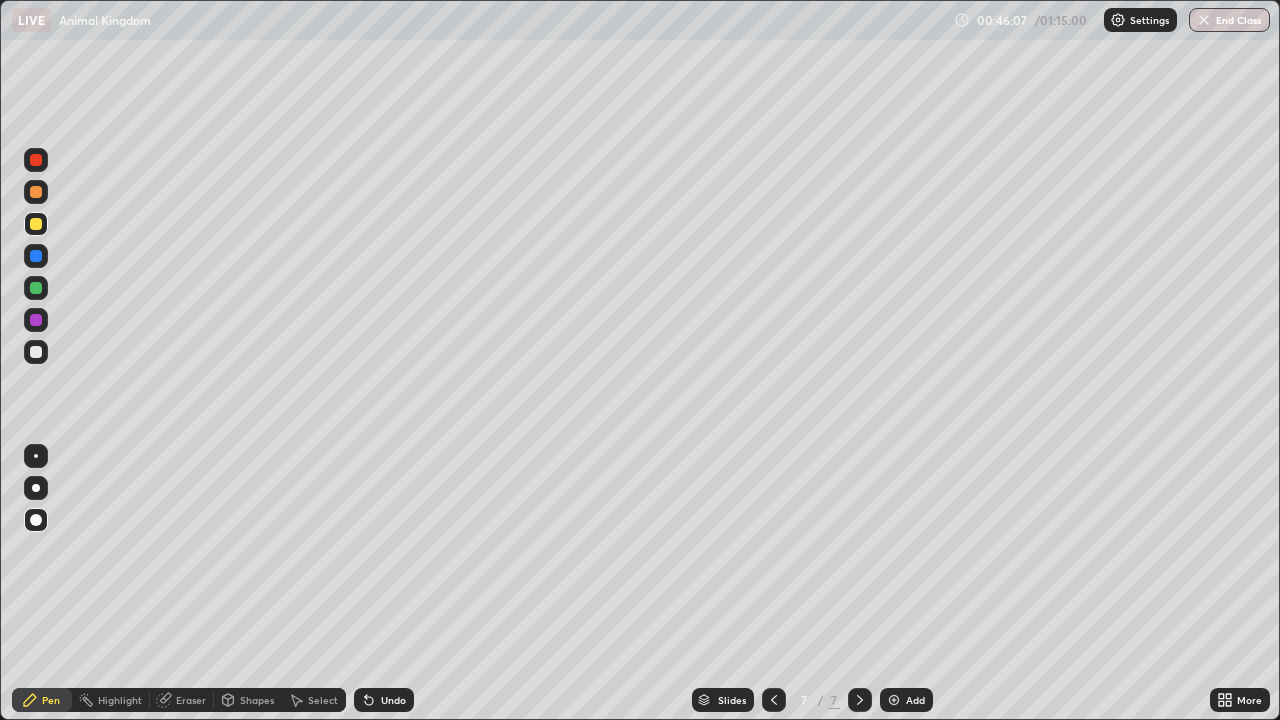 click on "Shapes" at bounding box center (248, 700) 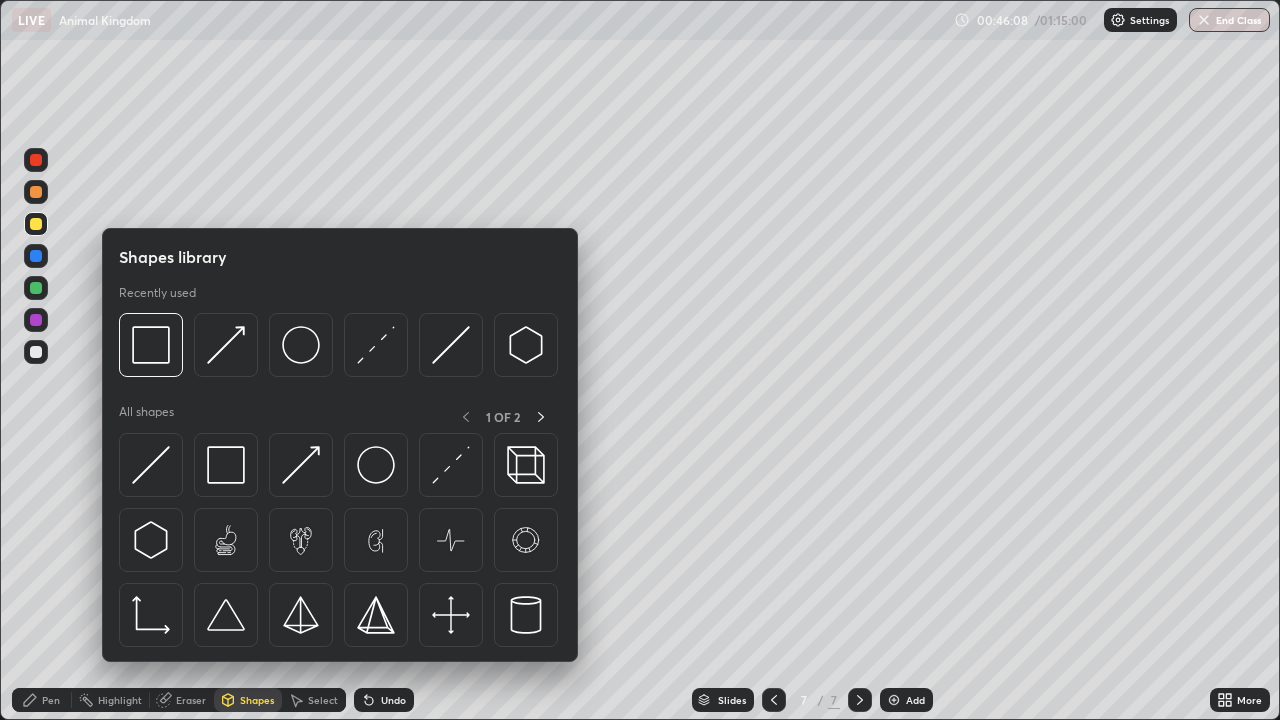 click at bounding box center [36, 352] 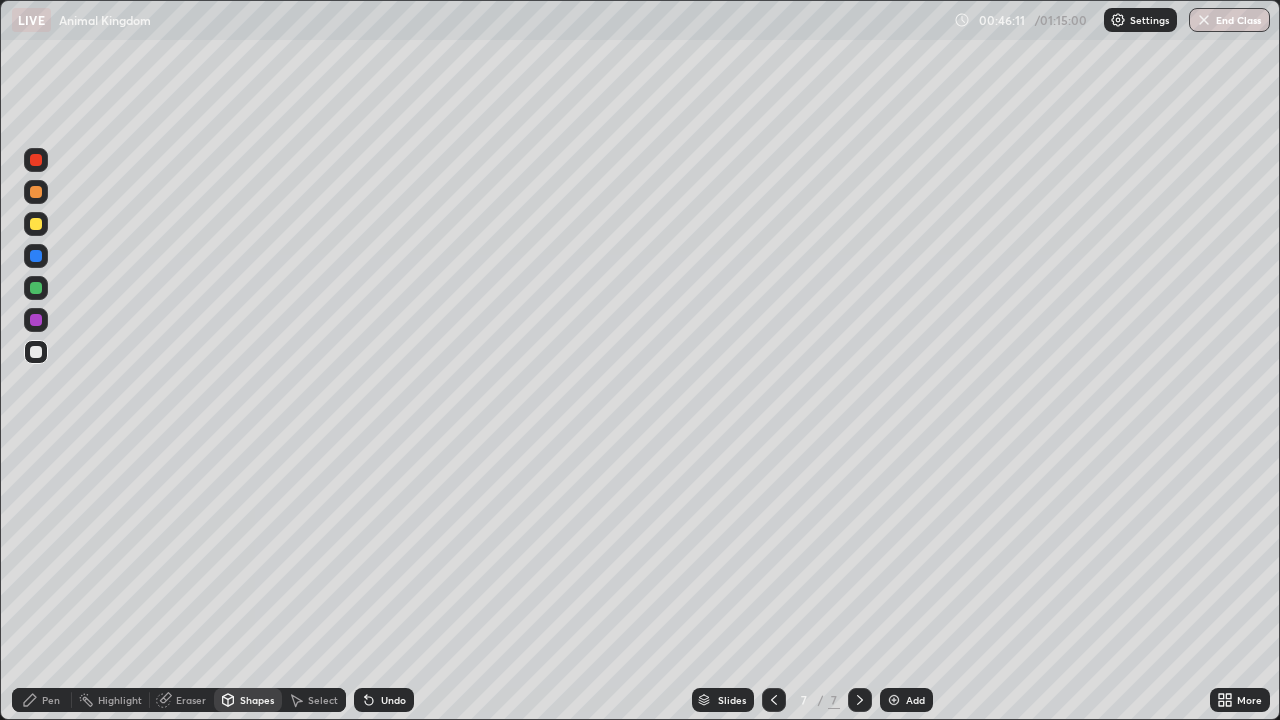 click on "Undo" at bounding box center [384, 700] 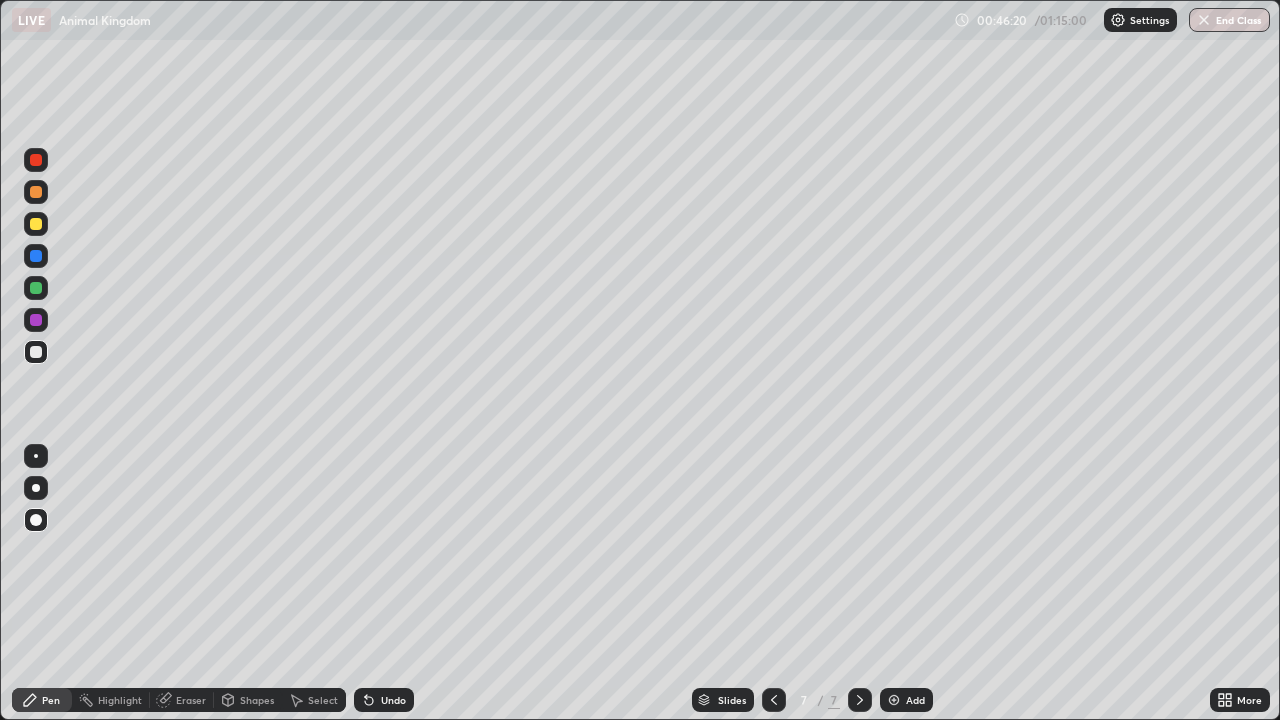 click at bounding box center [36, 256] 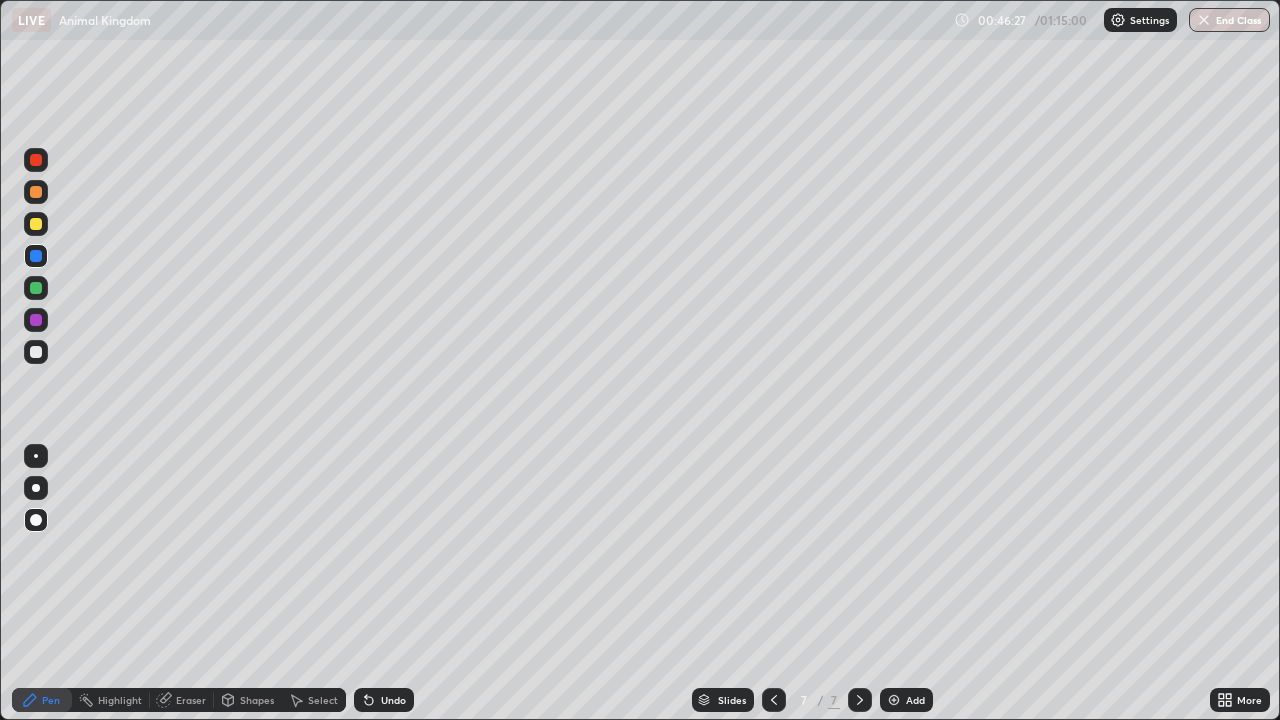 click at bounding box center [36, 352] 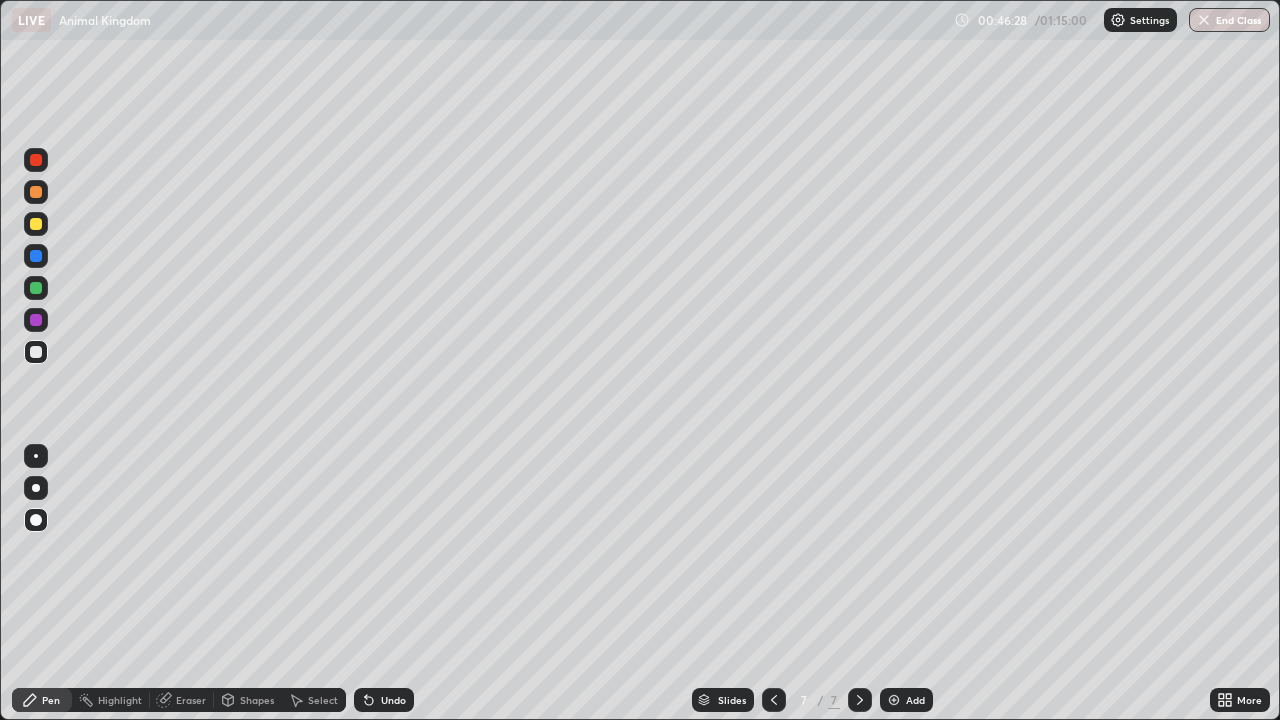 click at bounding box center [36, 320] 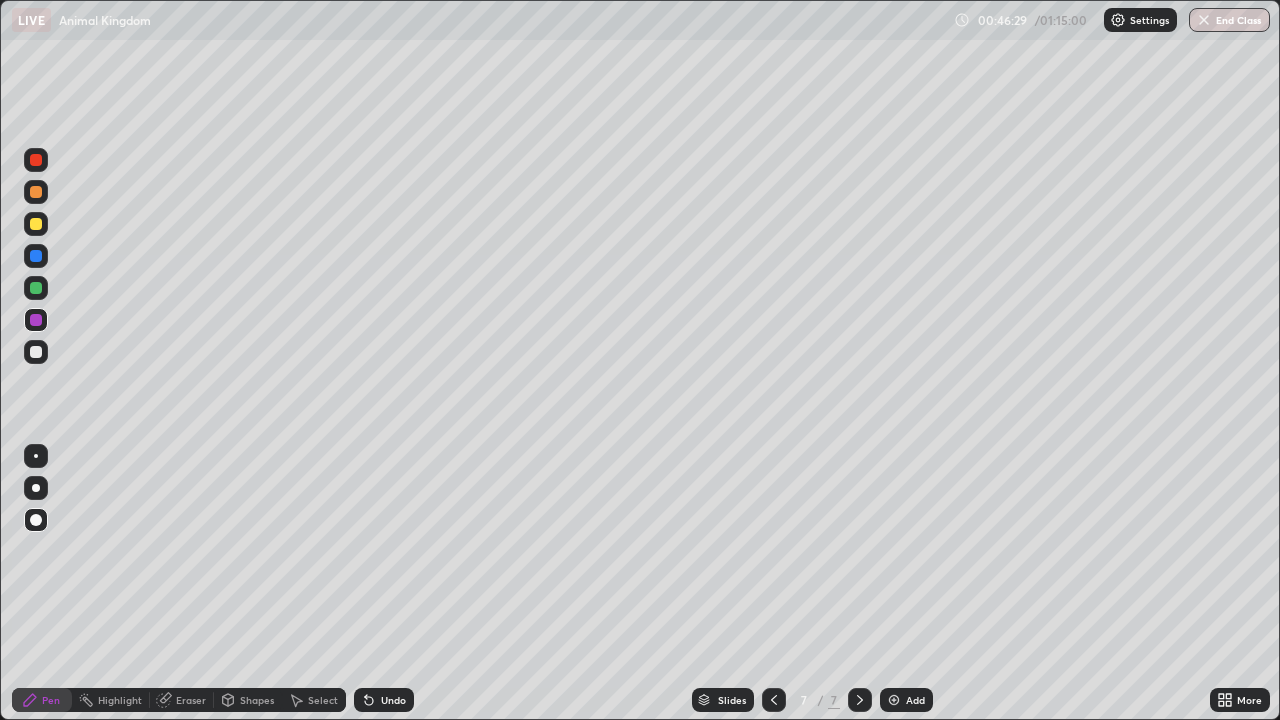click at bounding box center [36, 488] 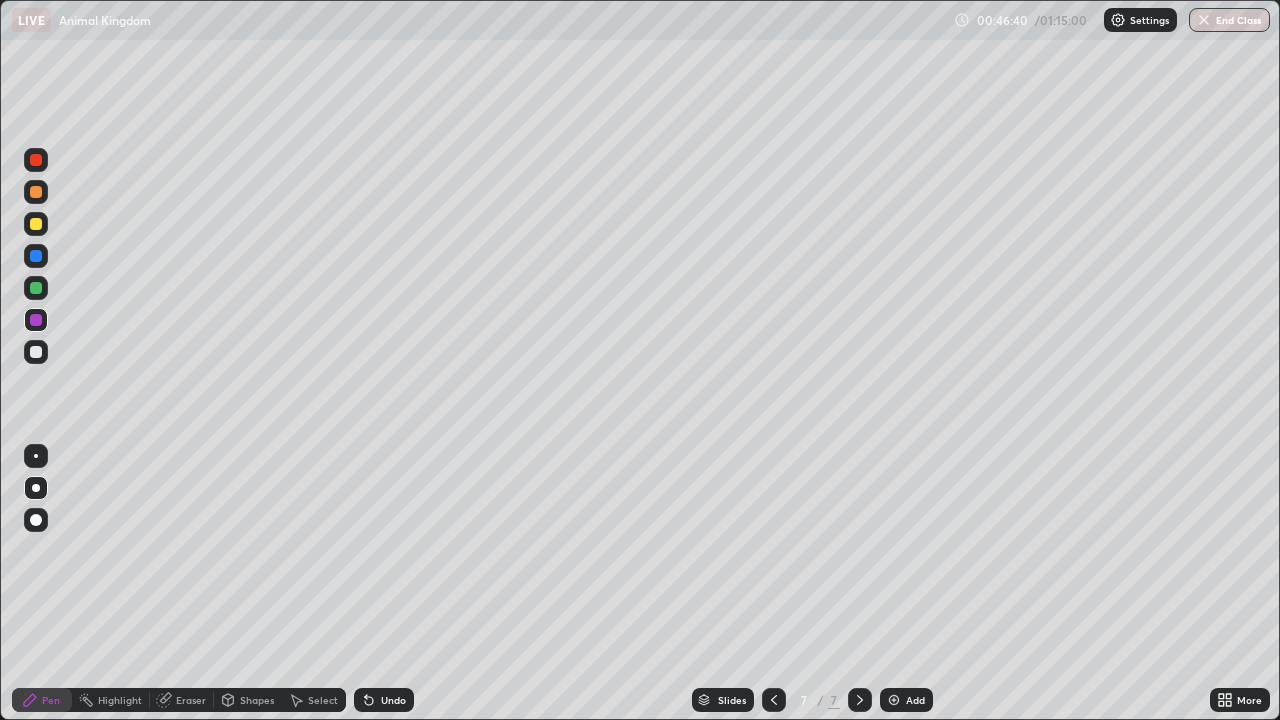 click on "Shapes" at bounding box center [257, 700] 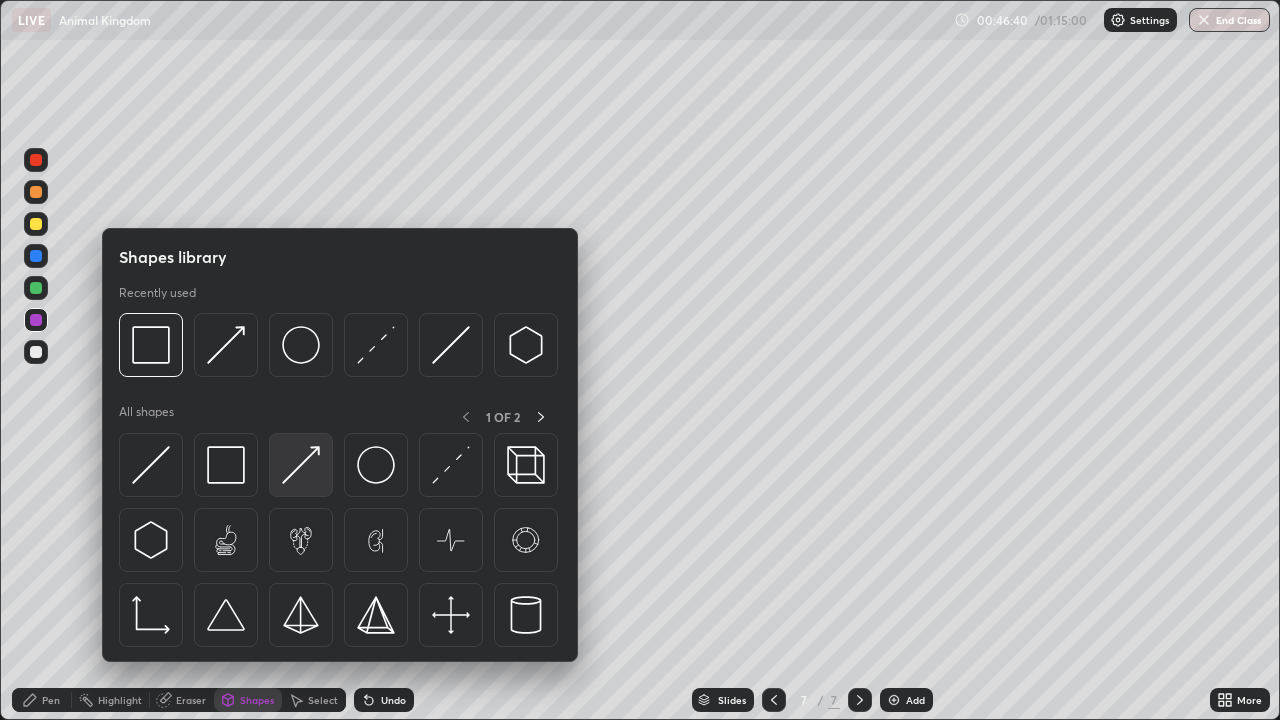 click at bounding box center (301, 465) 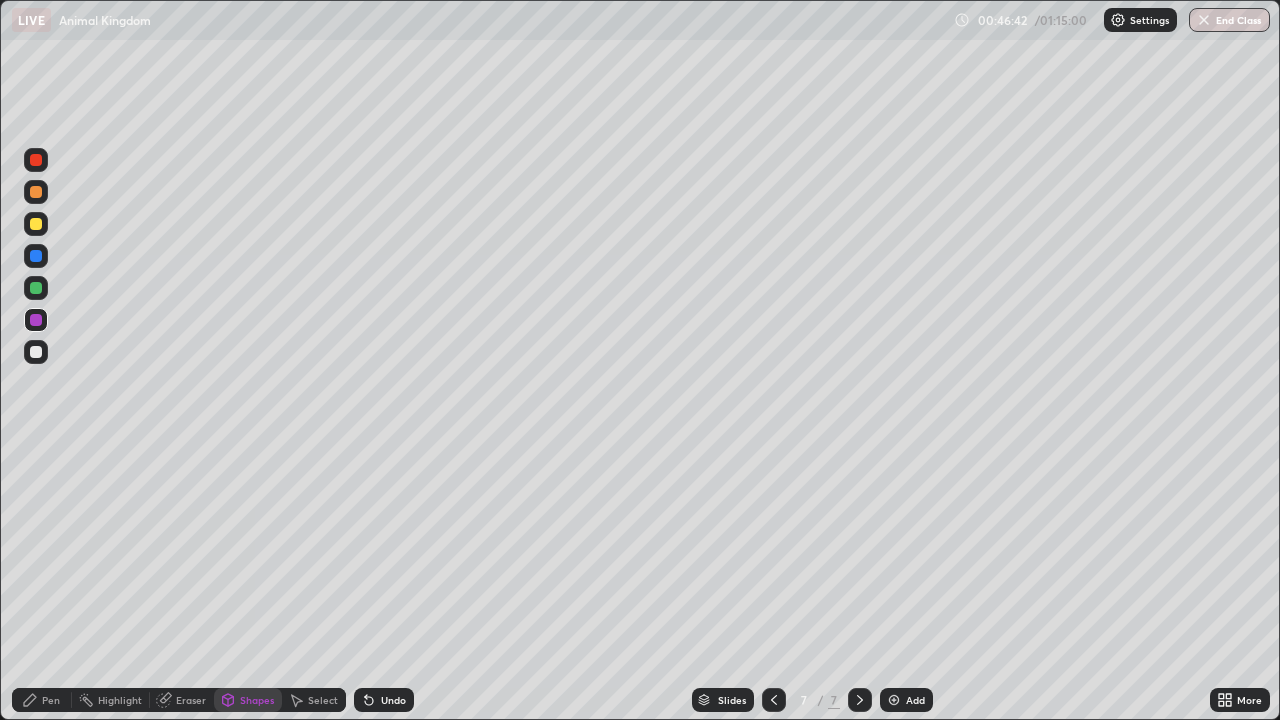 click at bounding box center (36, 352) 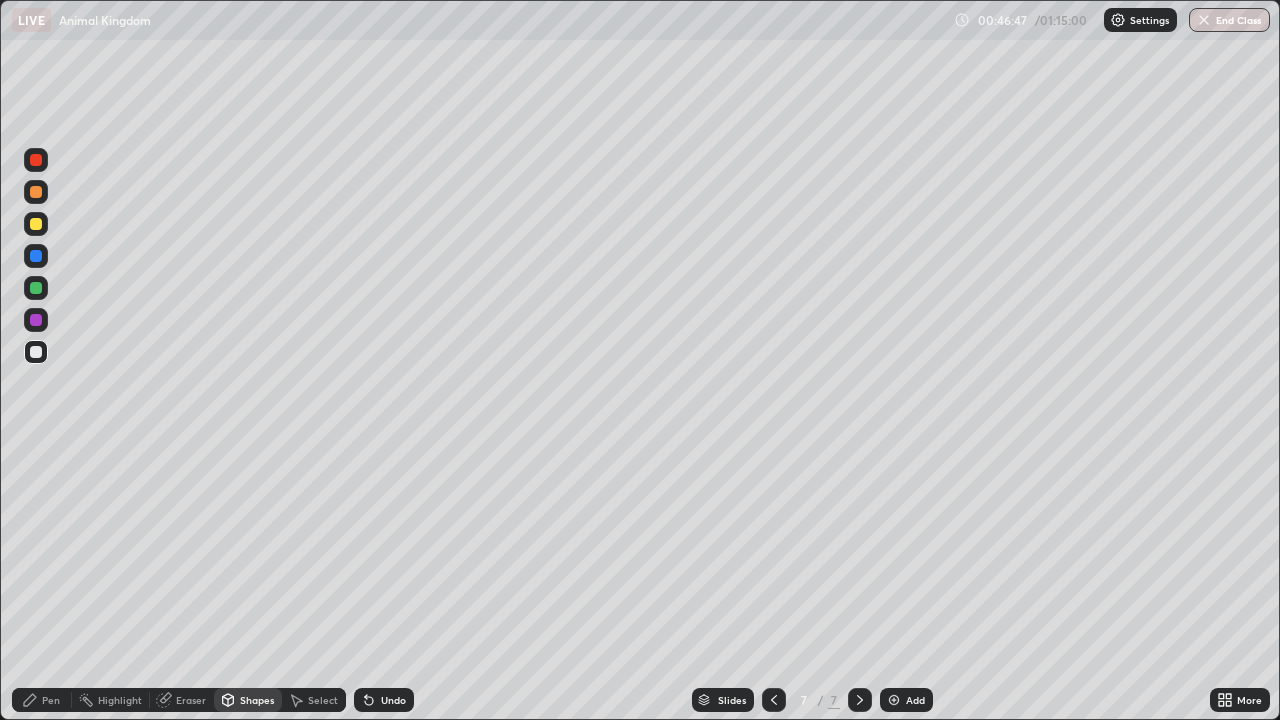 click at bounding box center [36, 224] 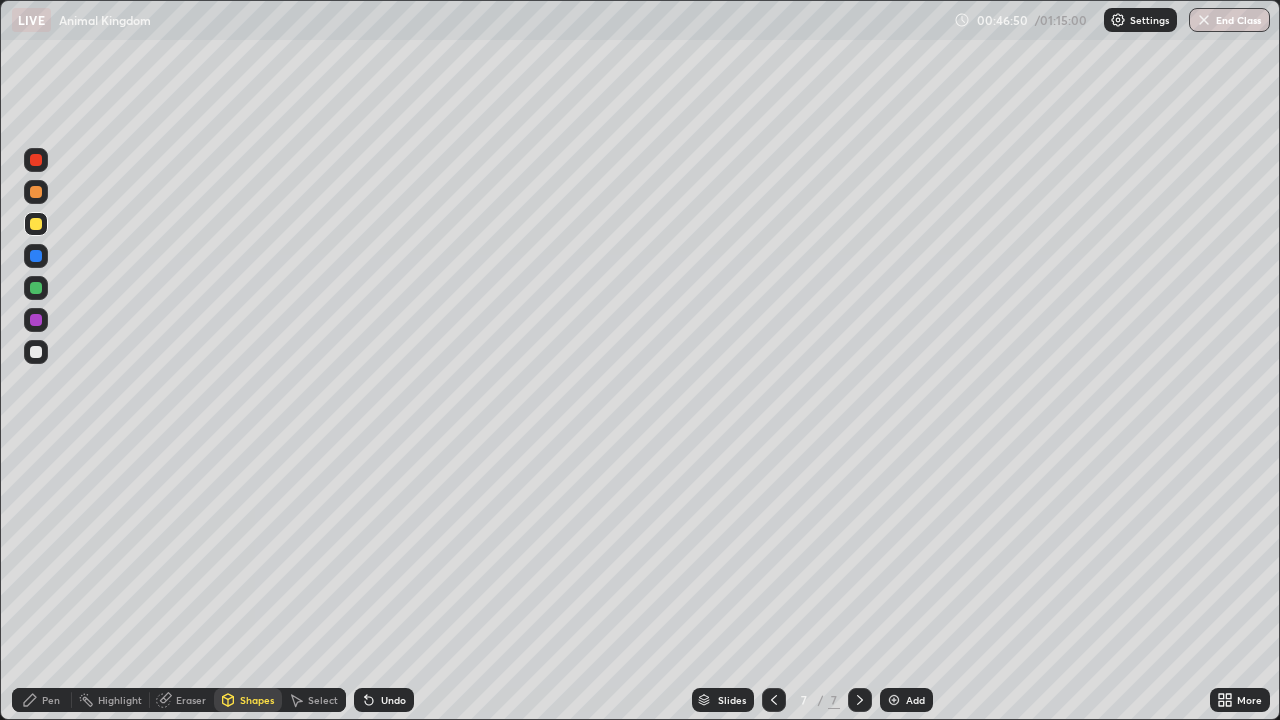 click on "Undo" at bounding box center (393, 700) 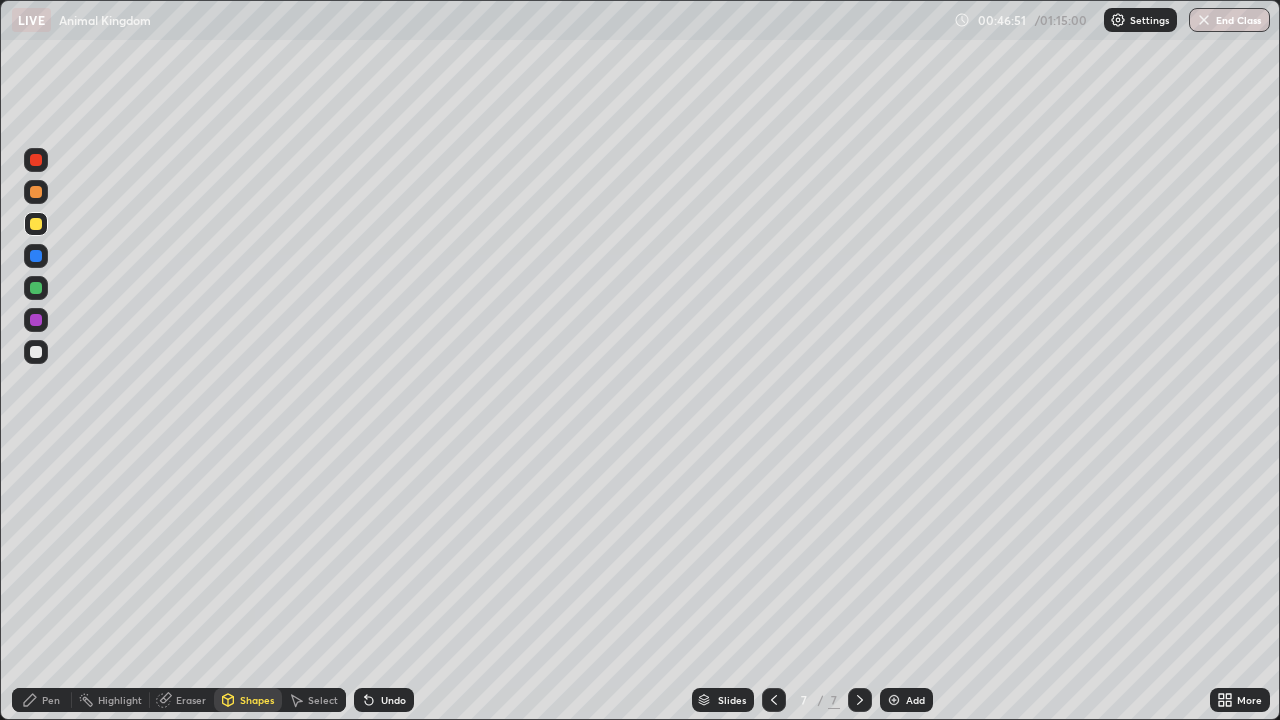 click 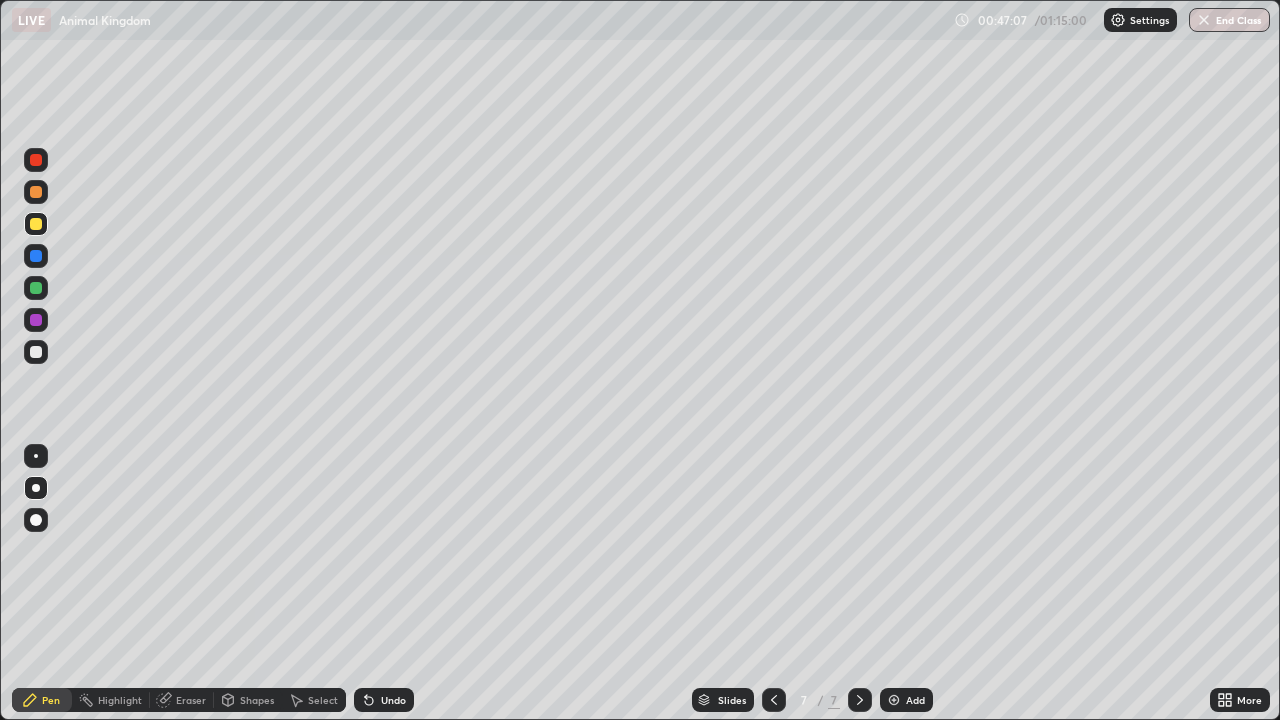 click on "Shapes" at bounding box center (257, 700) 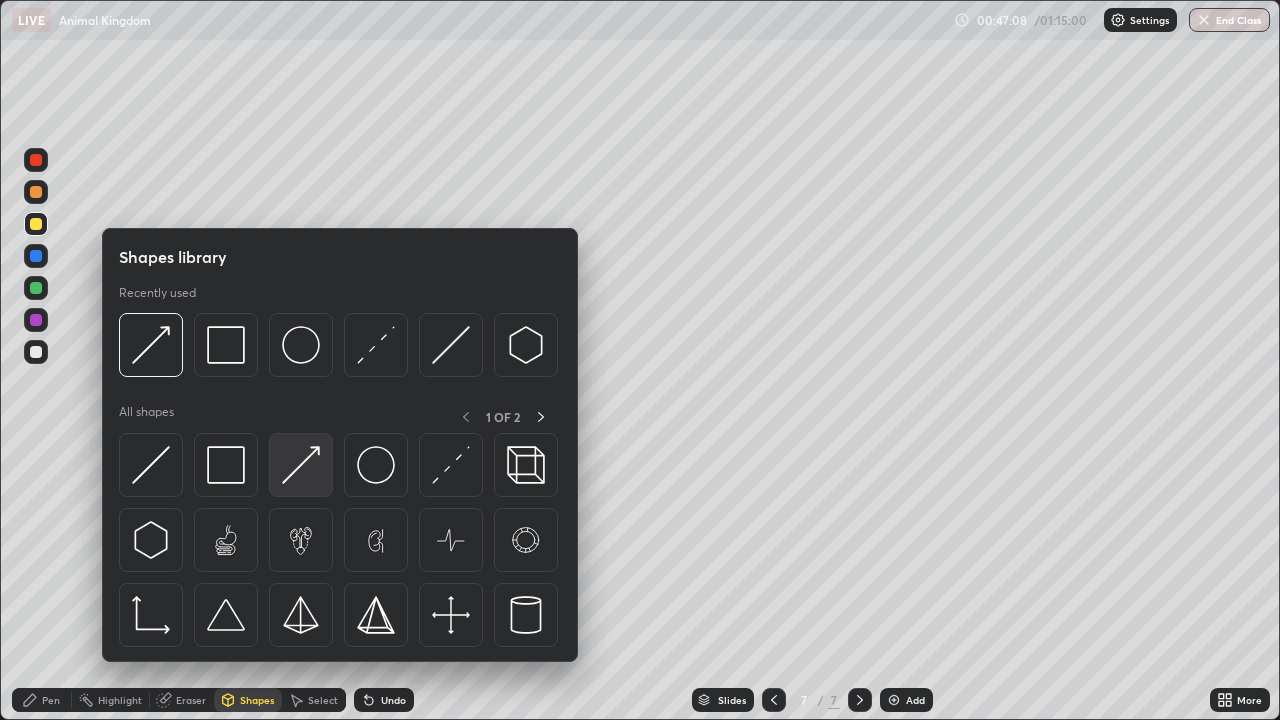 click at bounding box center [301, 465] 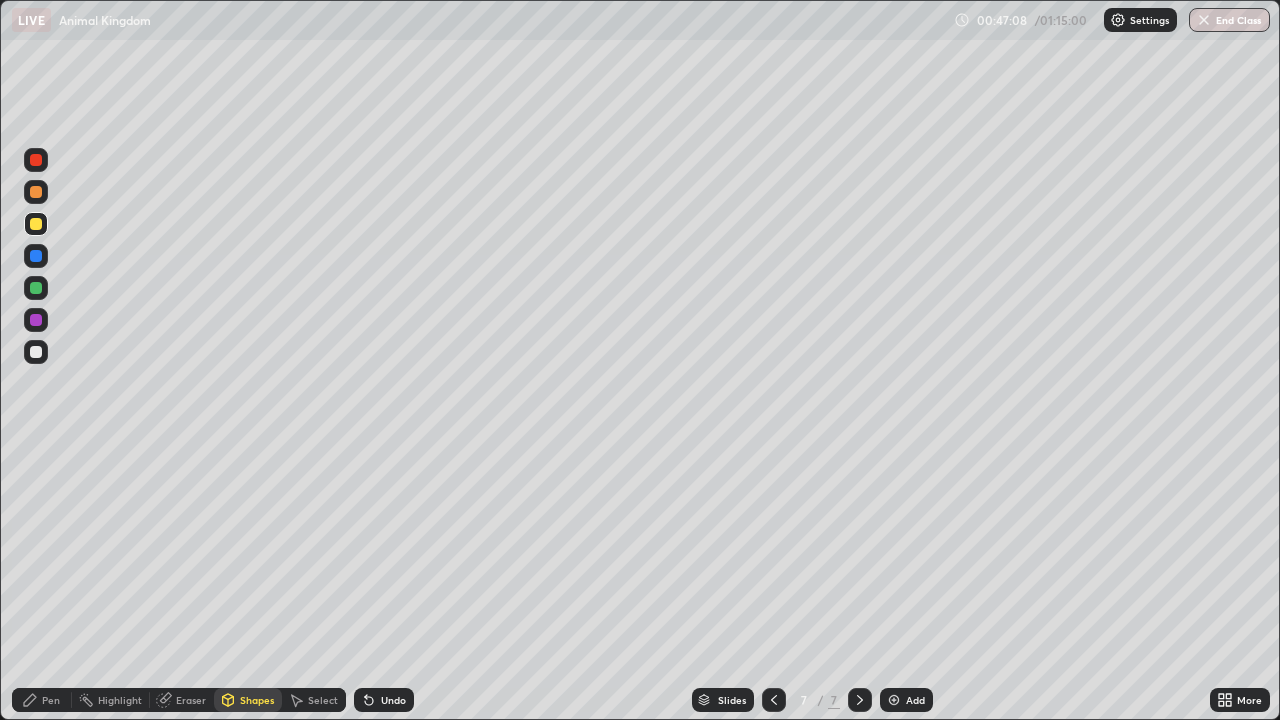 click at bounding box center (36, 352) 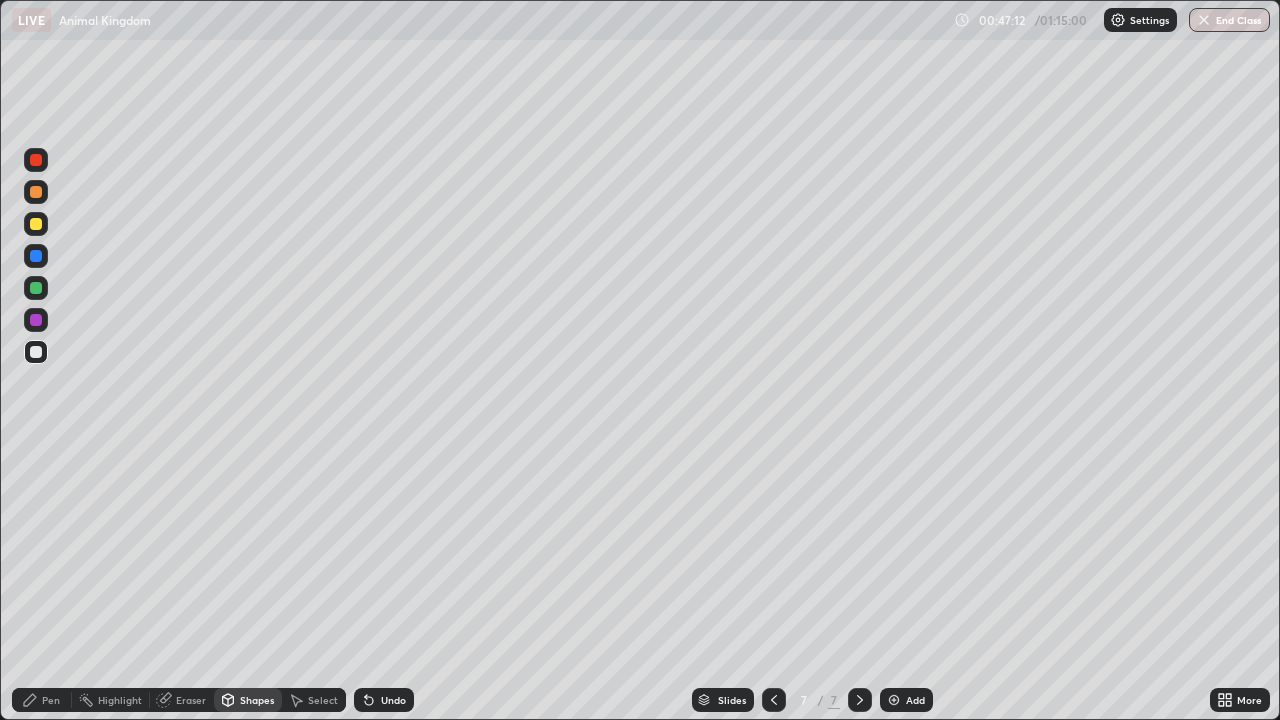 click on "Pen" at bounding box center [42, 700] 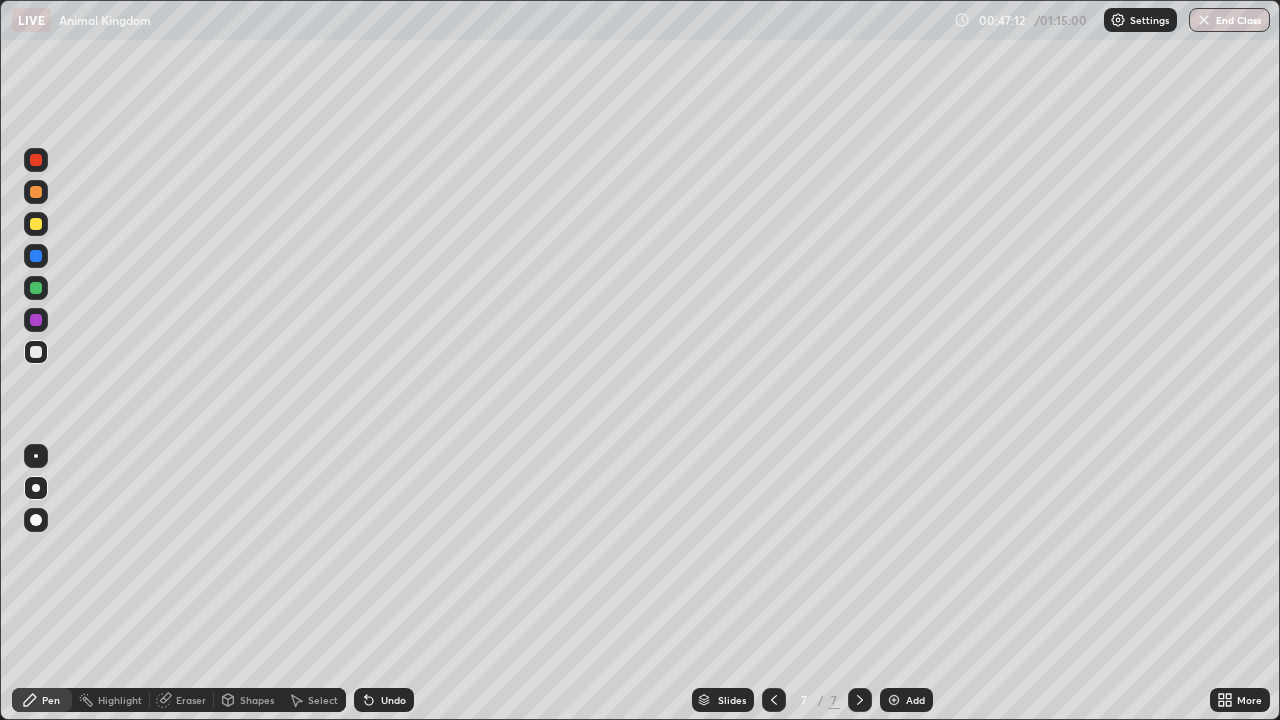 click at bounding box center [36, 224] 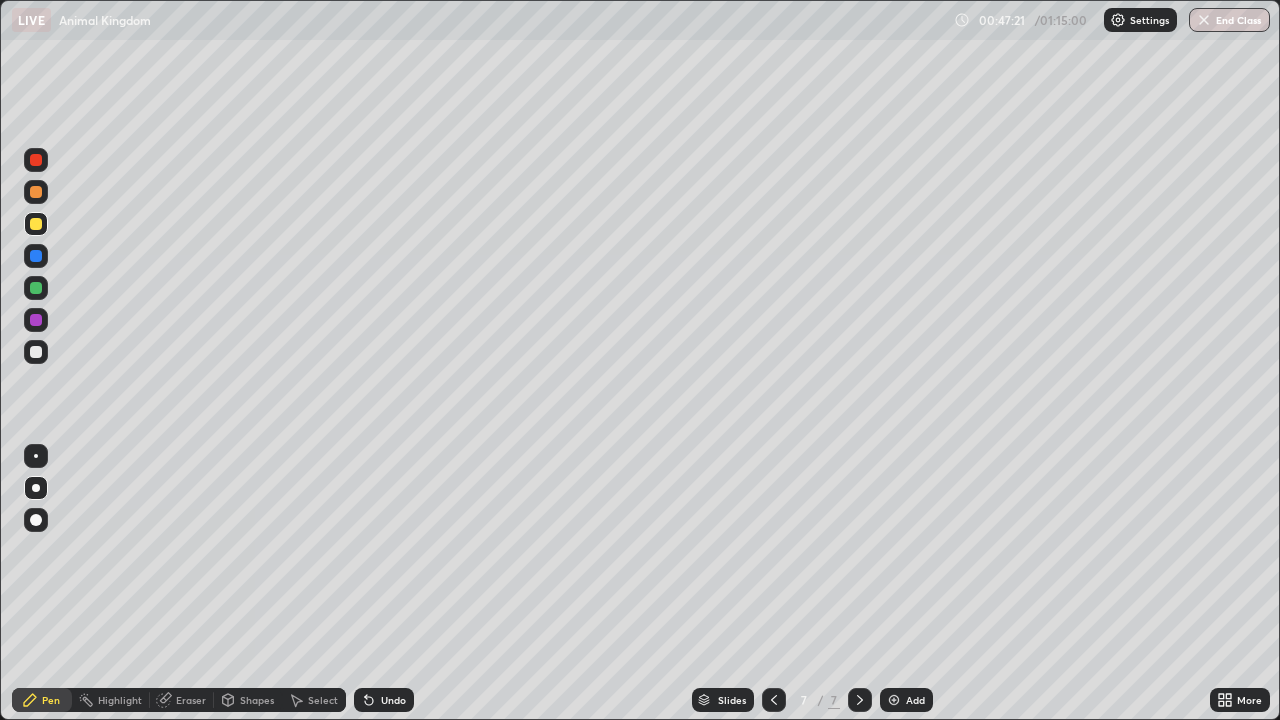 click at bounding box center (36, 320) 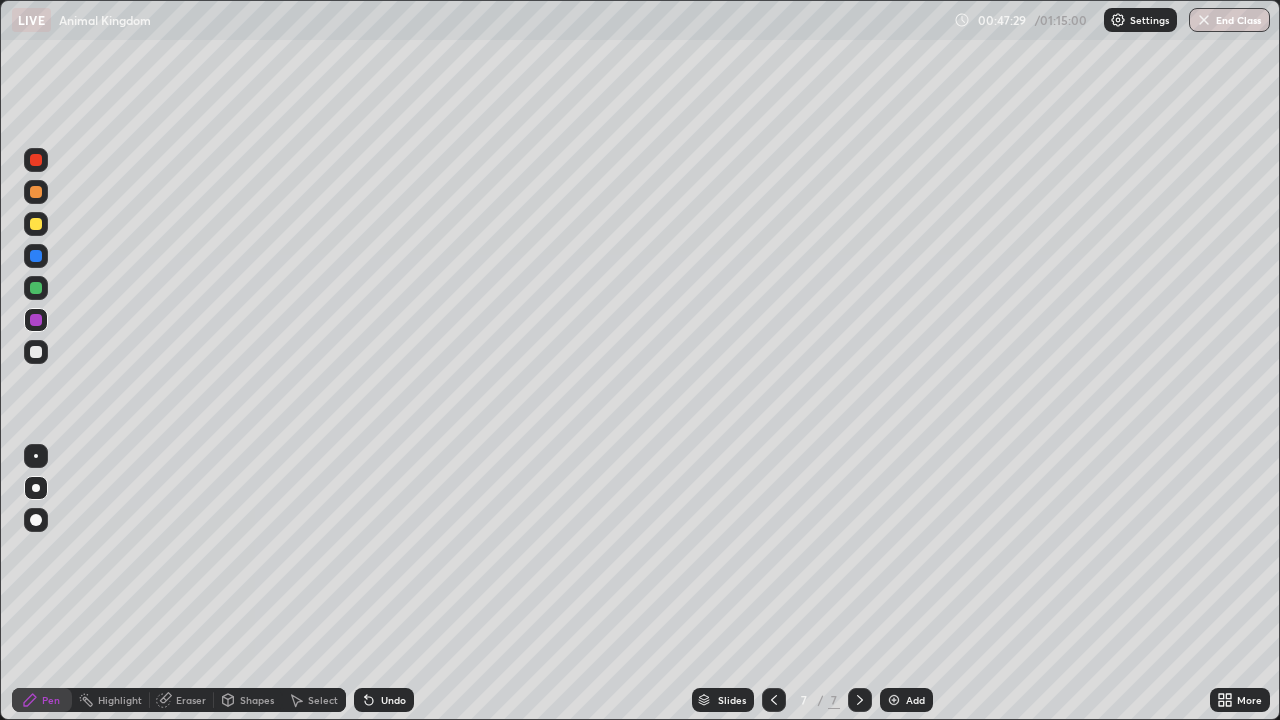 click at bounding box center [36, 352] 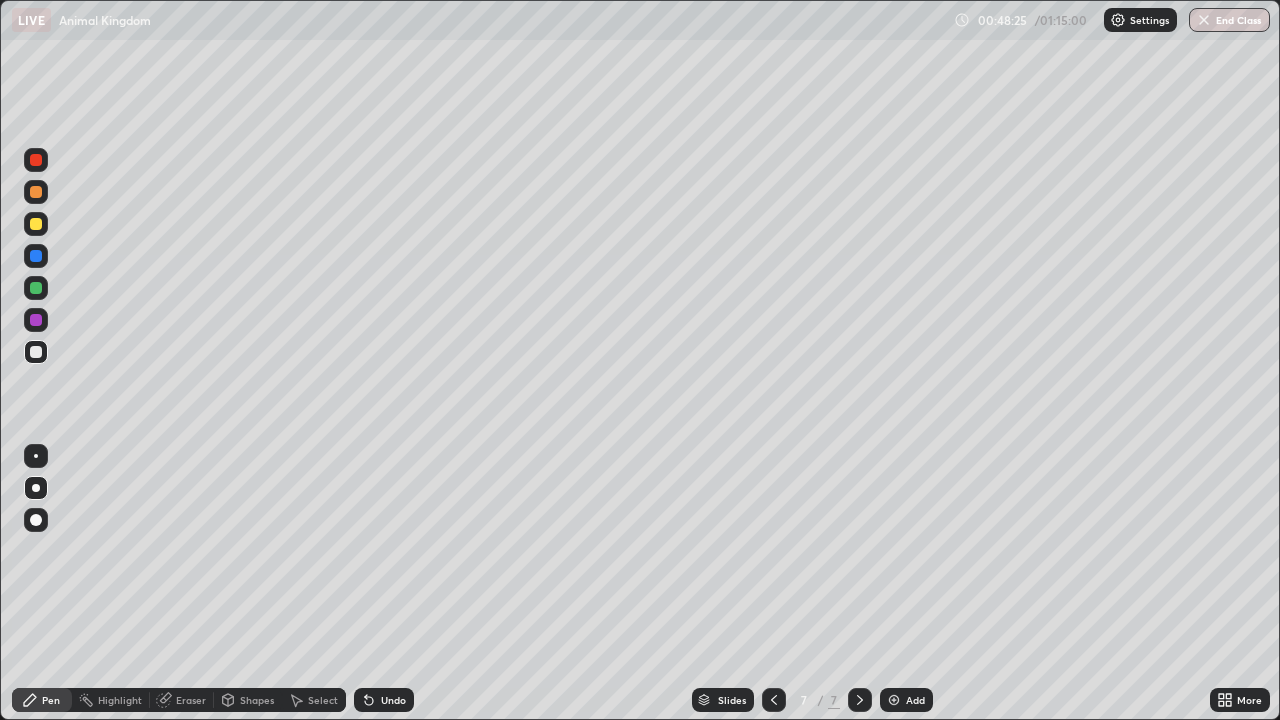 click at bounding box center (36, 224) 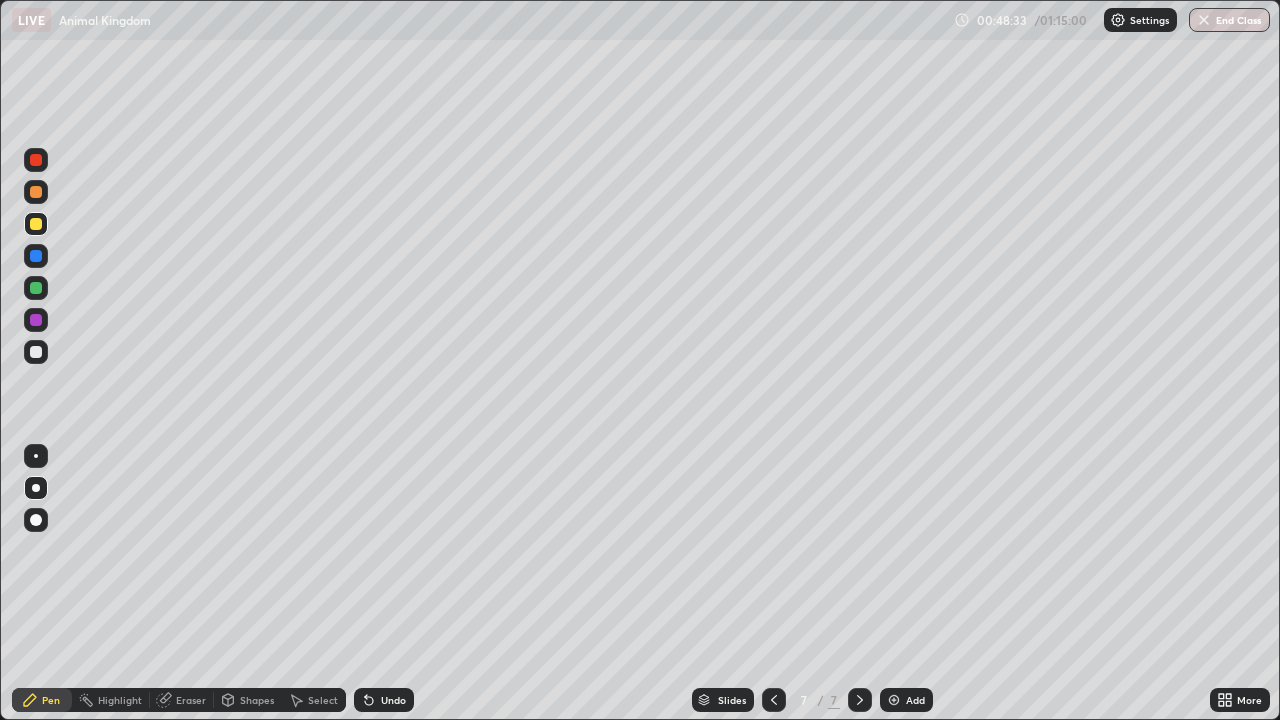 click on "Shapes" at bounding box center [257, 700] 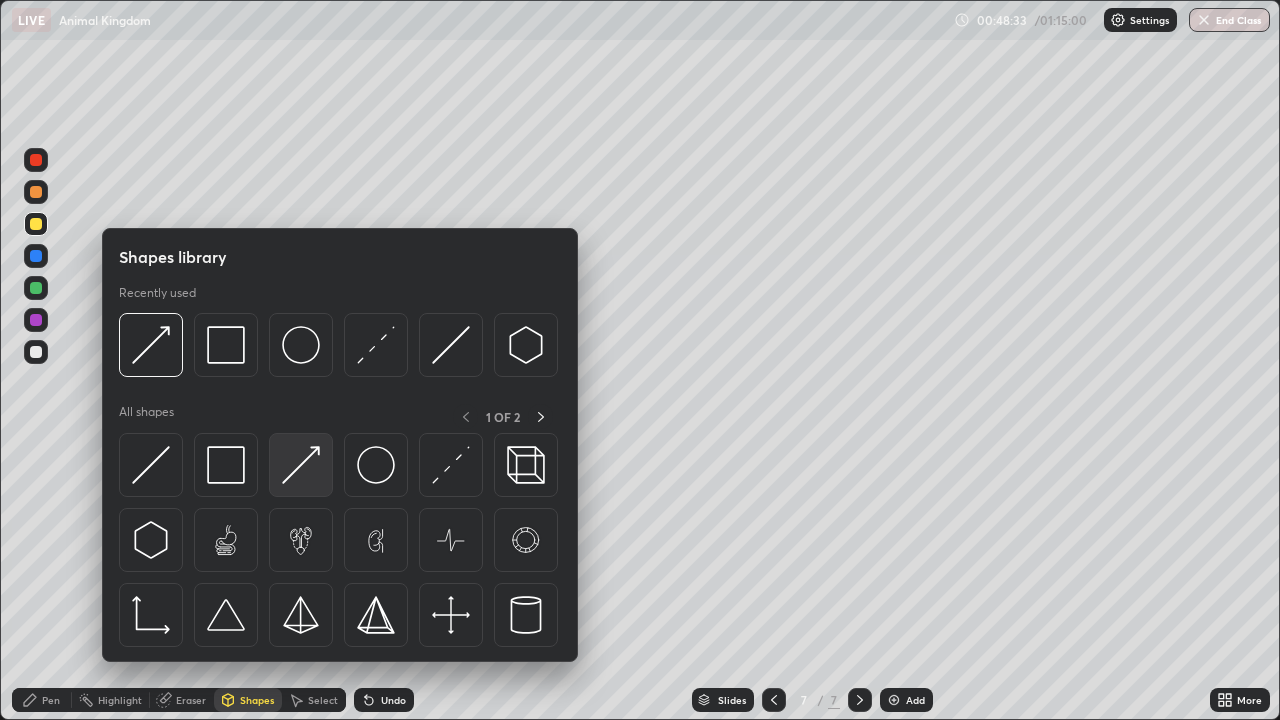 click at bounding box center [301, 465] 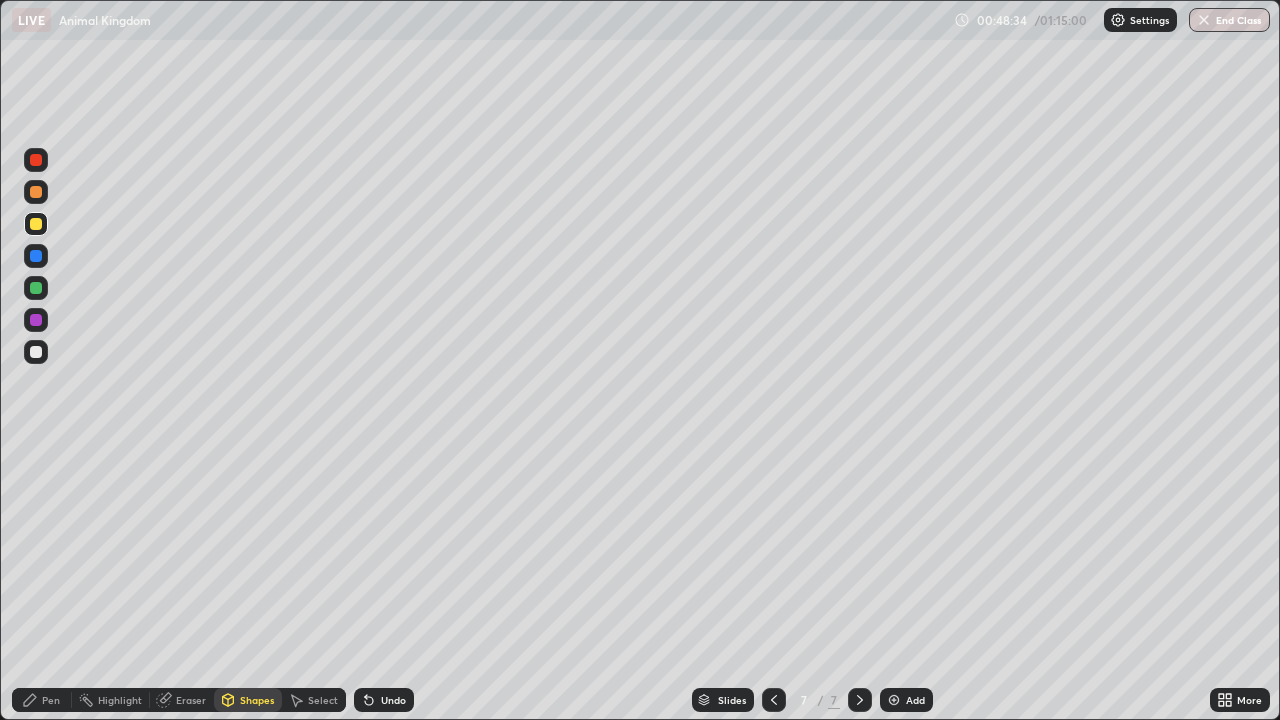 click at bounding box center [36, 352] 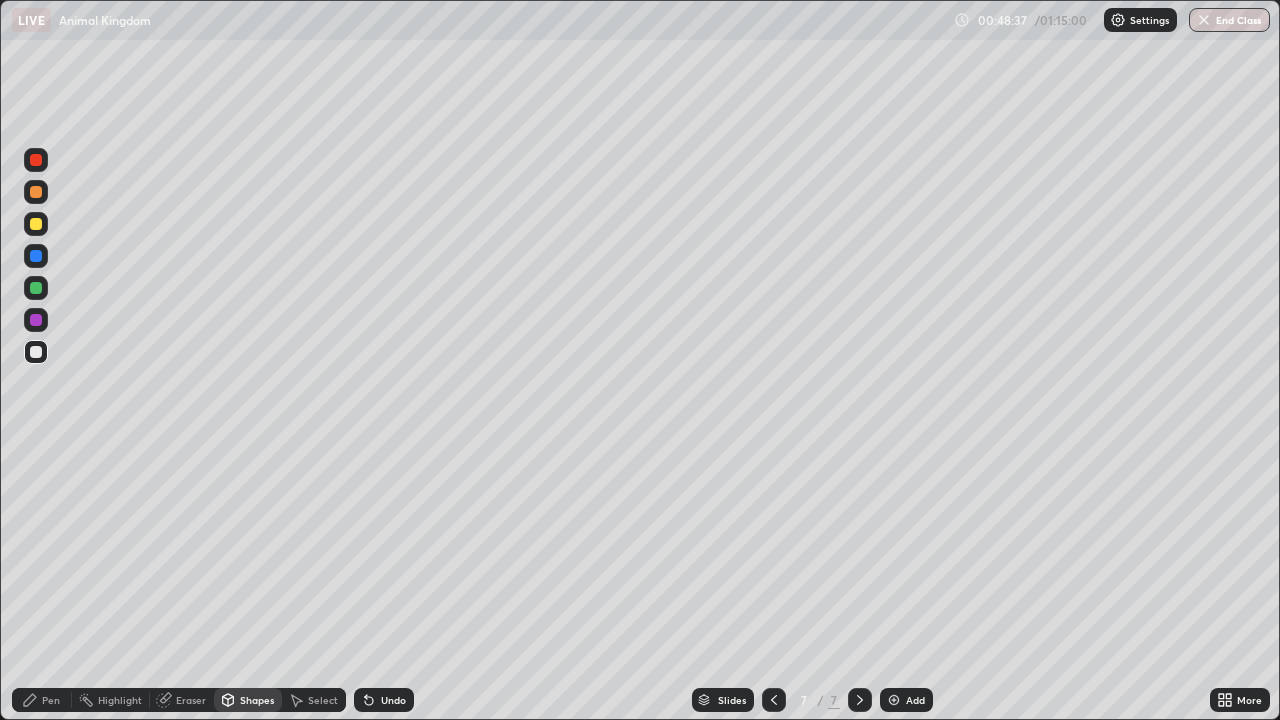 click on "Pen" at bounding box center [51, 700] 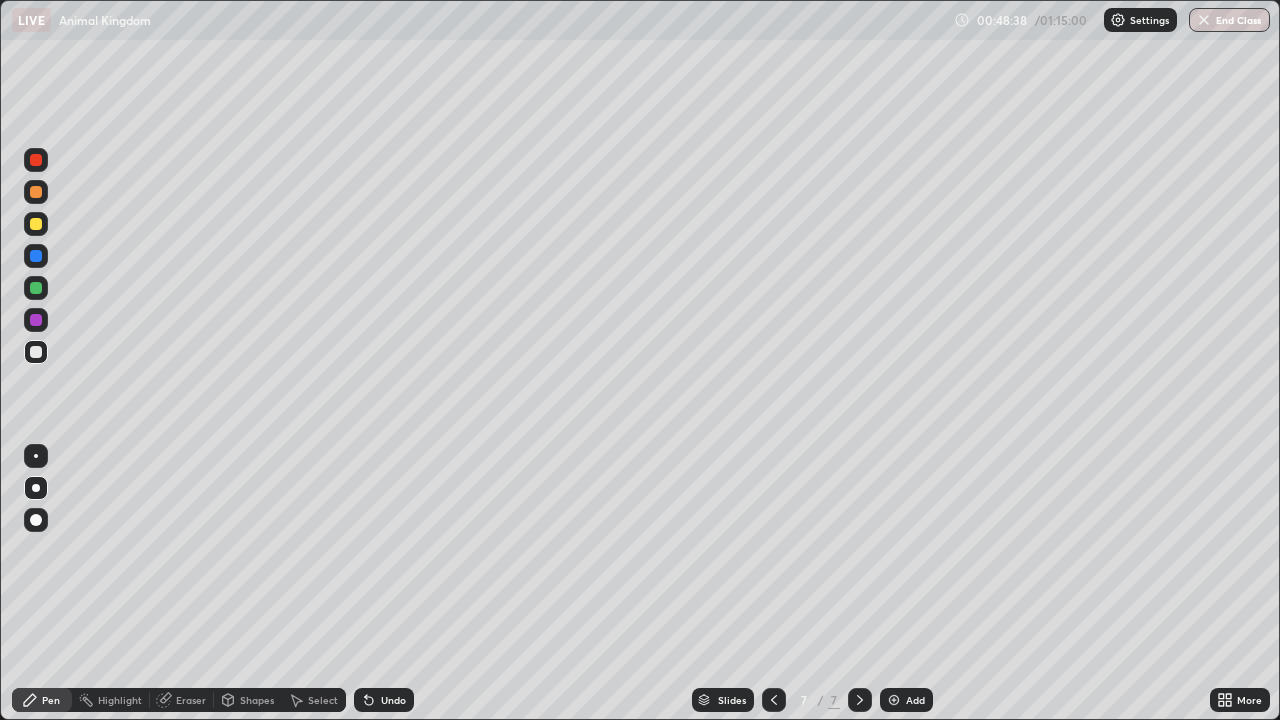 click at bounding box center [36, 224] 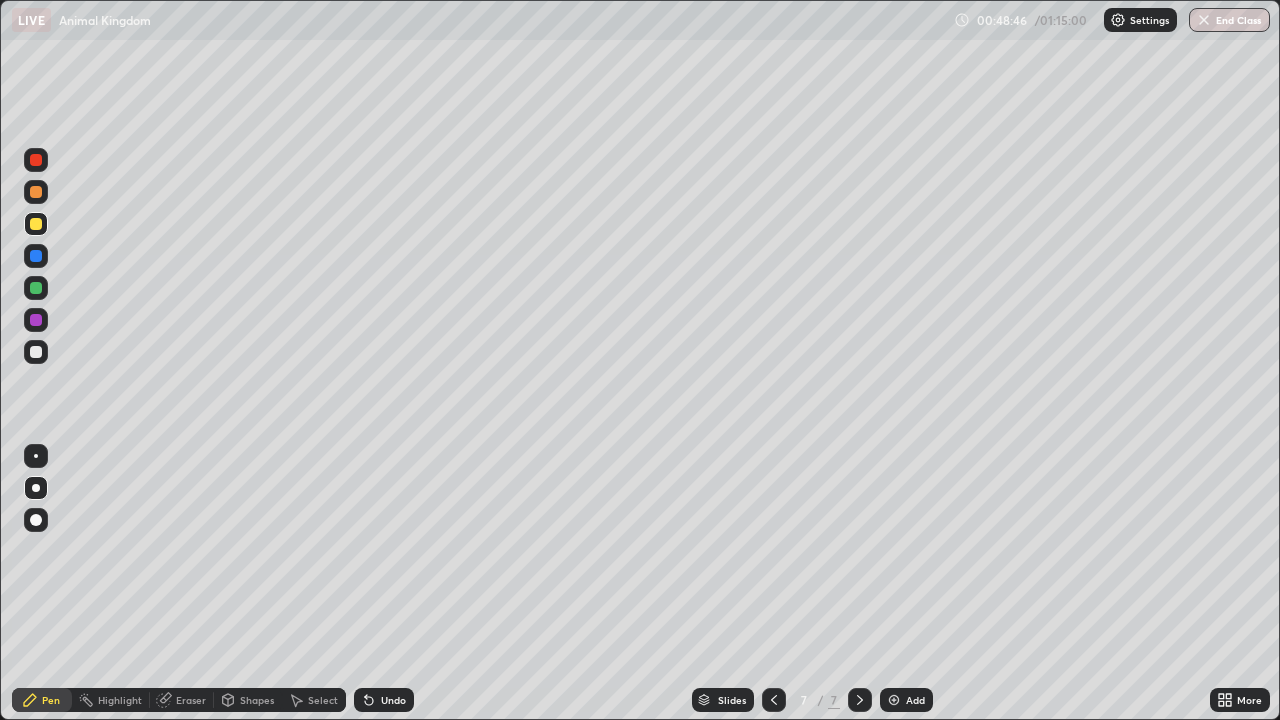 click at bounding box center (36, 288) 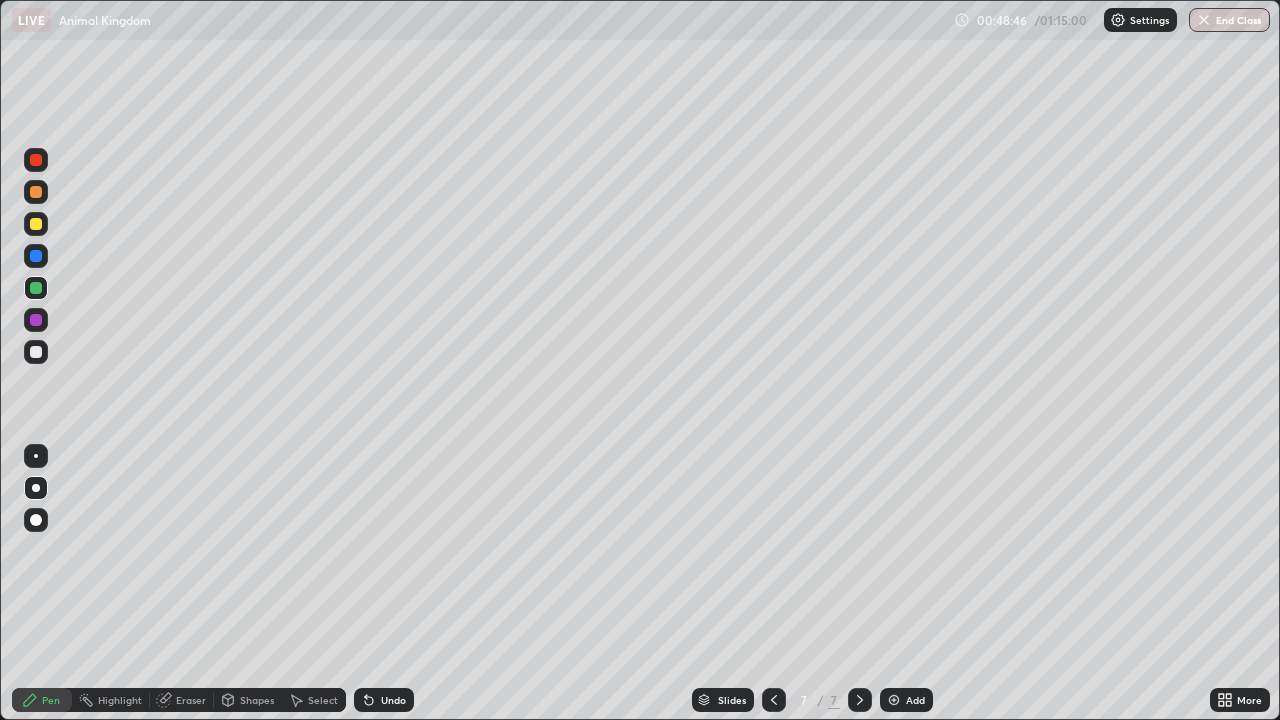 click at bounding box center [36, 224] 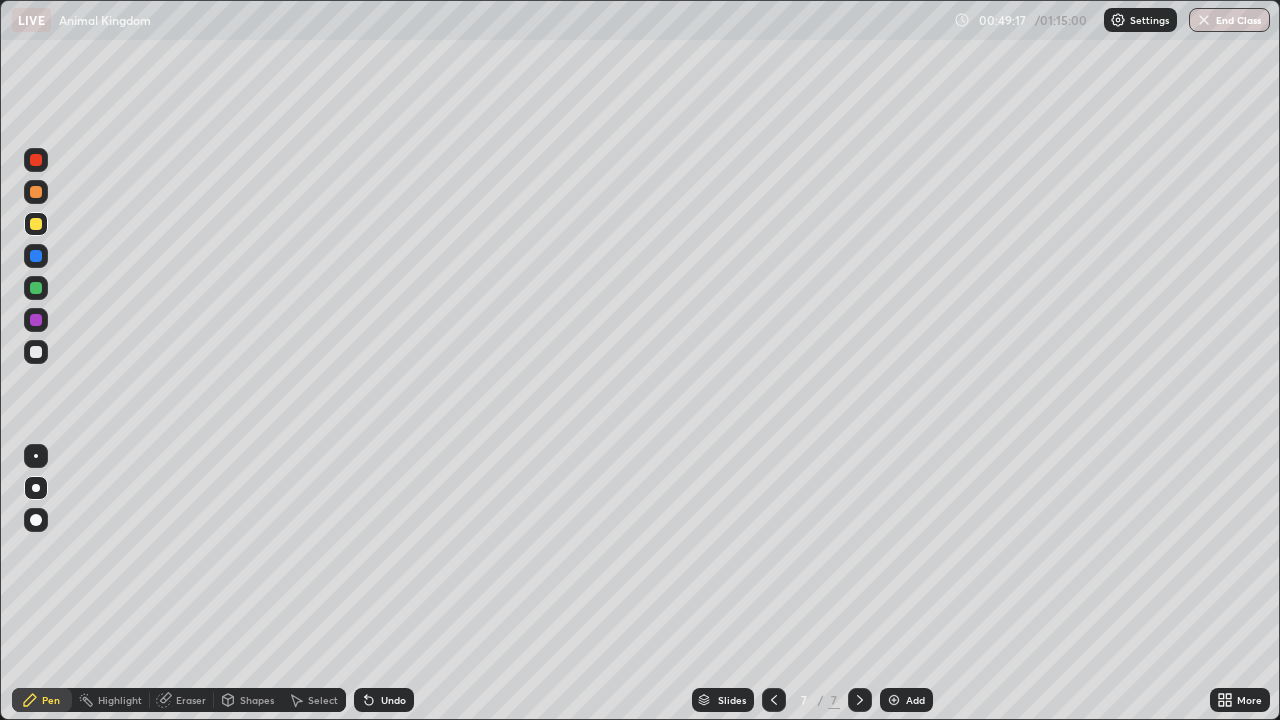 click at bounding box center [36, 320] 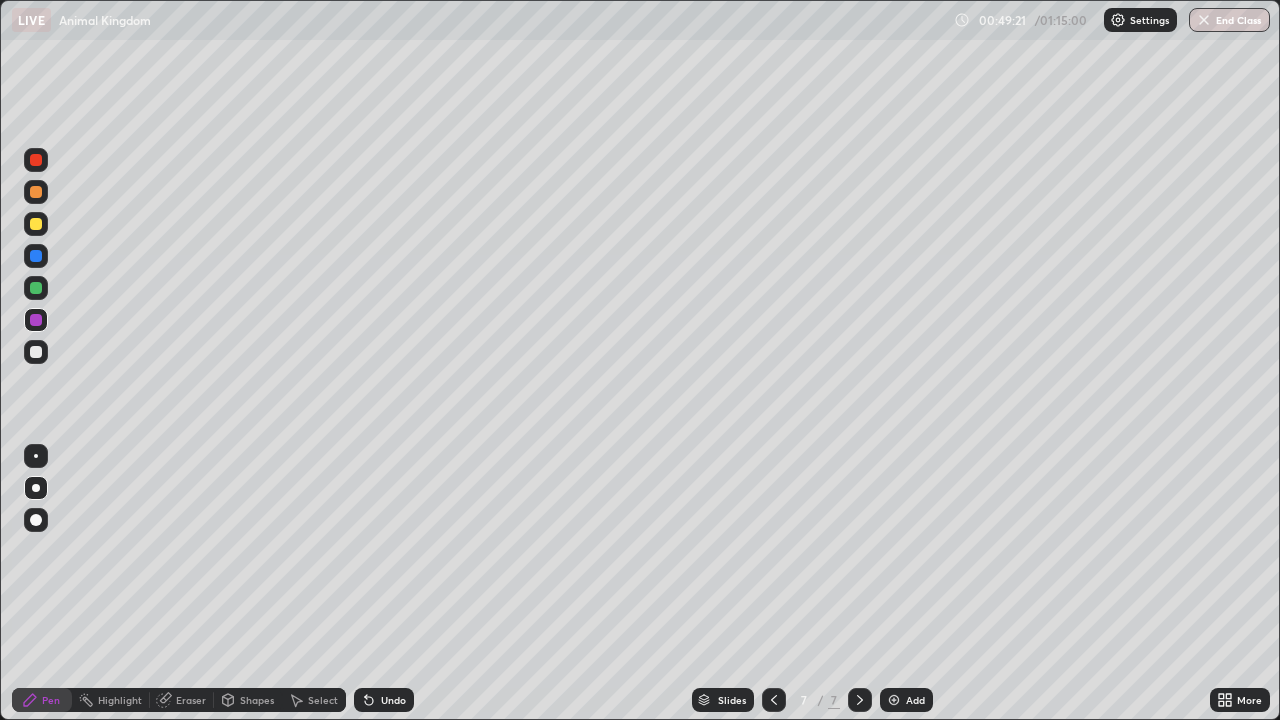 click on "Undo" at bounding box center (384, 700) 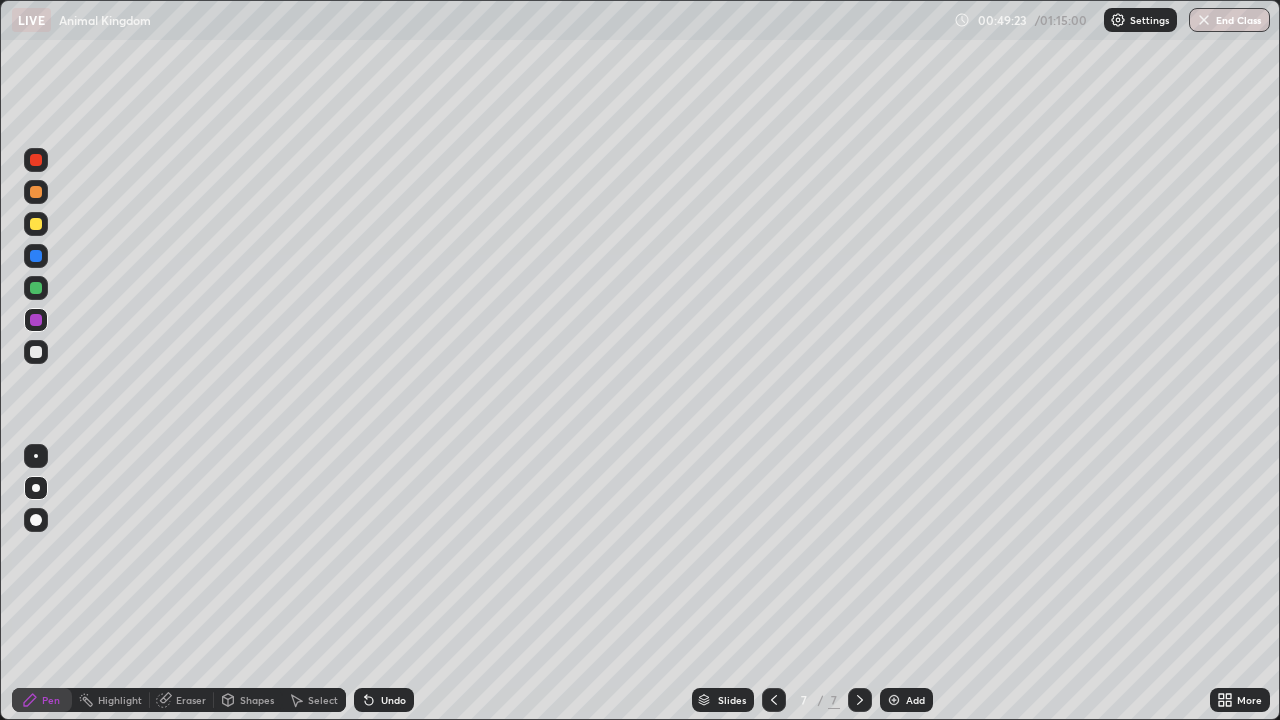 click on "Undo" at bounding box center (393, 700) 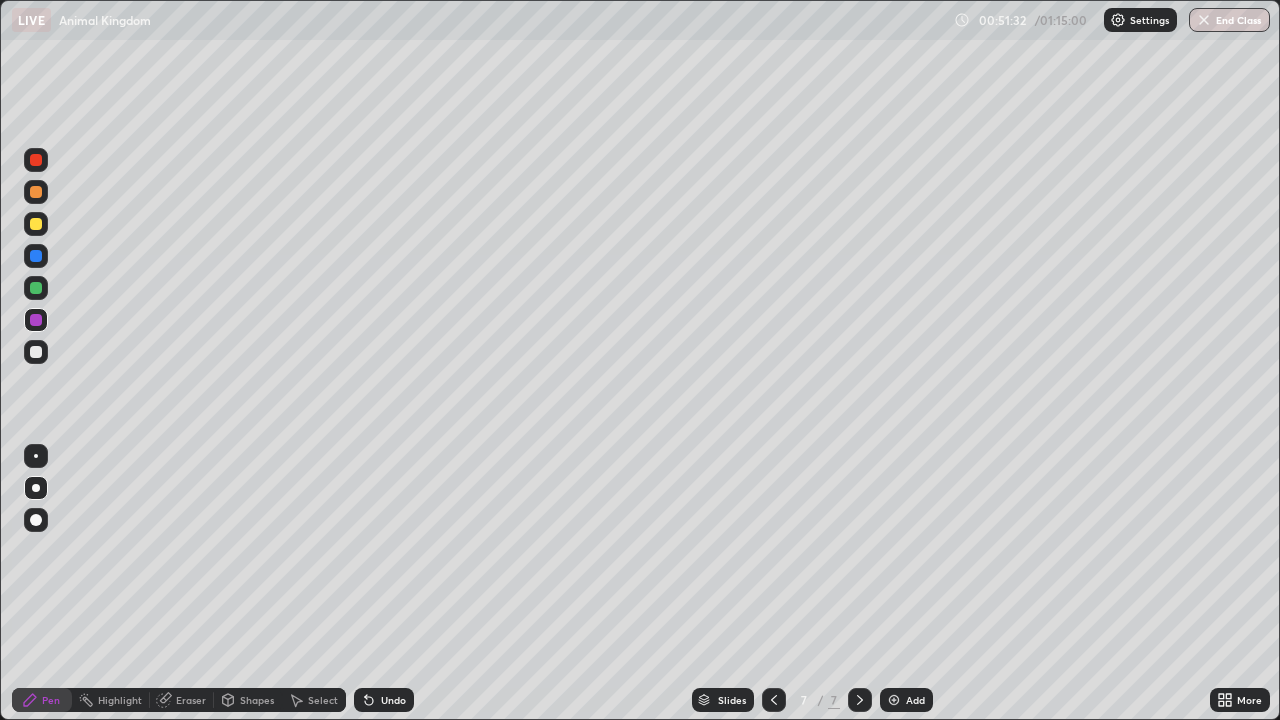 click at bounding box center (36, 352) 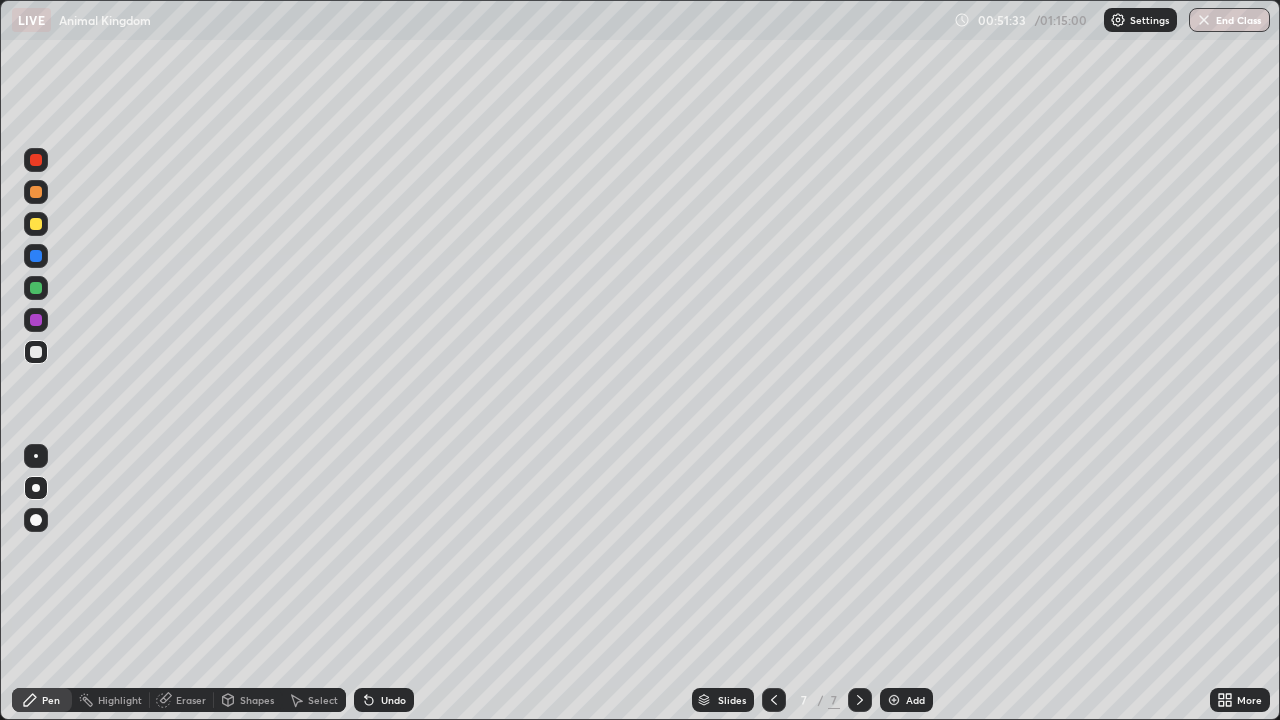click at bounding box center (36, 520) 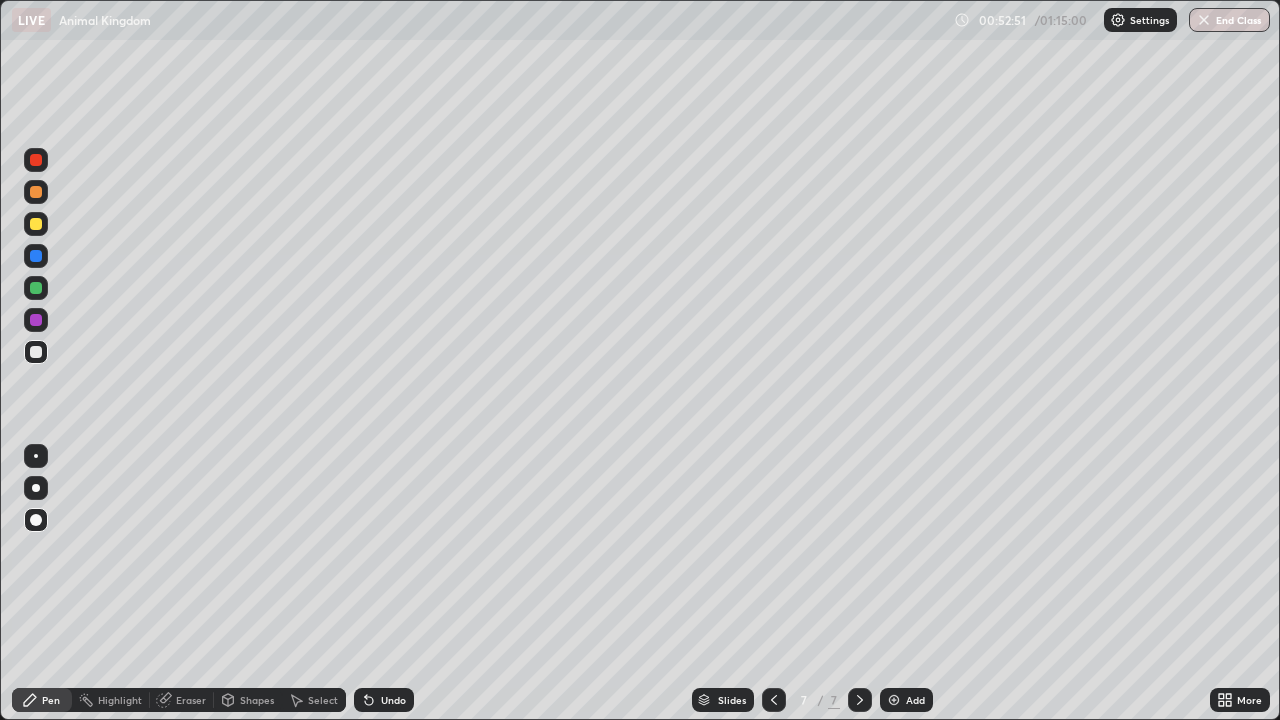 click at bounding box center [894, 700] 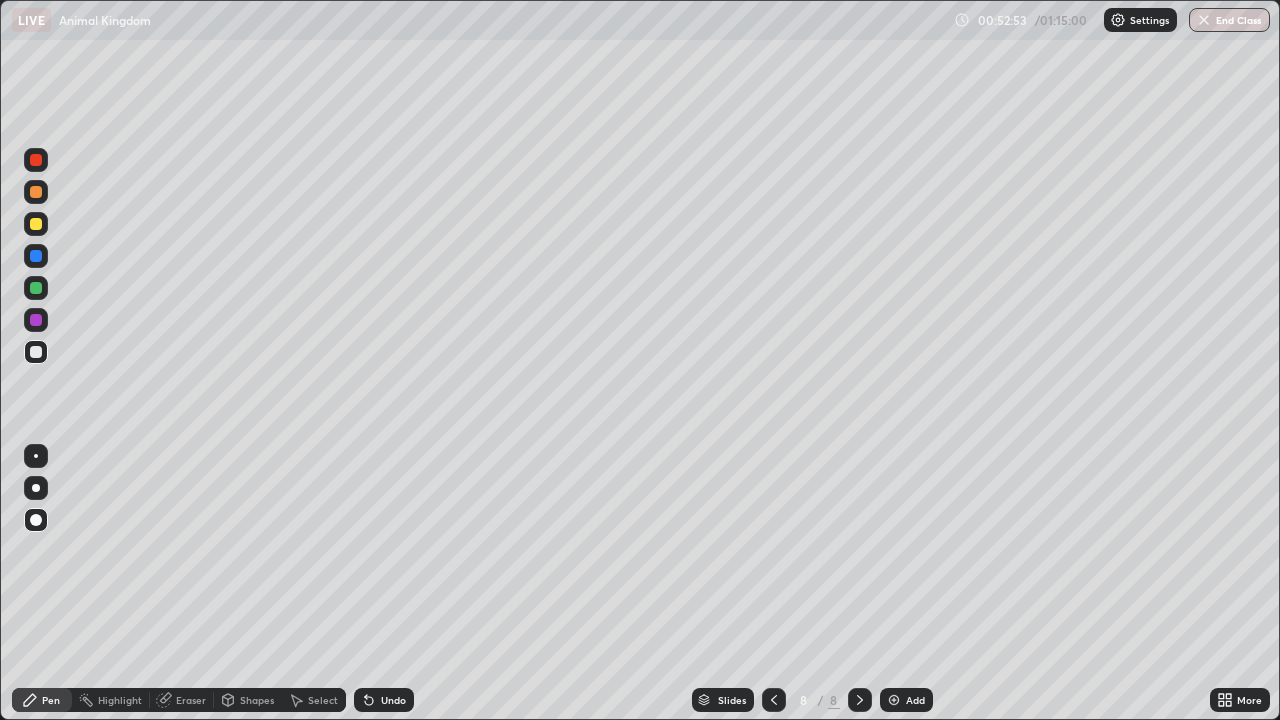 click at bounding box center (36, 224) 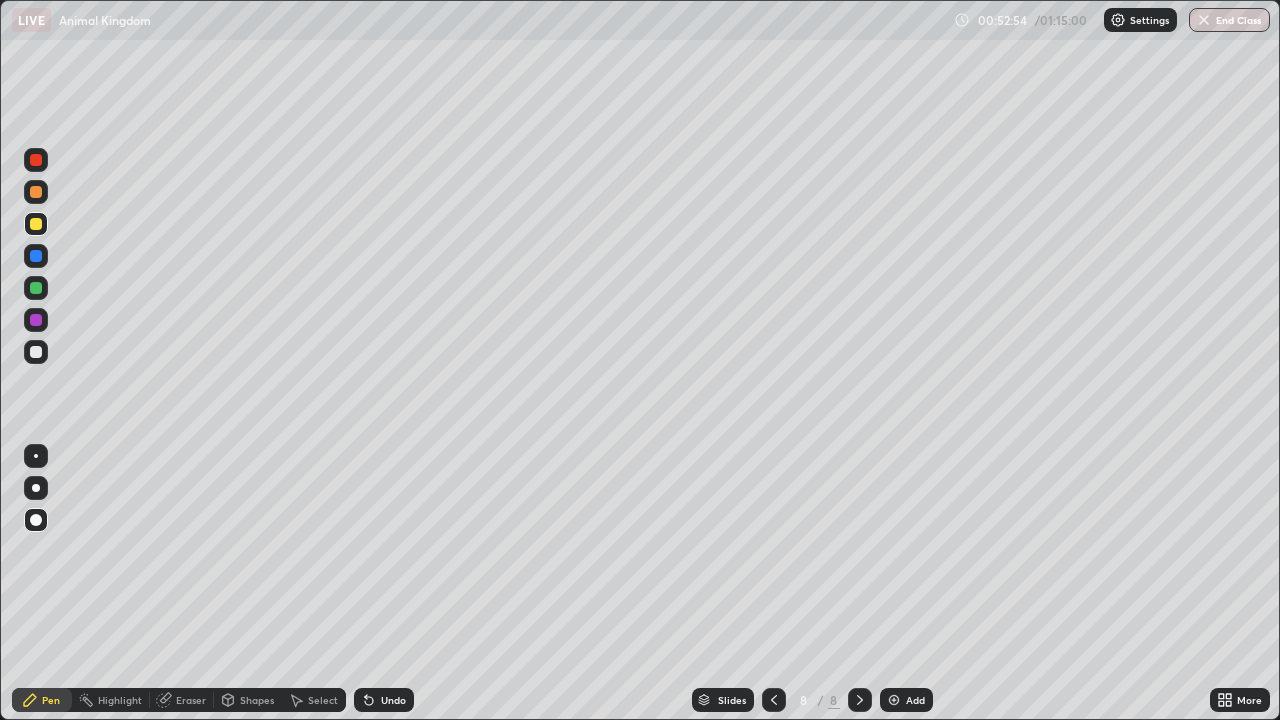 click on "Pen" at bounding box center [42, 700] 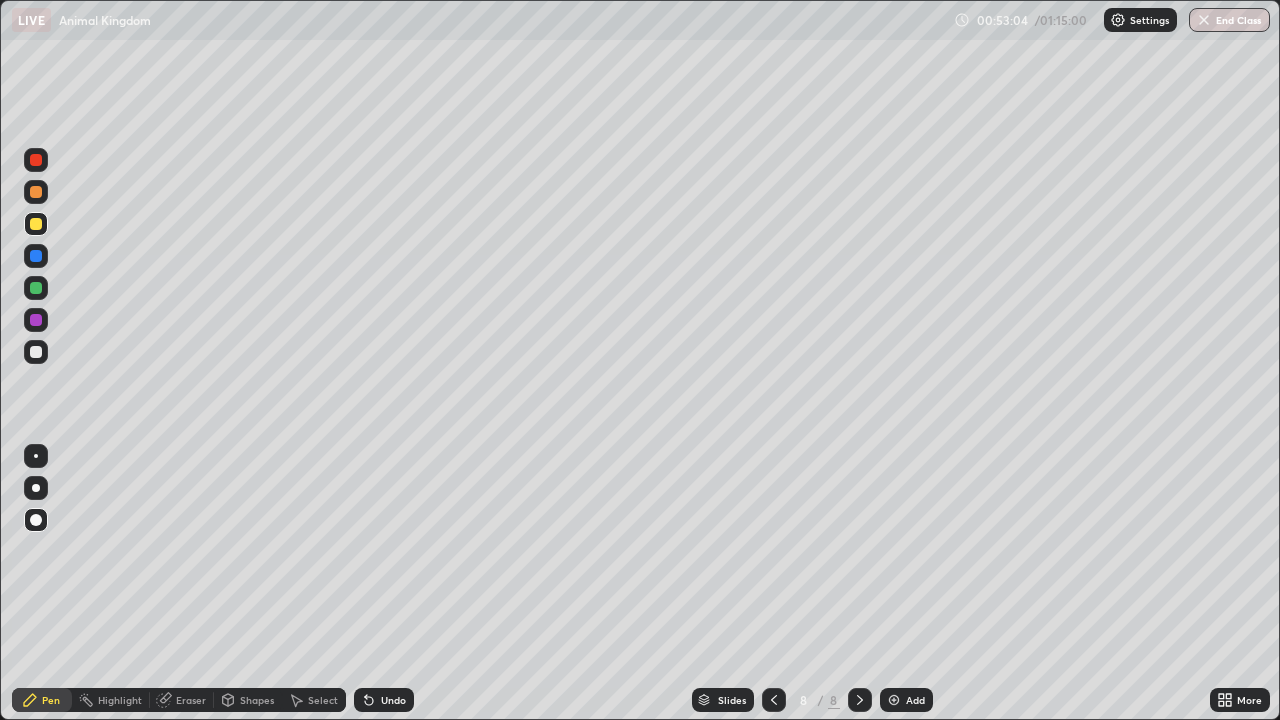 click on "Shapes" at bounding box center (248, 700) 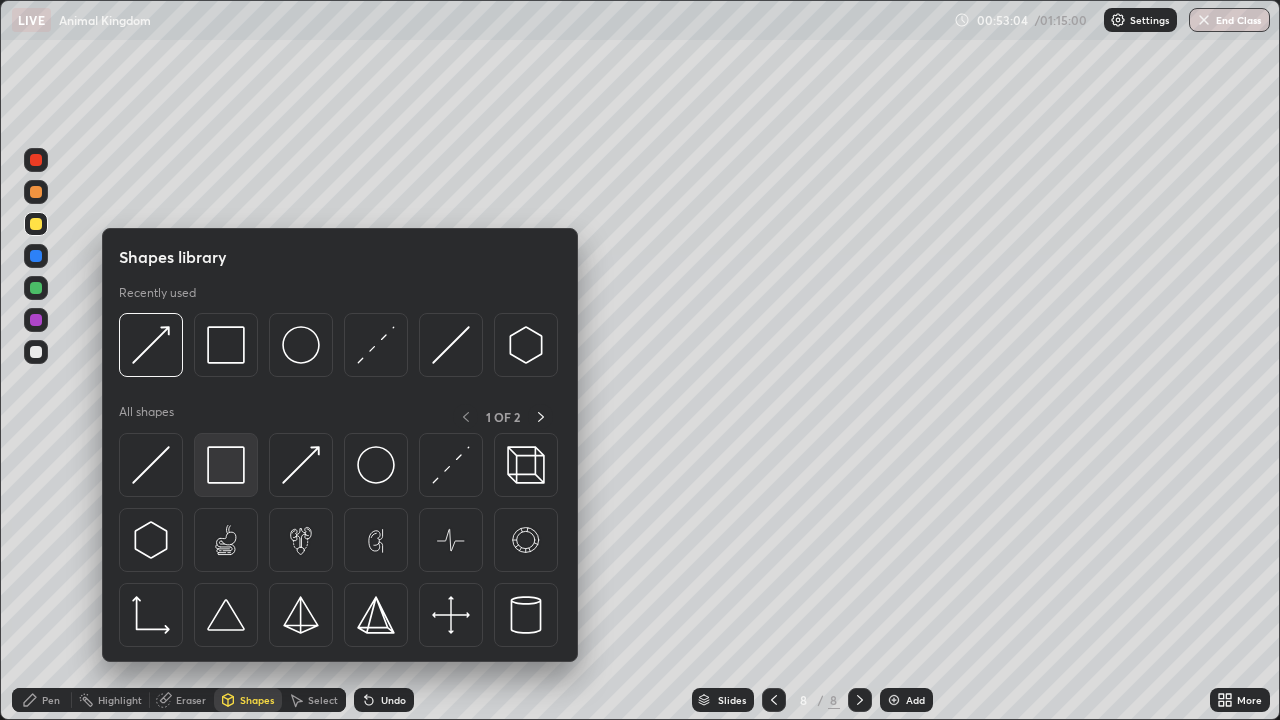 click at bounding box center [226, 465] 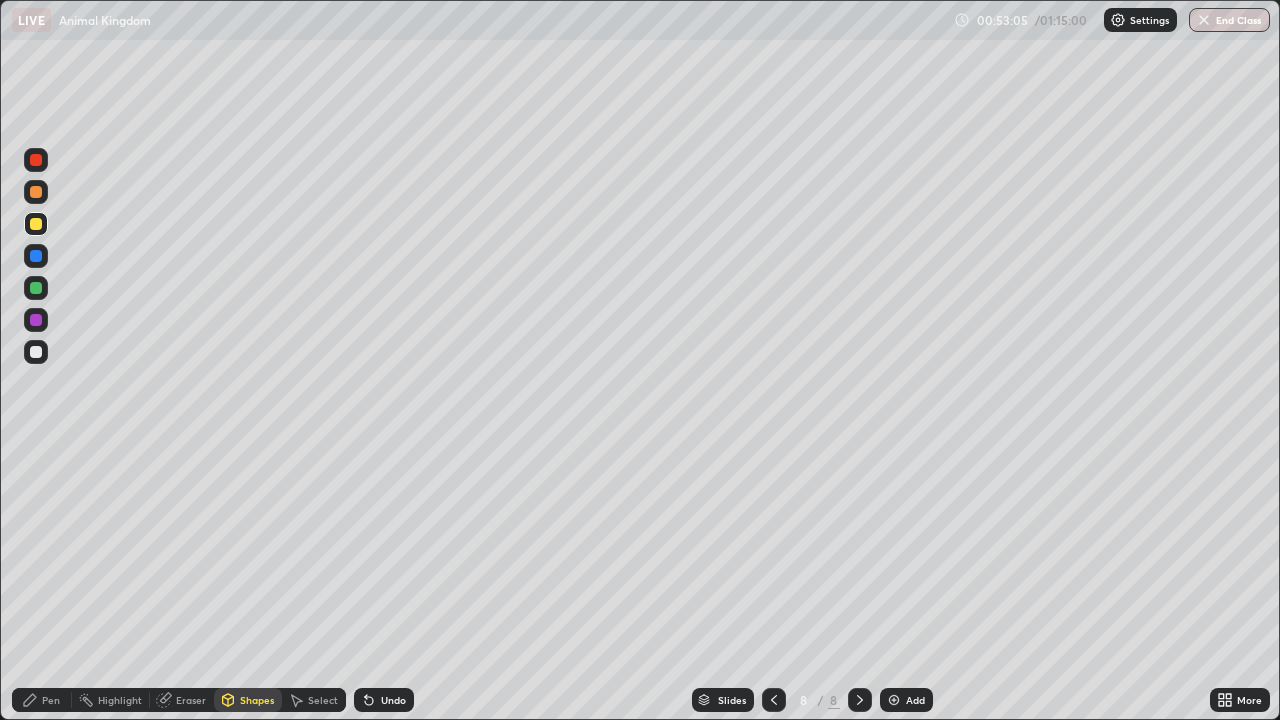 click at bounding box center [36, 352] 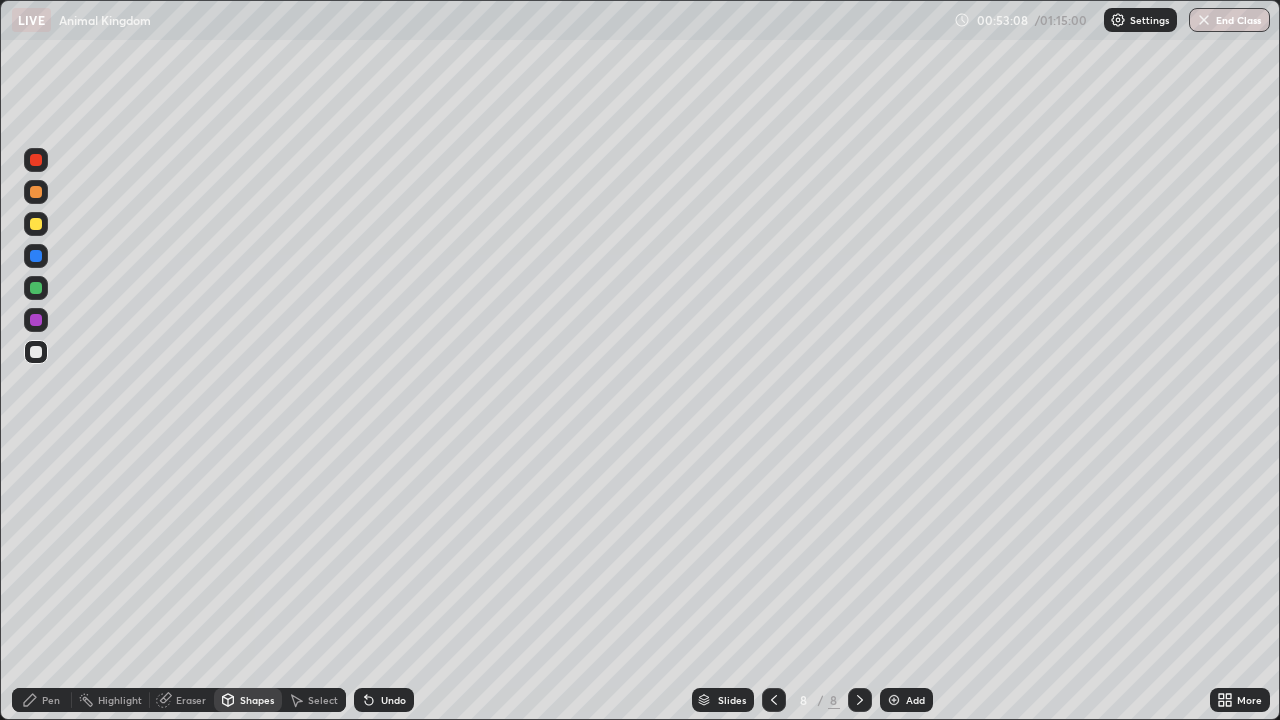 click on "Pen" at bounding box center (42, 700) 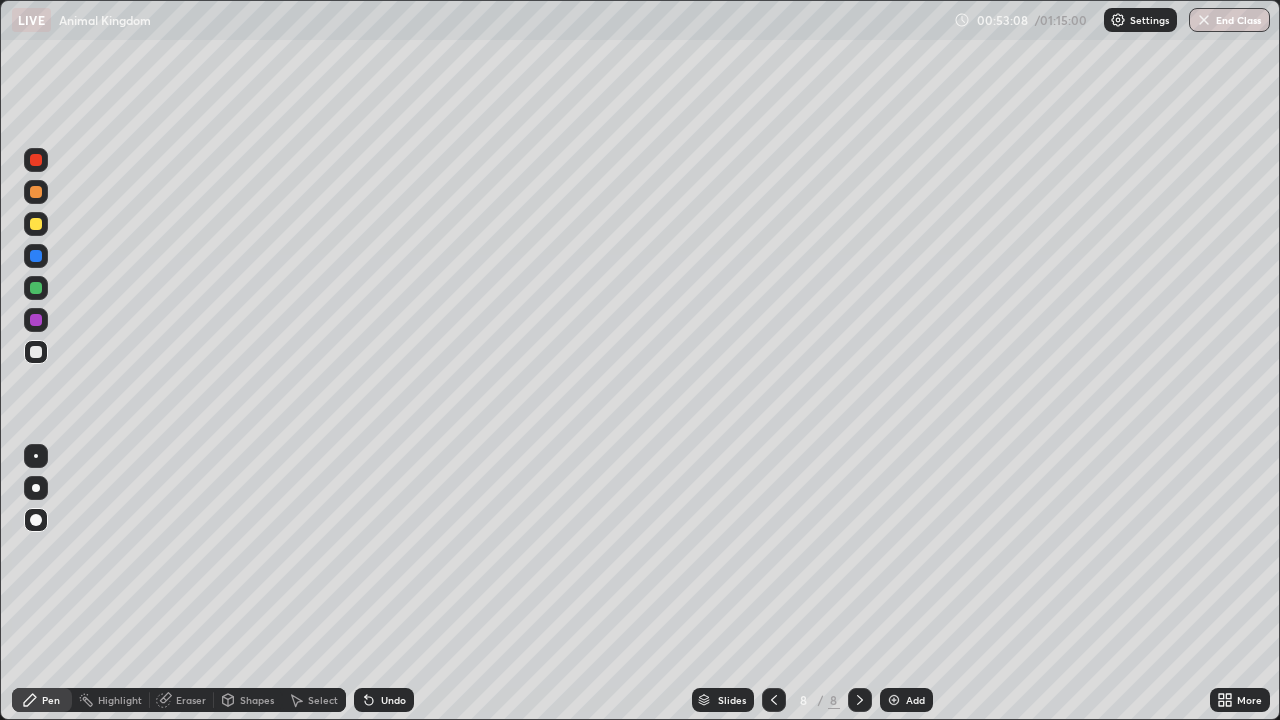 click at bounding box center [36, 352] 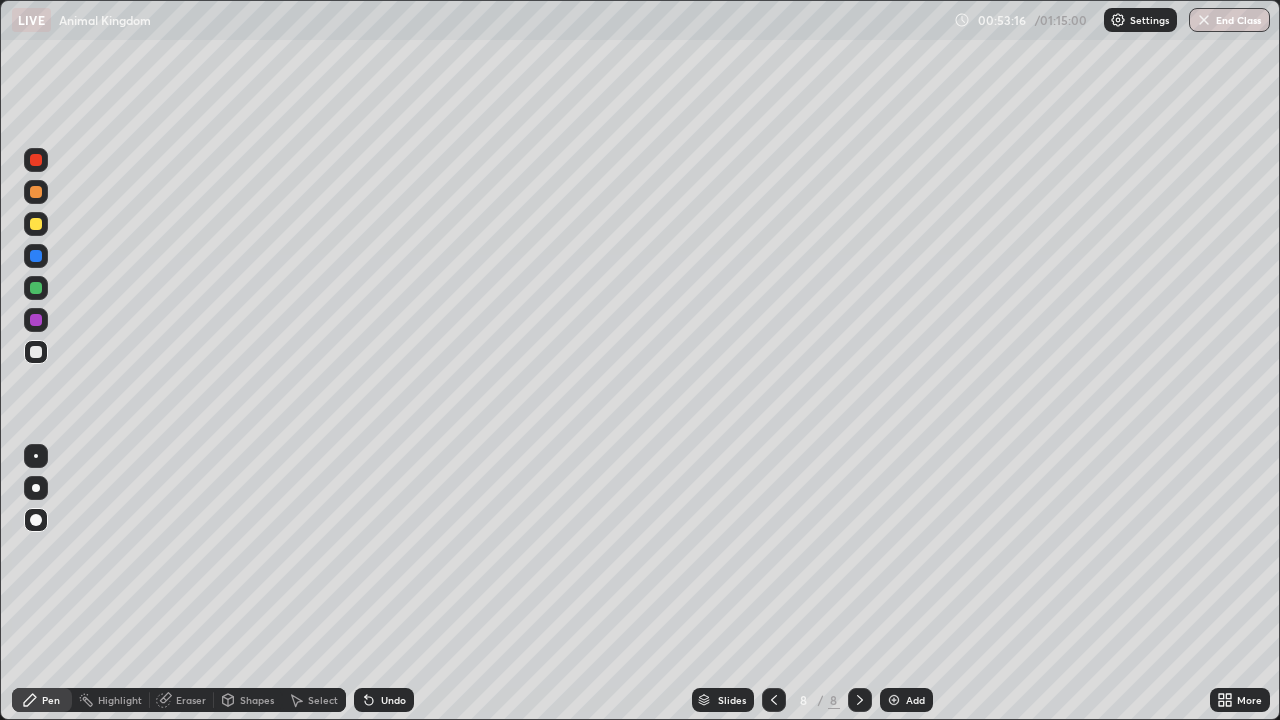 click at bounding box center (36, 320) 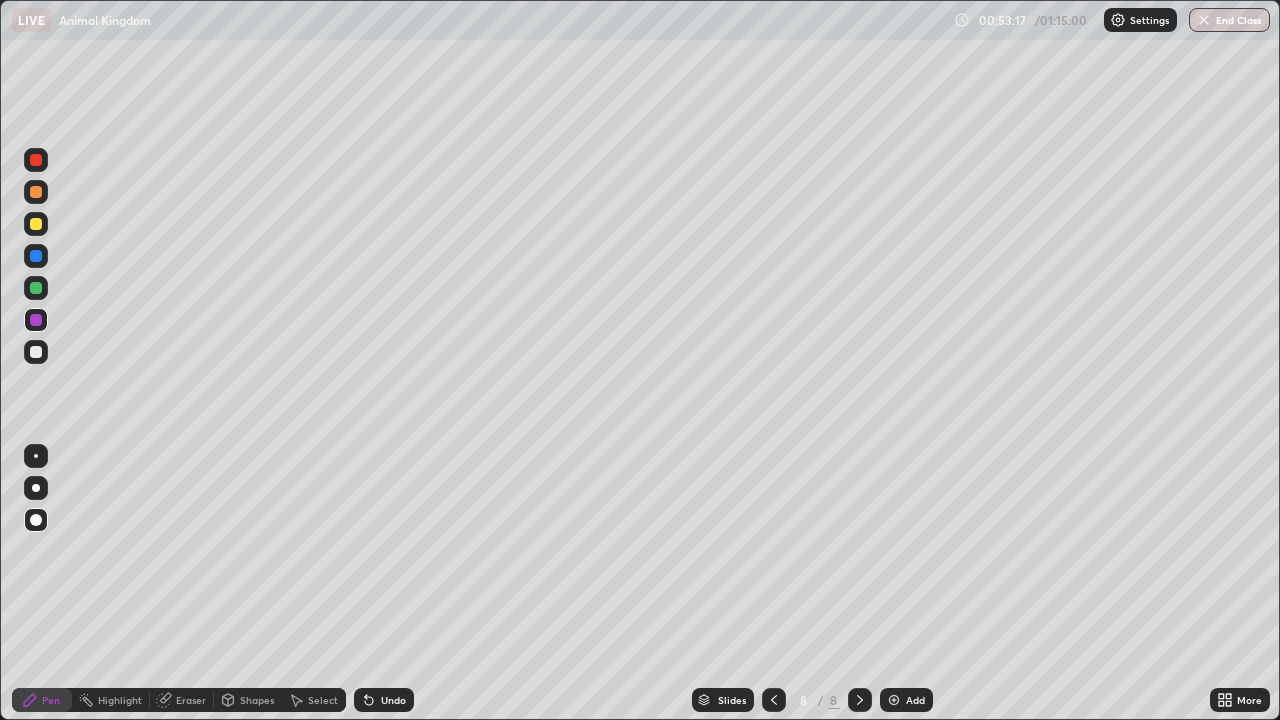 click at bounding box center [36, 352] 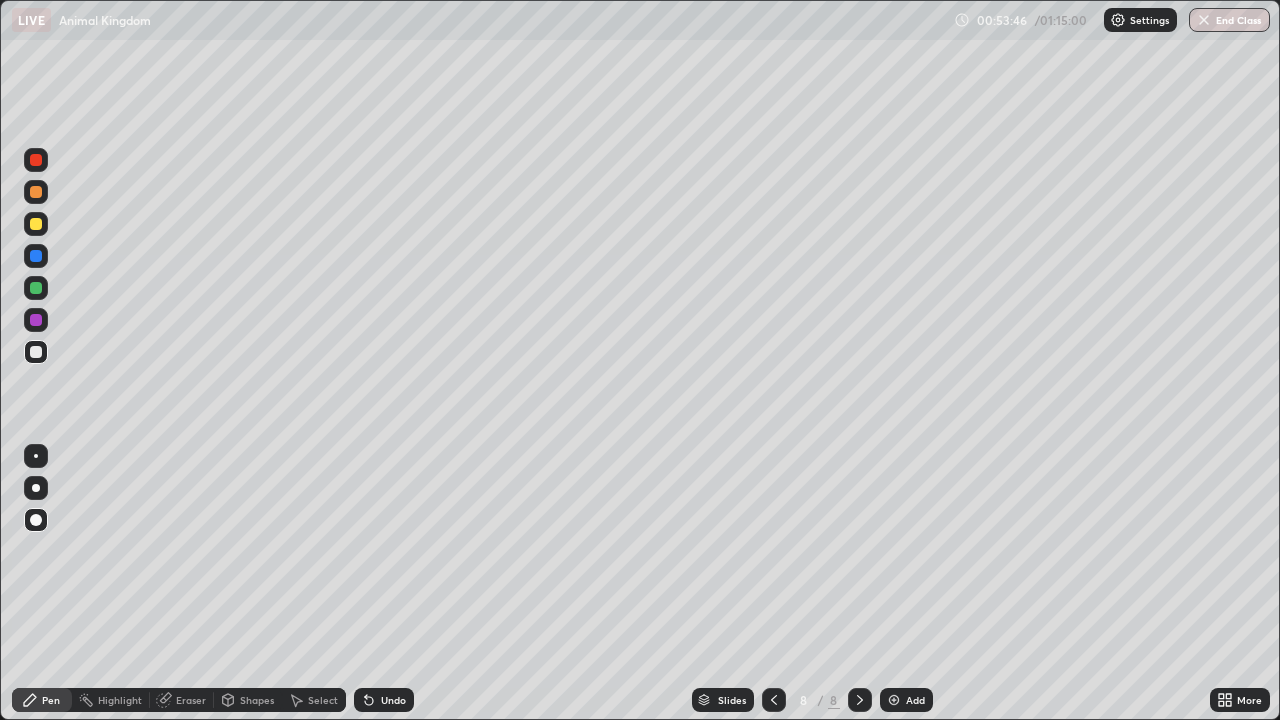 click at bounding box center [36, 352] 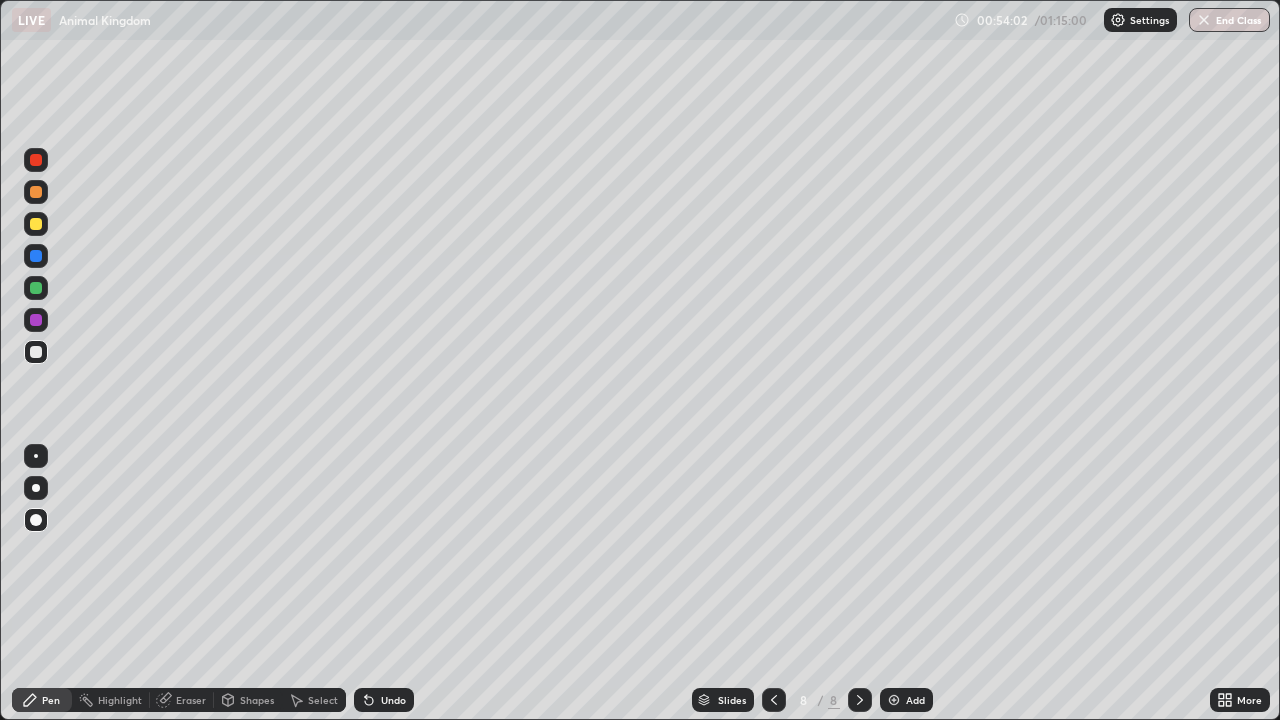 click at bounding box center [36, 320] 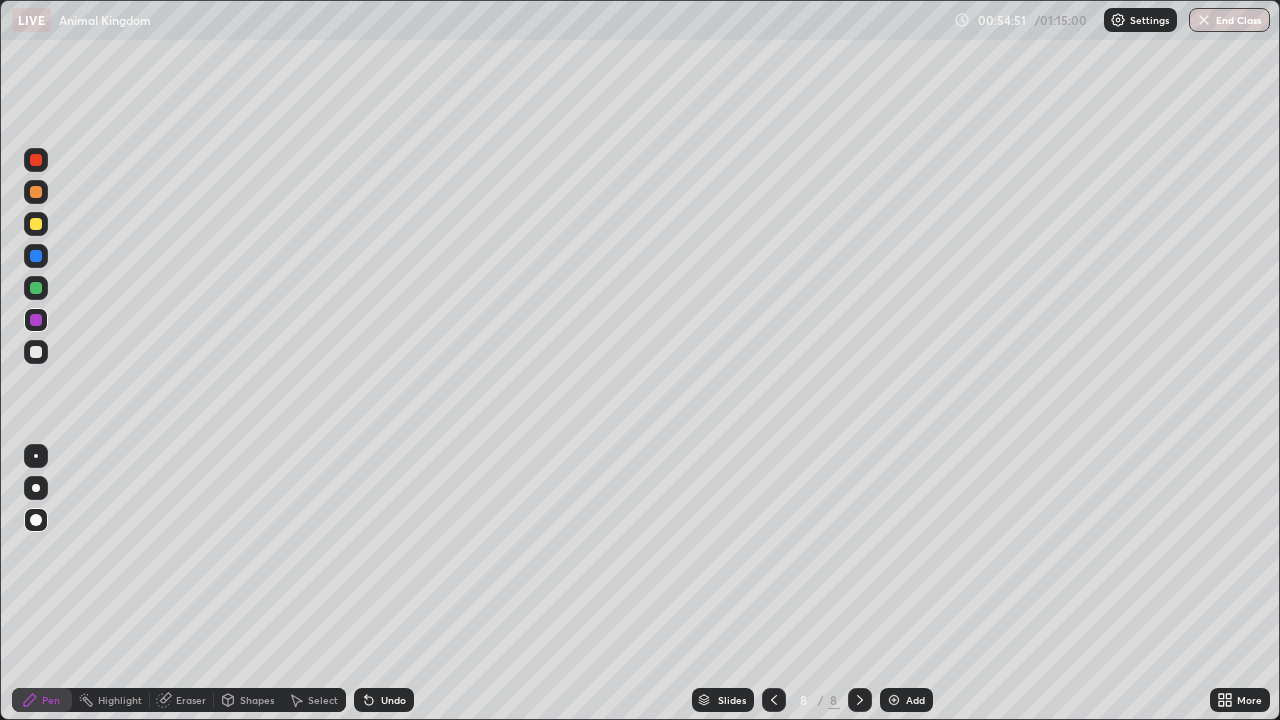 click at bounding box center (36, 352) 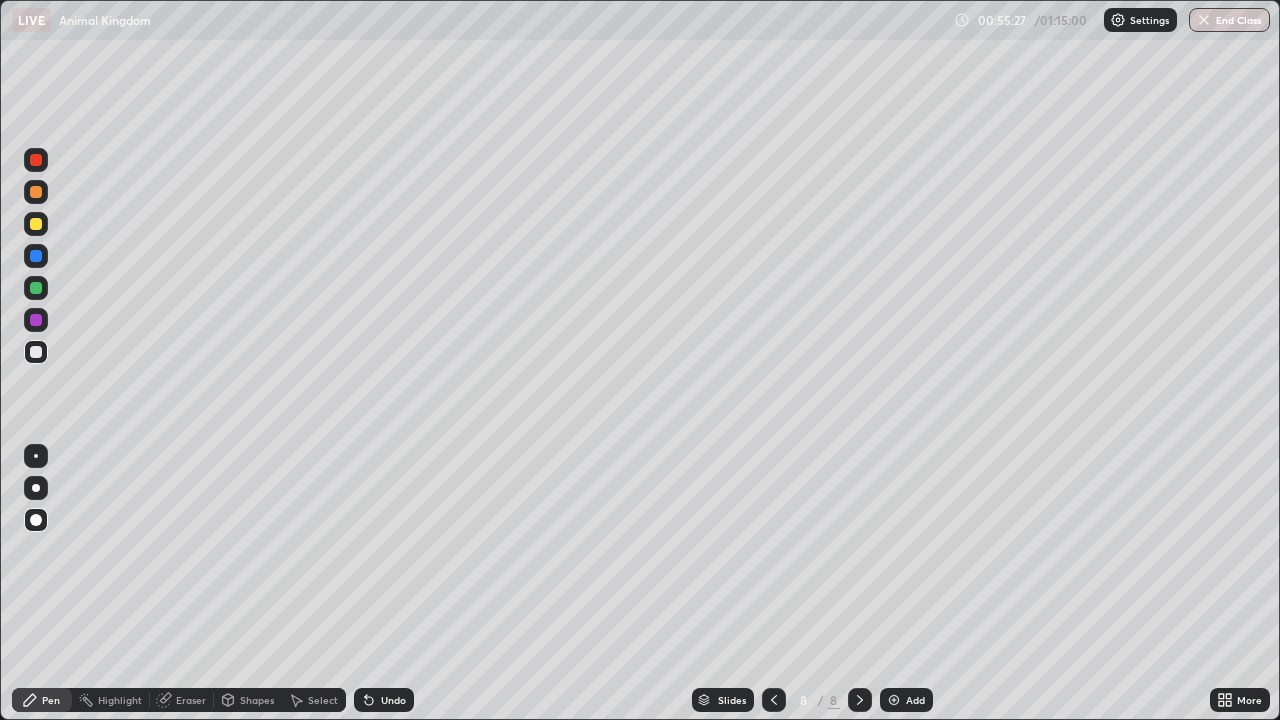 click at bounding box center (36, 352) 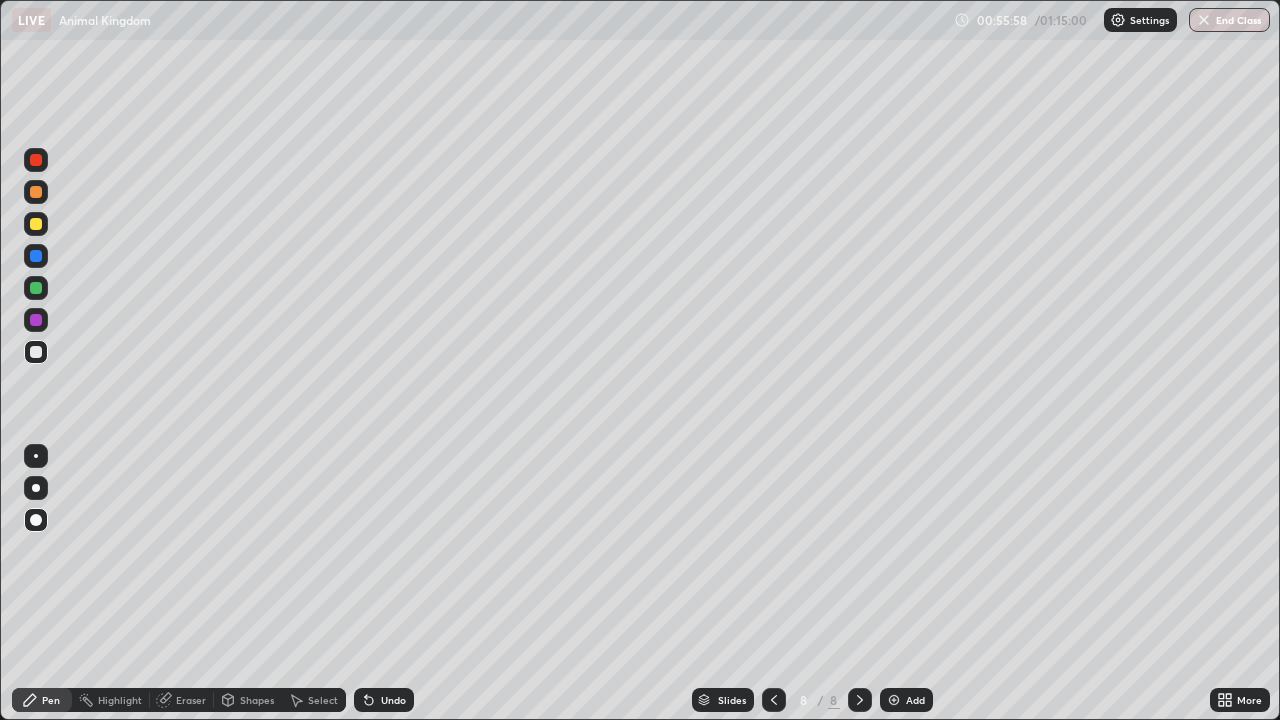 click at bounding box center [36, 352] 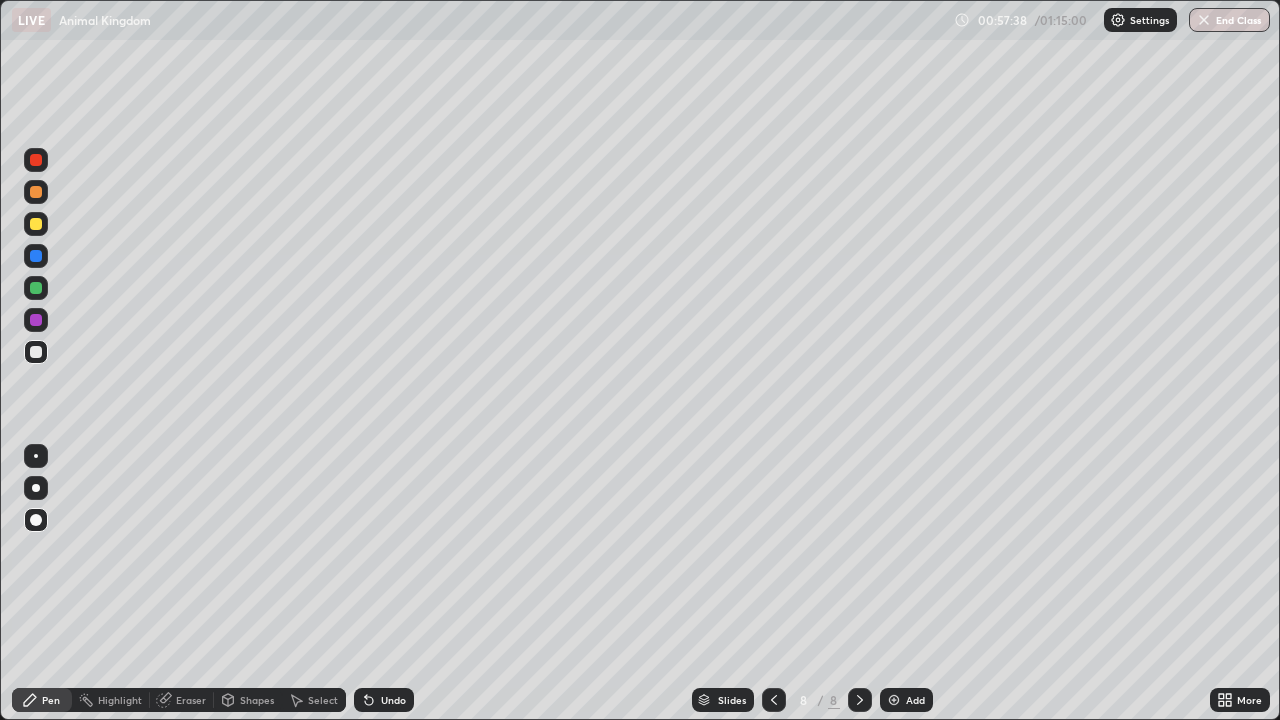 click at bounding box center (36, 352) 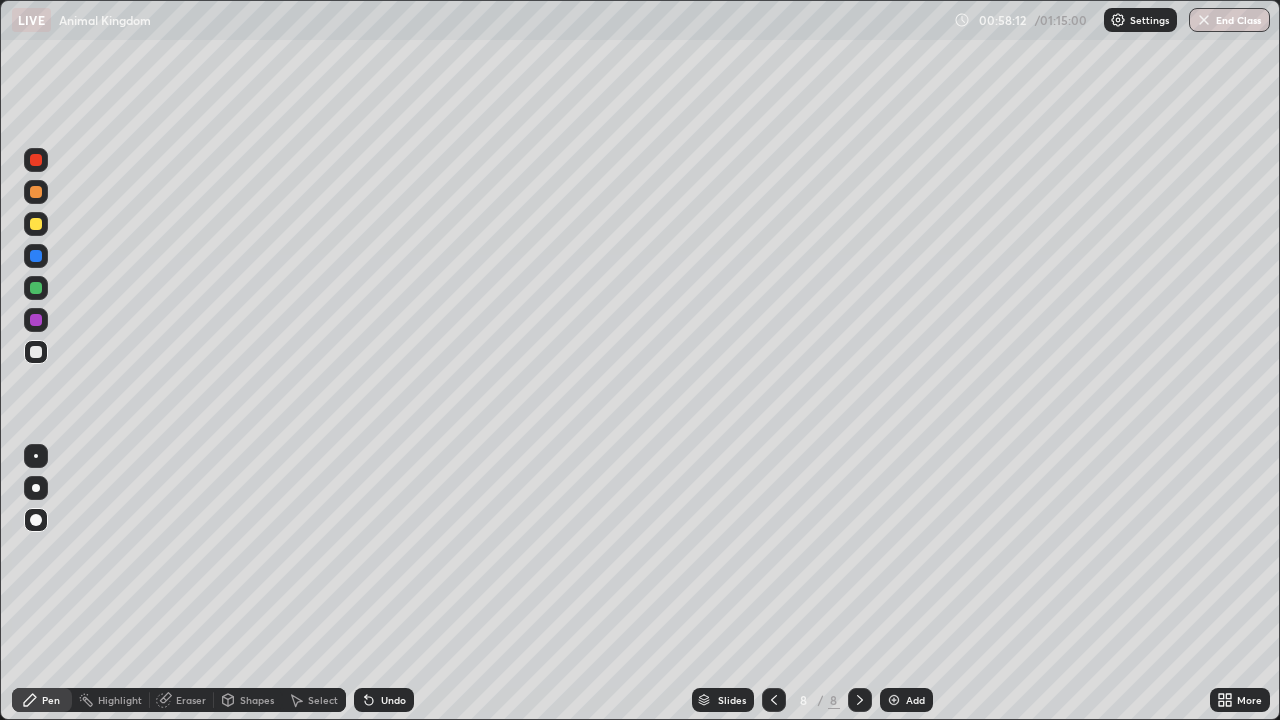 click on "Undo" at bounding box center (393, 700) 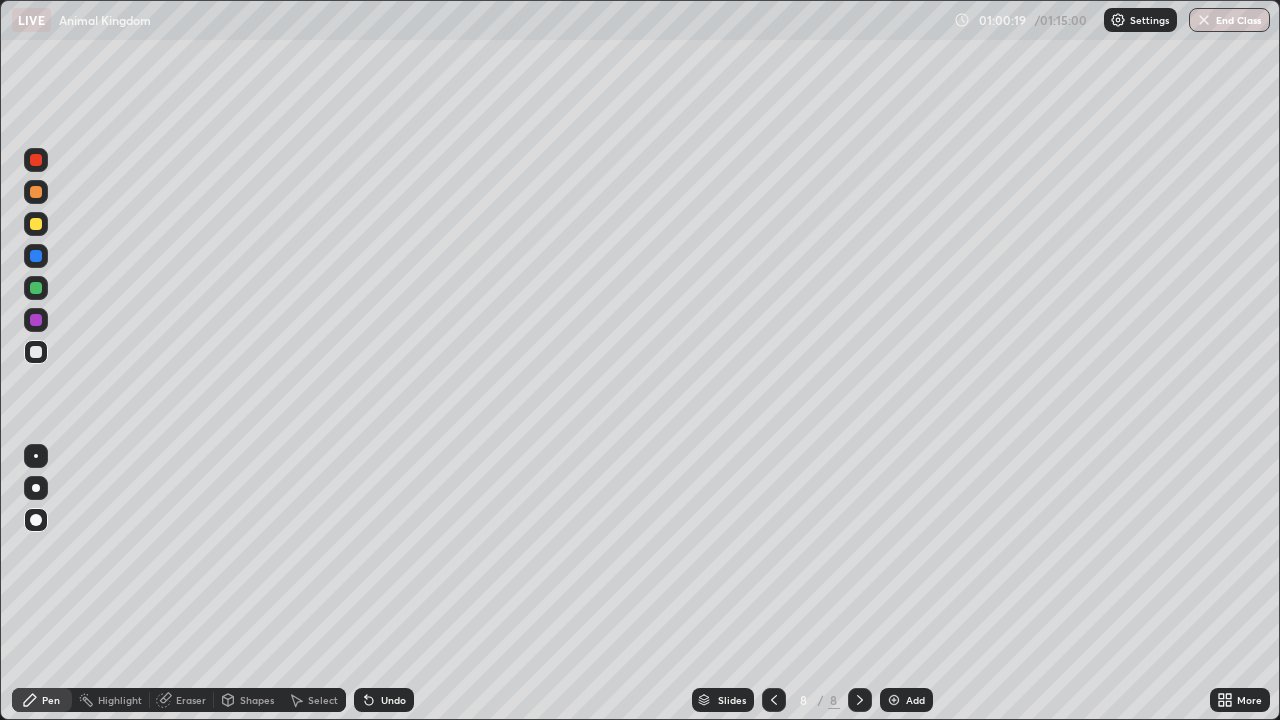 click on "Add" at bounding box center (915, 700) 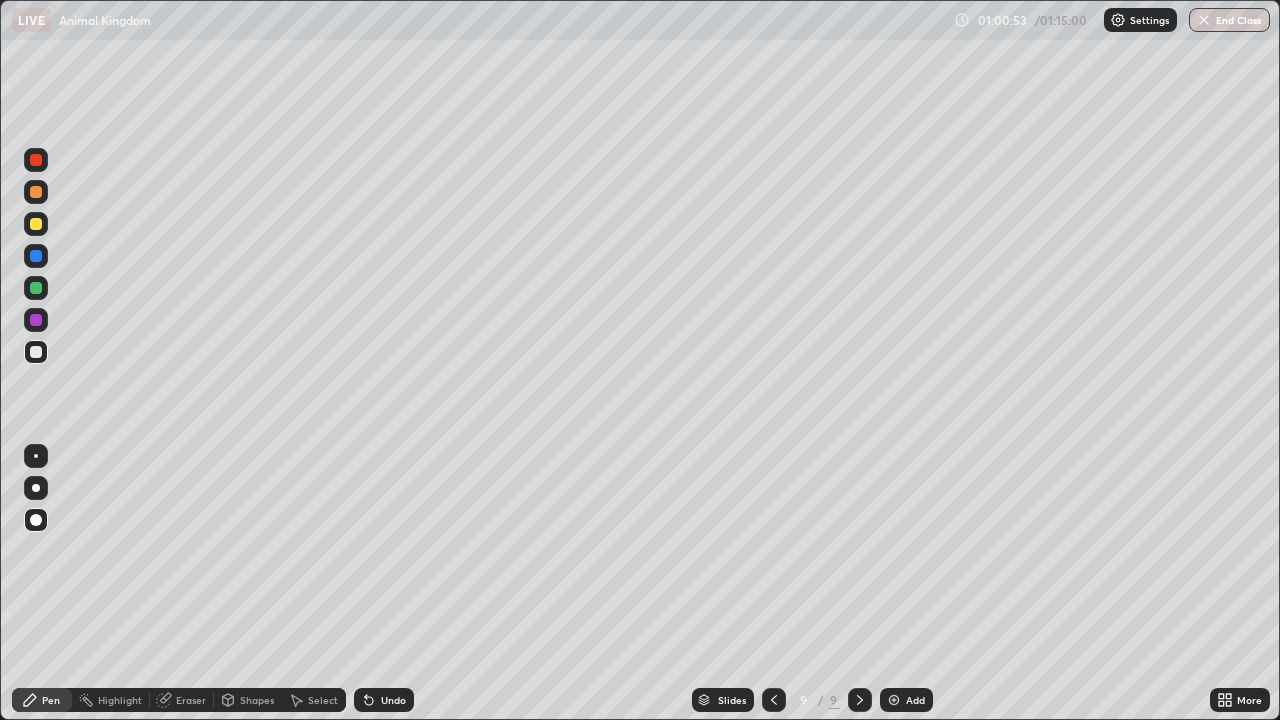 click at bounding box center (36, 320) 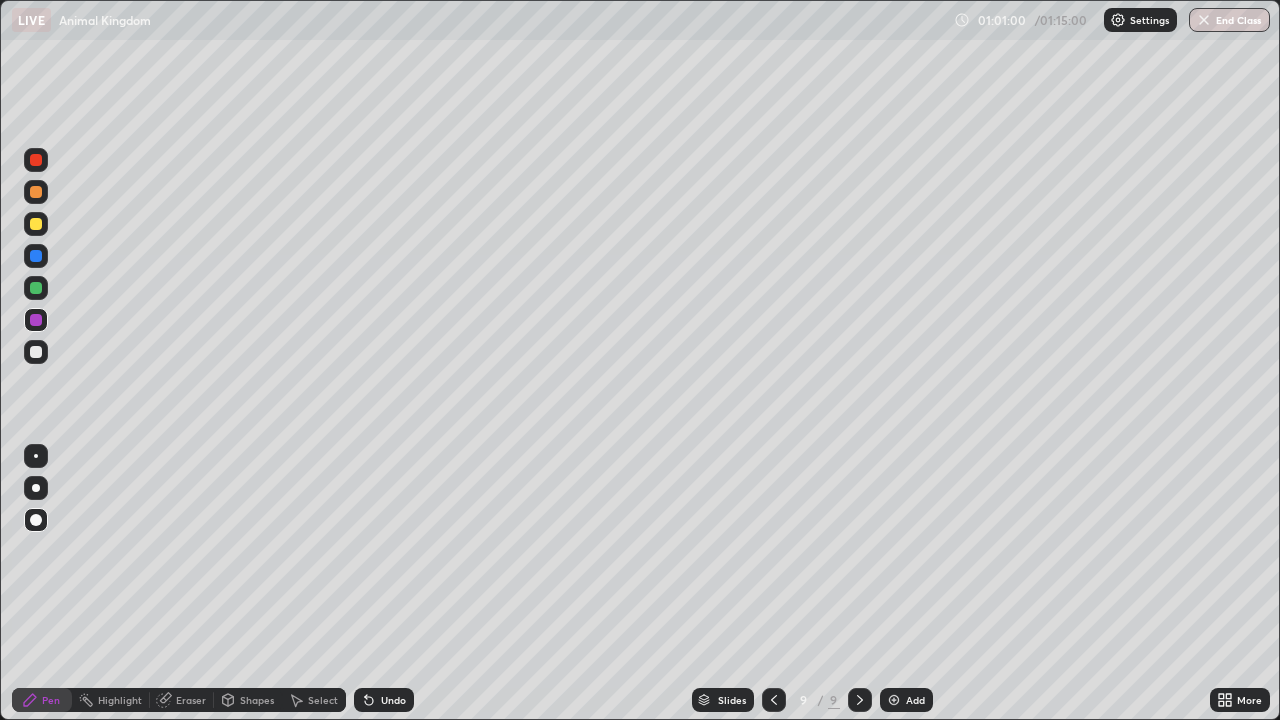 click at bounding box center [36, 352] 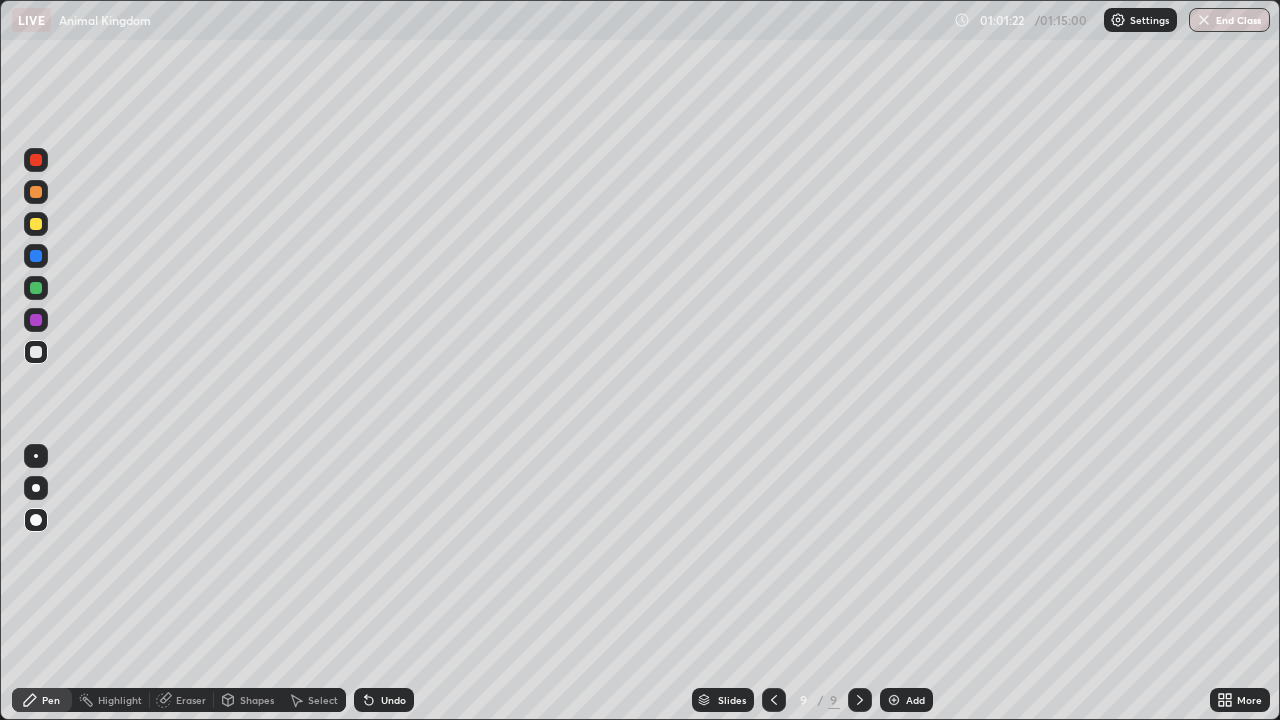 click at bounding box center (36, 352) 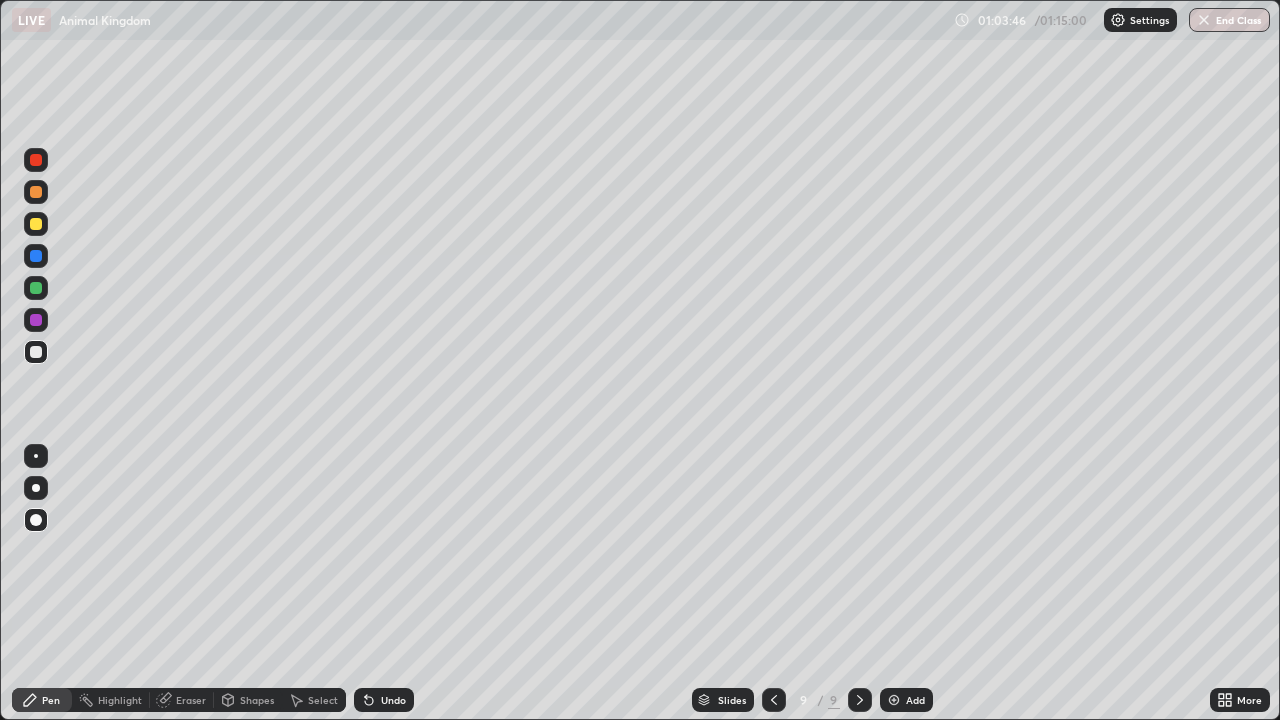 click at bounding box center [36, 288] 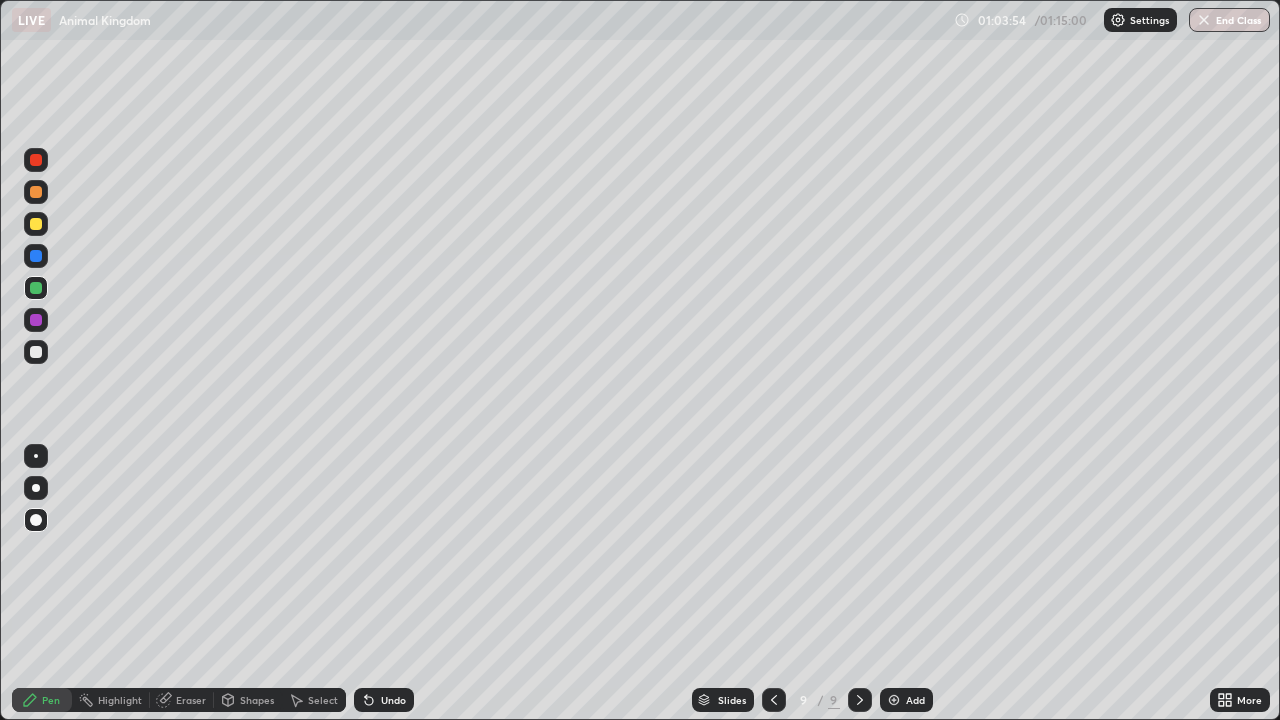 click at bounding box center [36, 320] 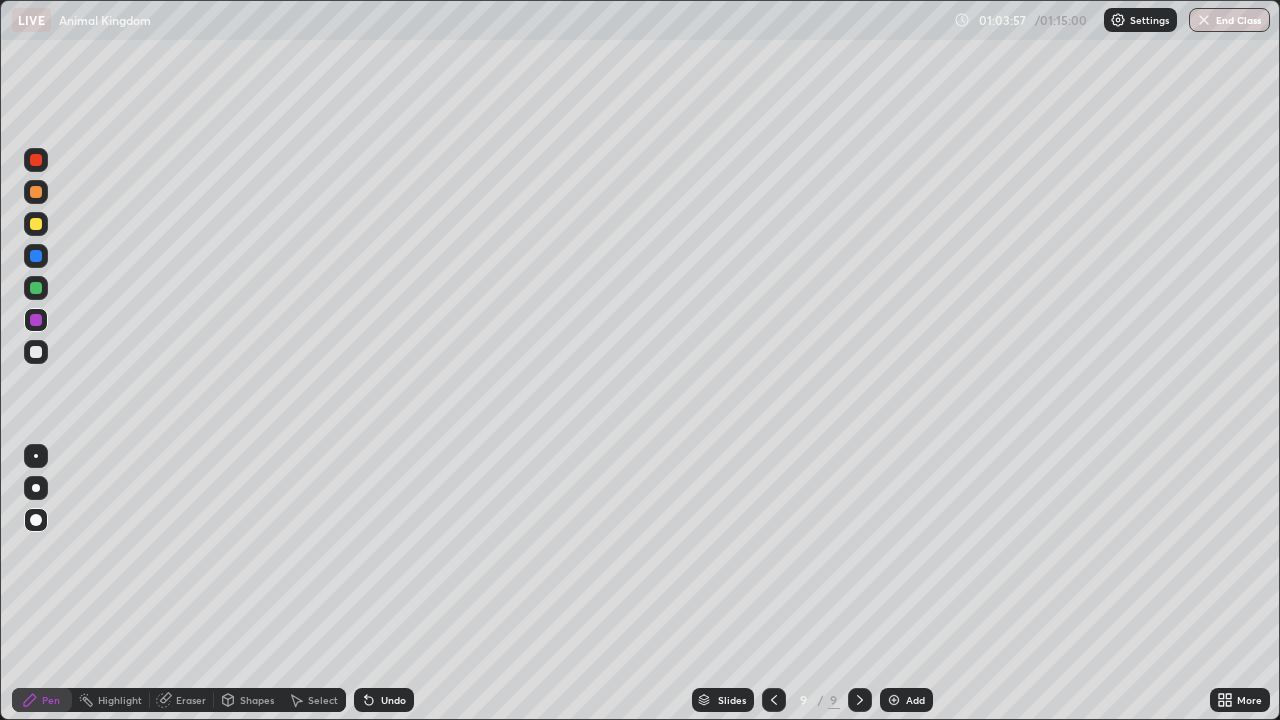 click on "Undo" at bounding box center (384, 700) 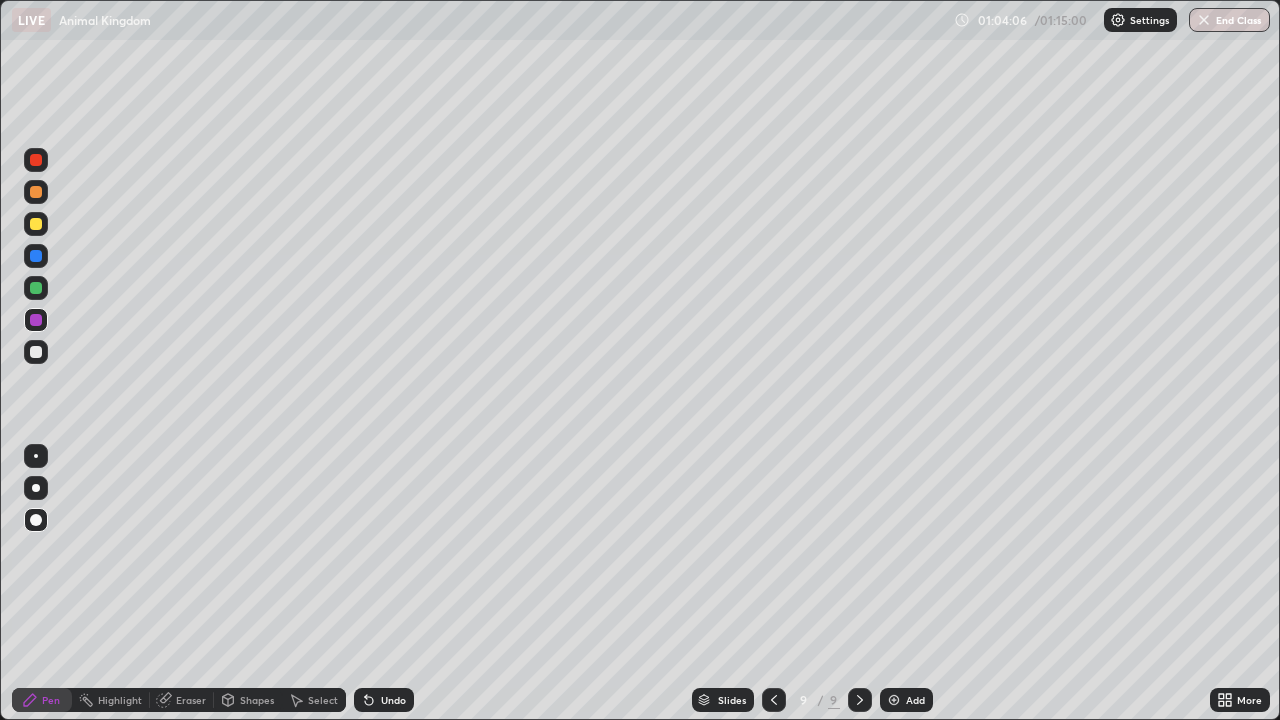 click at bounding box center [36, 288] 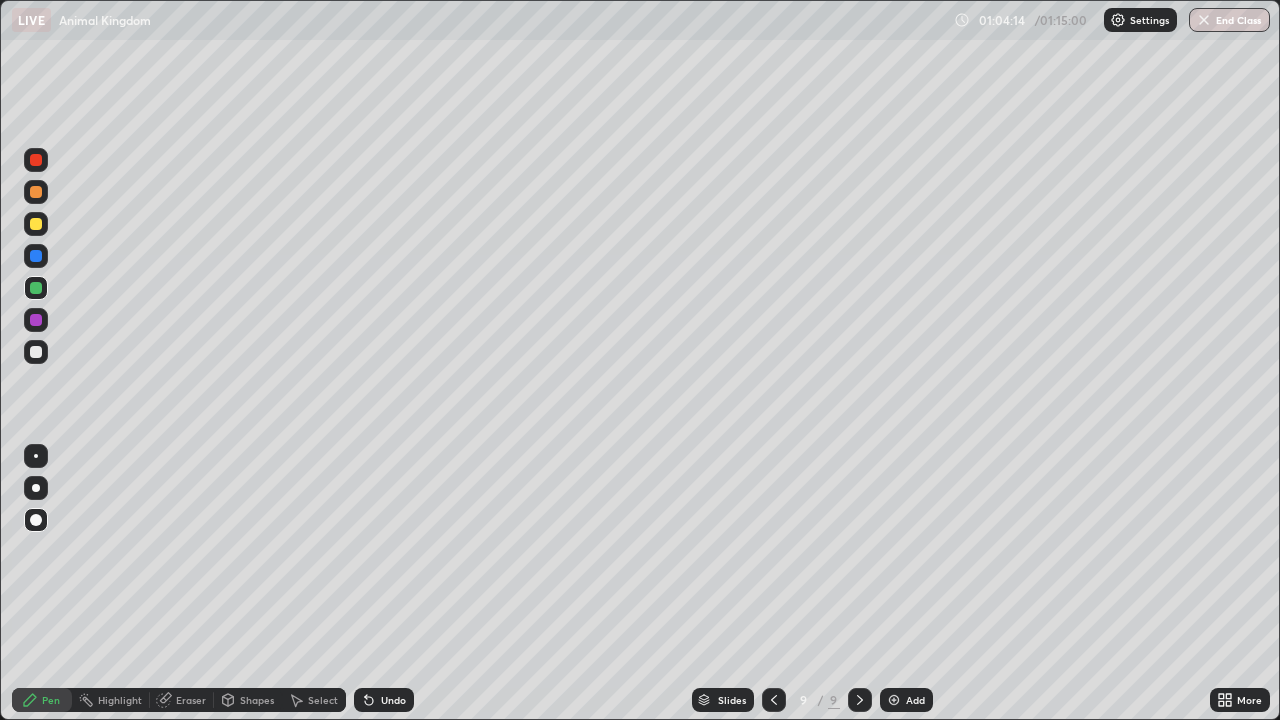 click at bounding box center (36, 320) 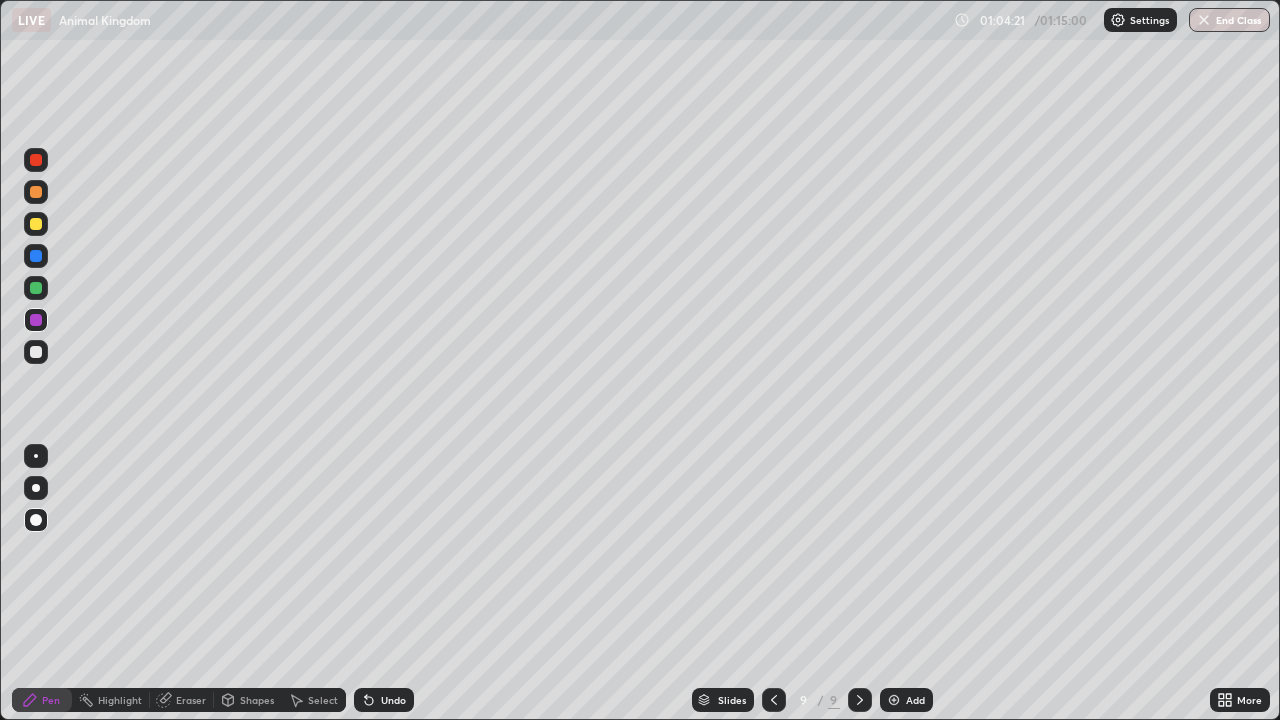 click at bounding box center [36, 352] 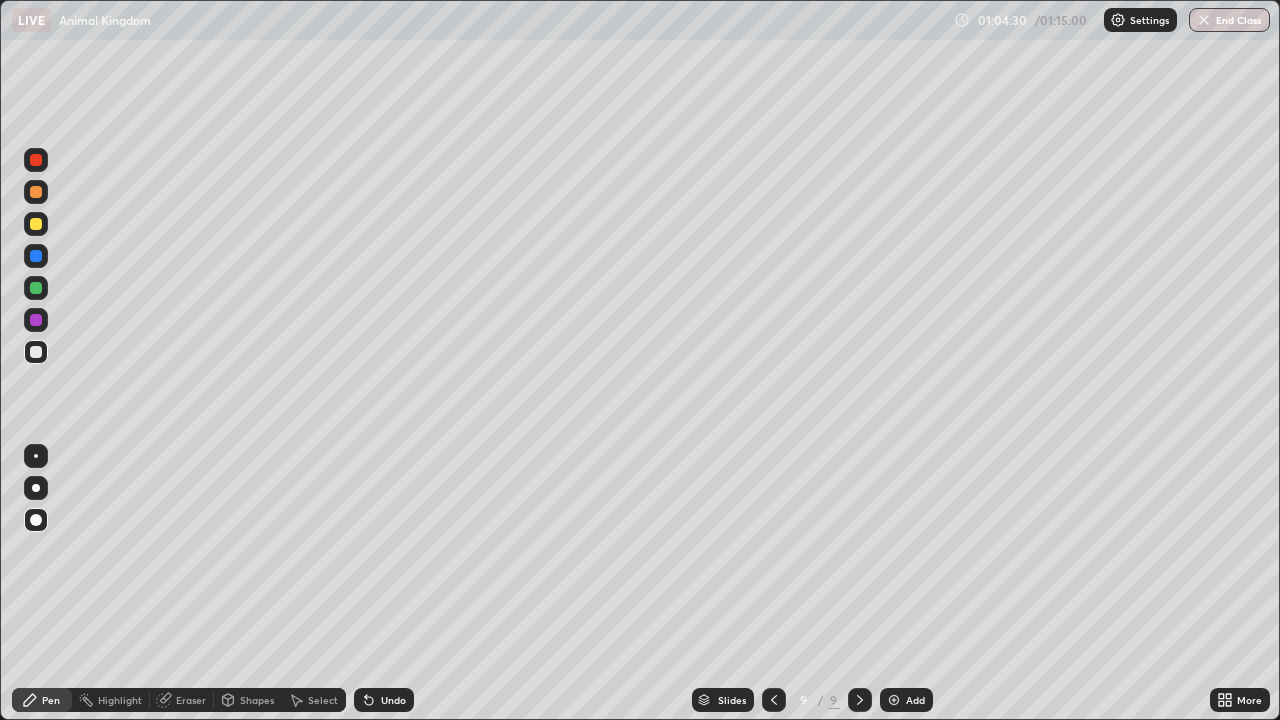 click on "Undo" at bounding box center (393, 700) 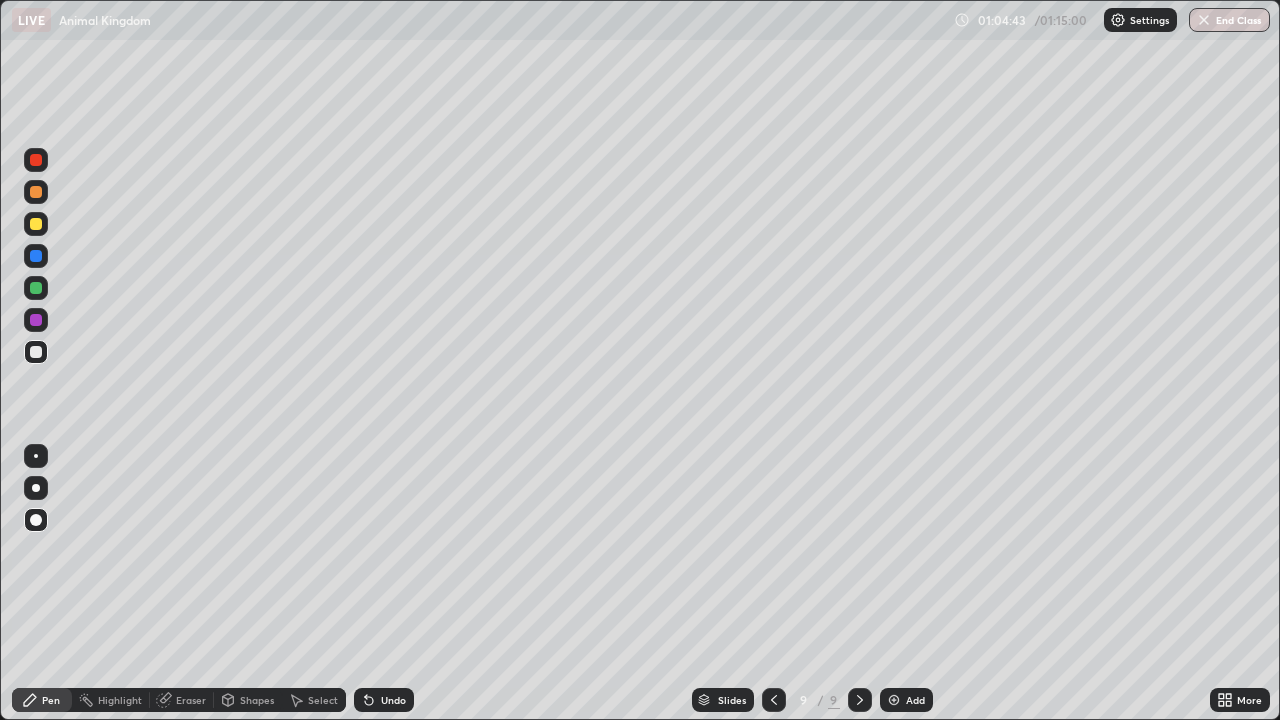 click at bounding box center (36, 256) 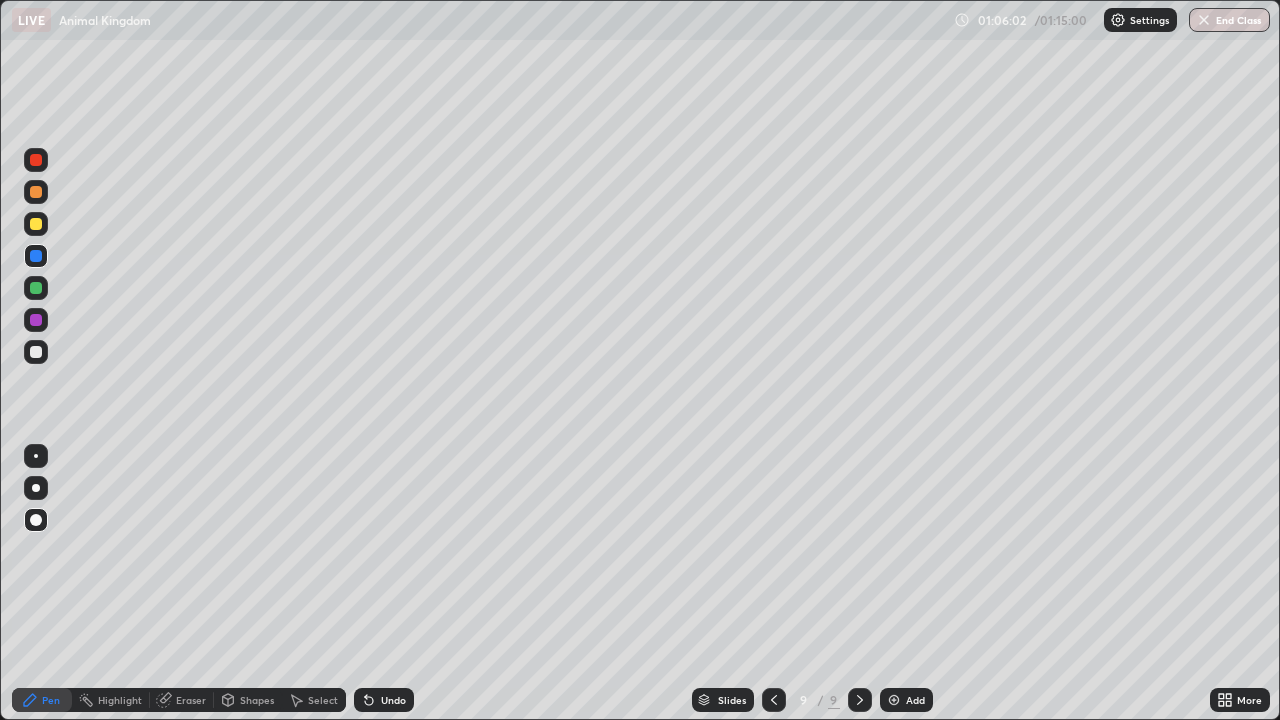 click at bounding box center (36, 352) 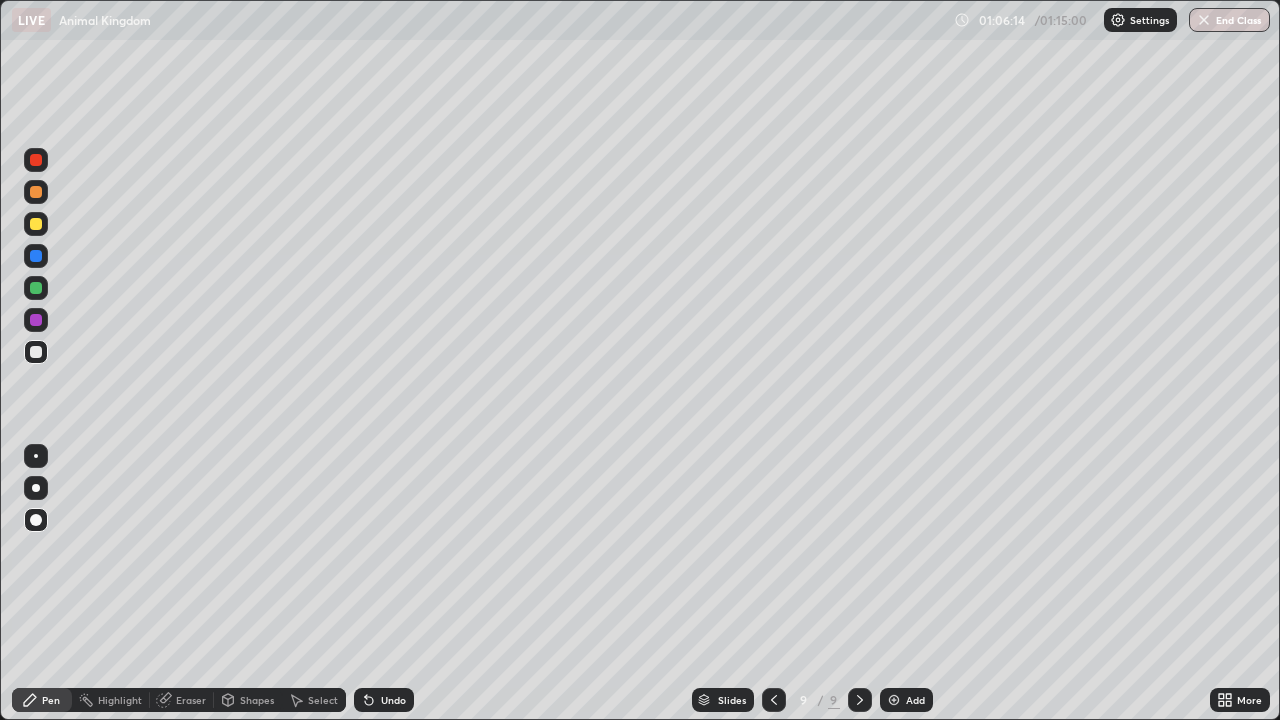 click on "Undo" at bounding box center (393, 700) 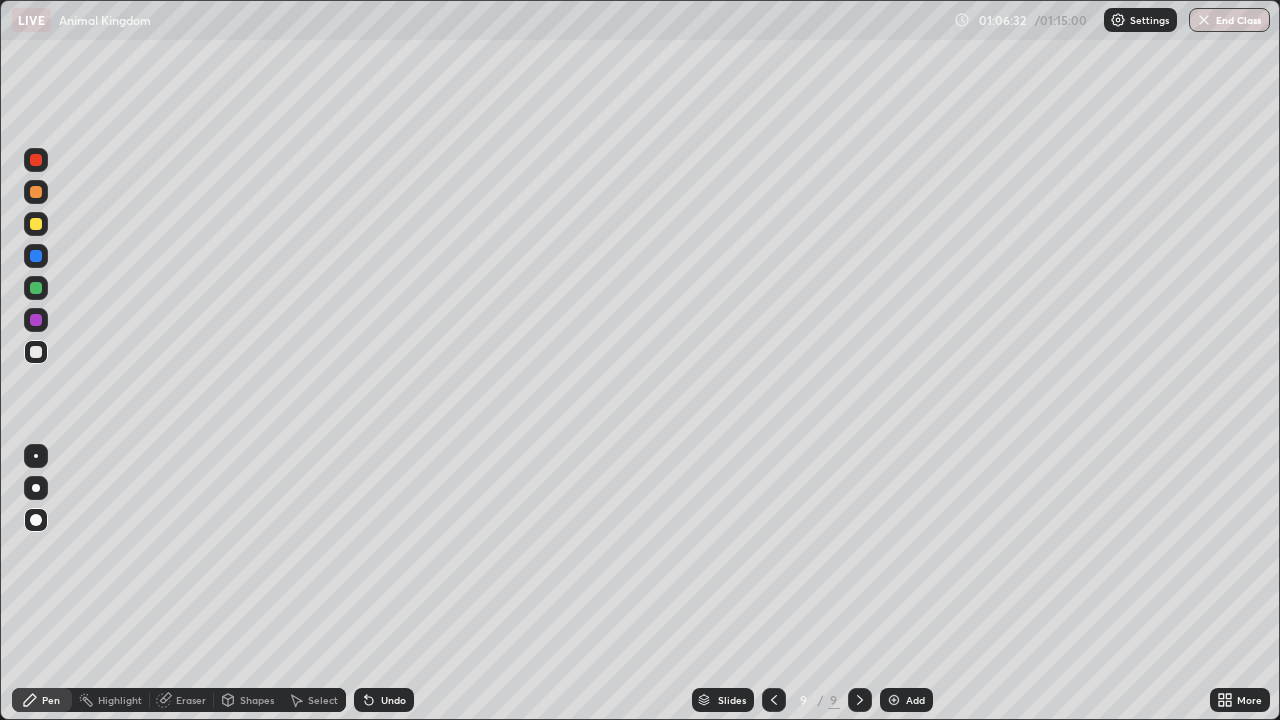 click on "Undo" at bounding box center [393, 700] 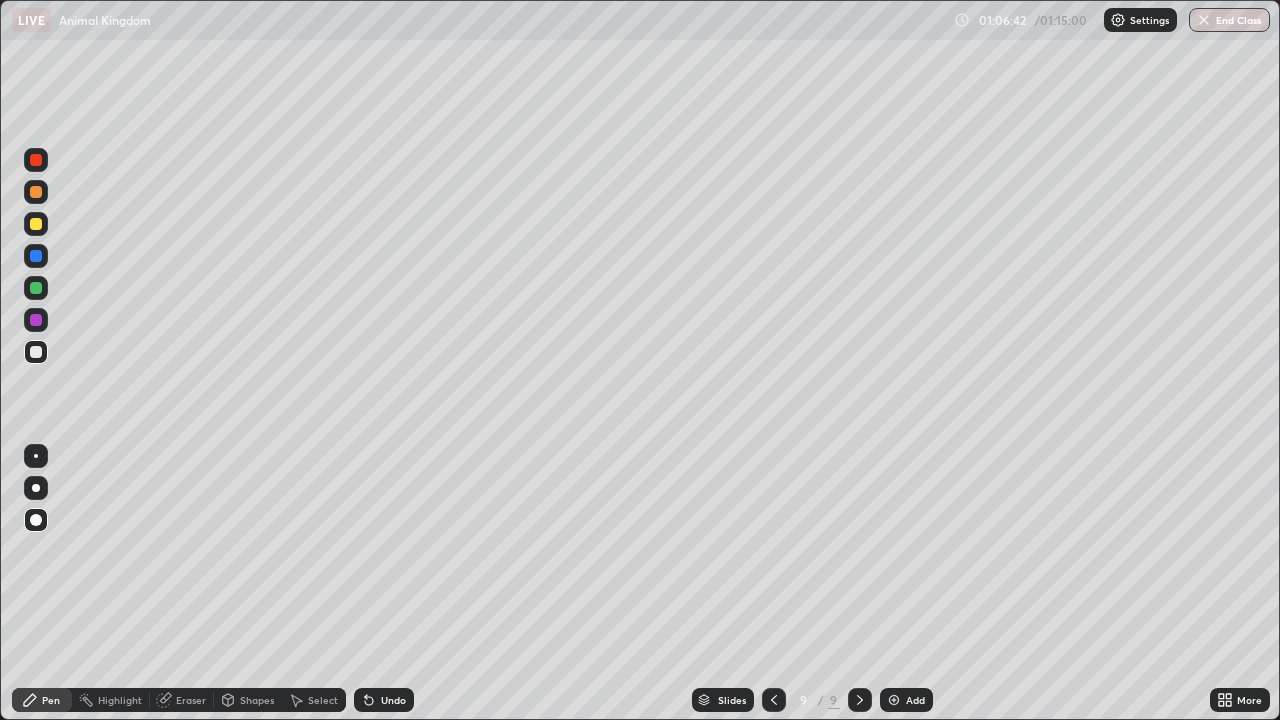 click 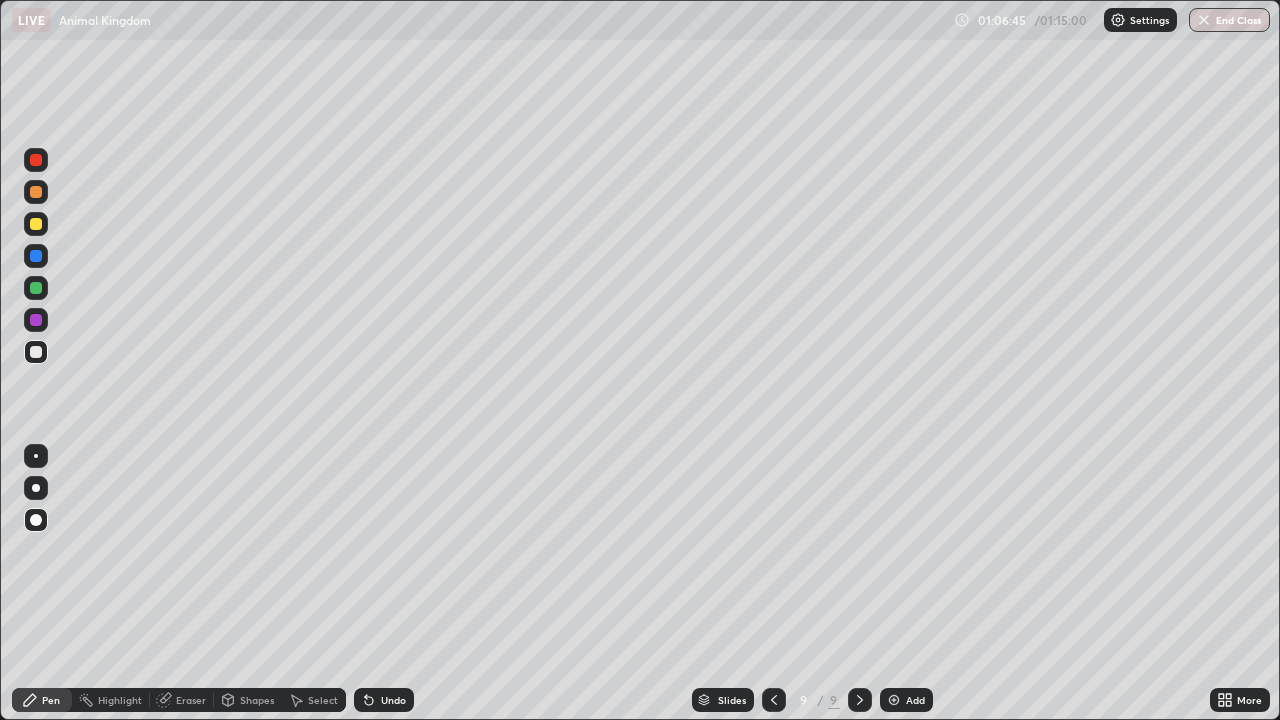 click at bounding box center [36, 320] 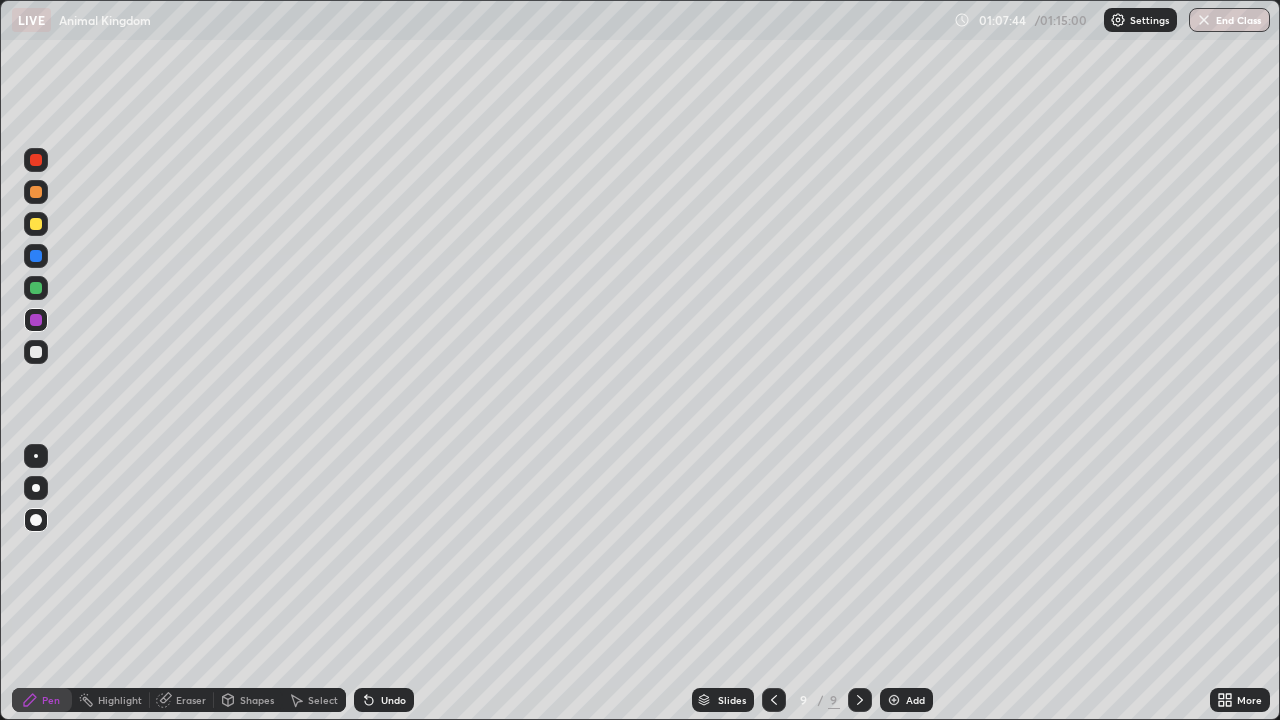 click at bounding box center [36, 352] 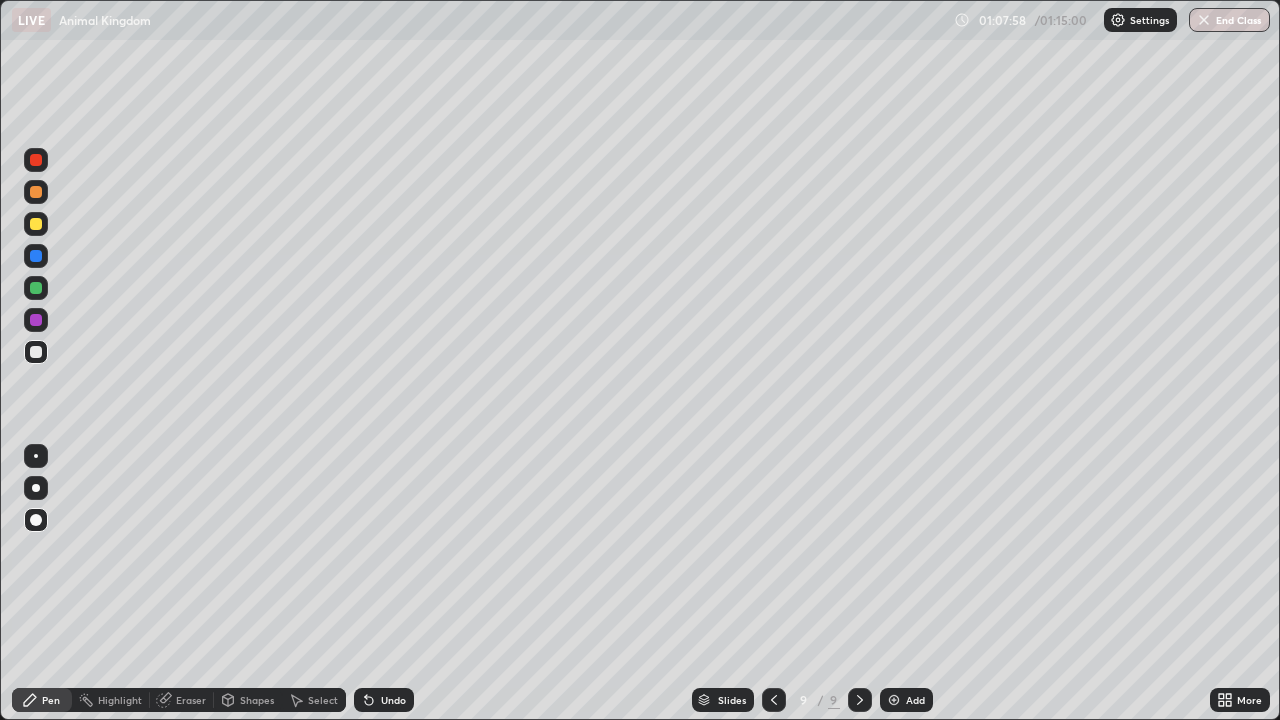 click on "Add" at bounding box center (915, 700) 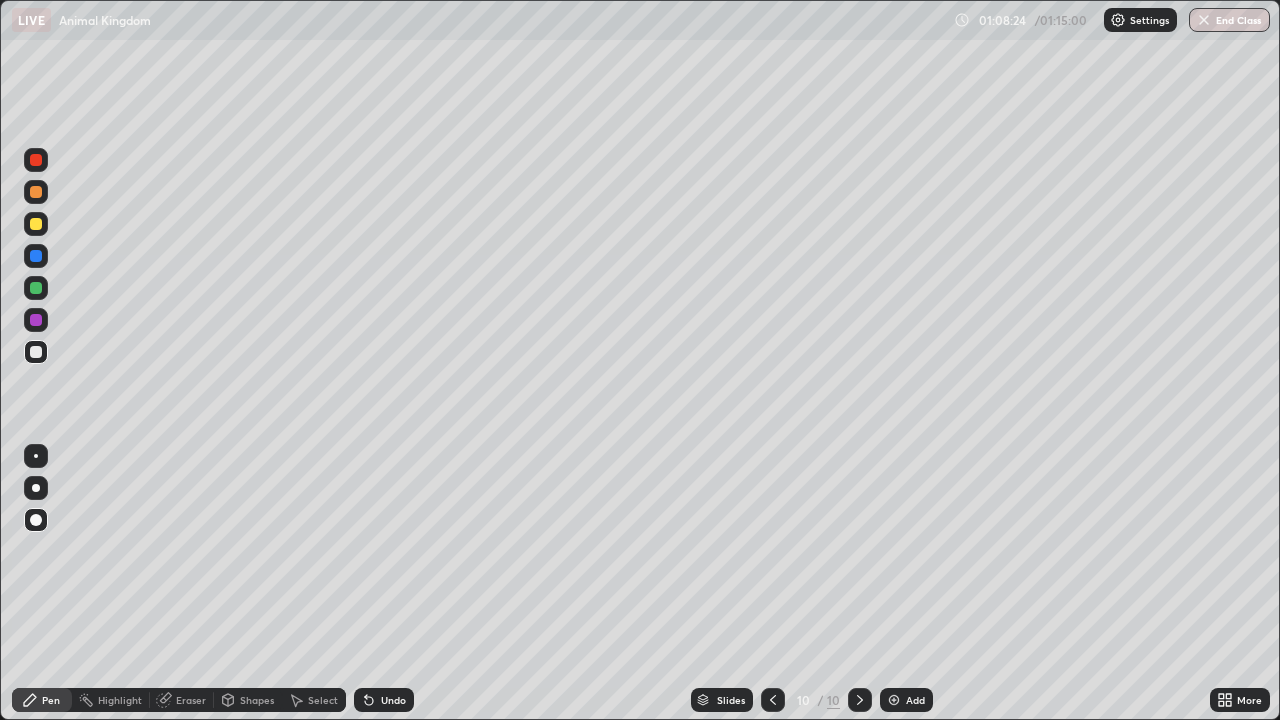 click at bounding box center (36, 320) 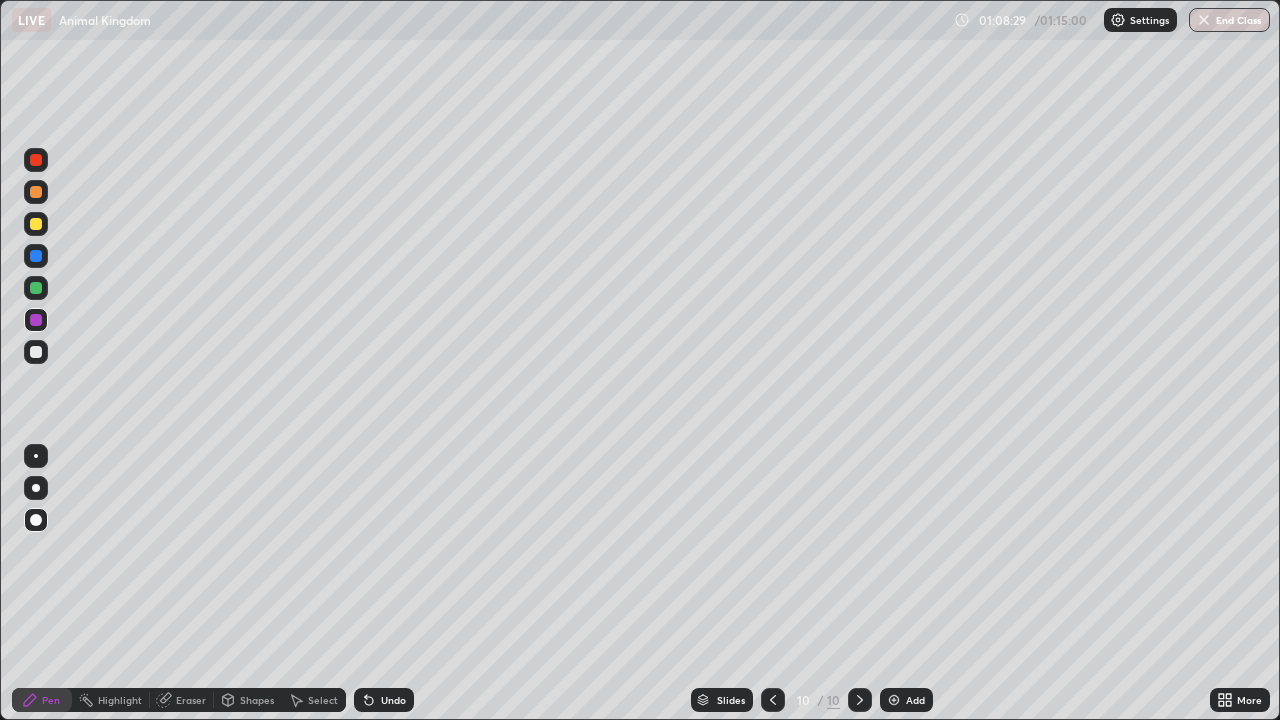 click at bounding box center [36, 288] 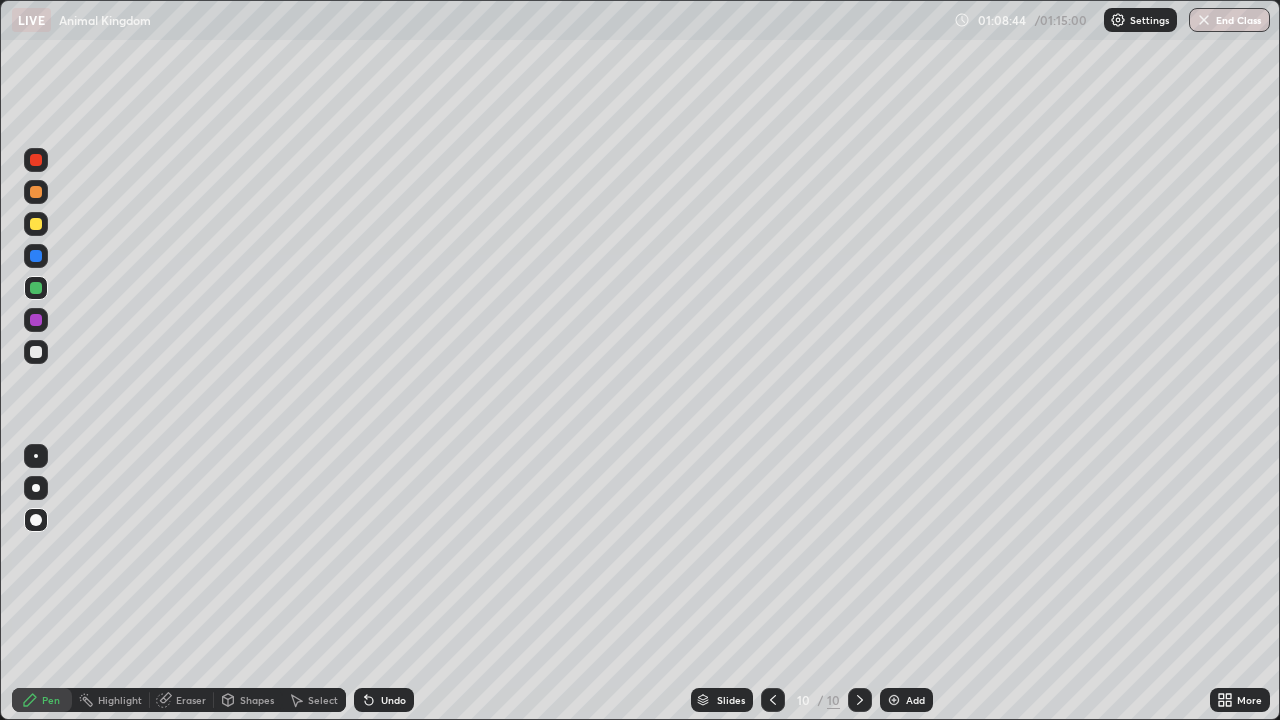 click at bounding box center (36, 320) 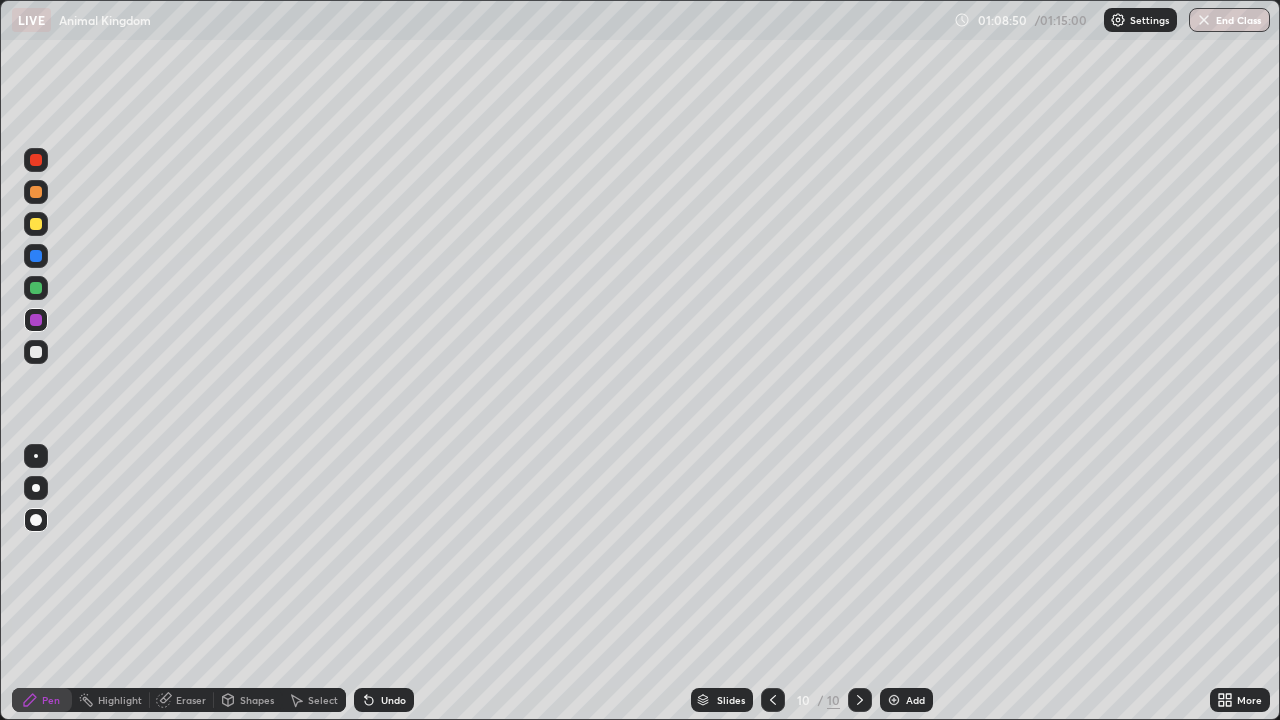 click at bounding box center (36, 320) 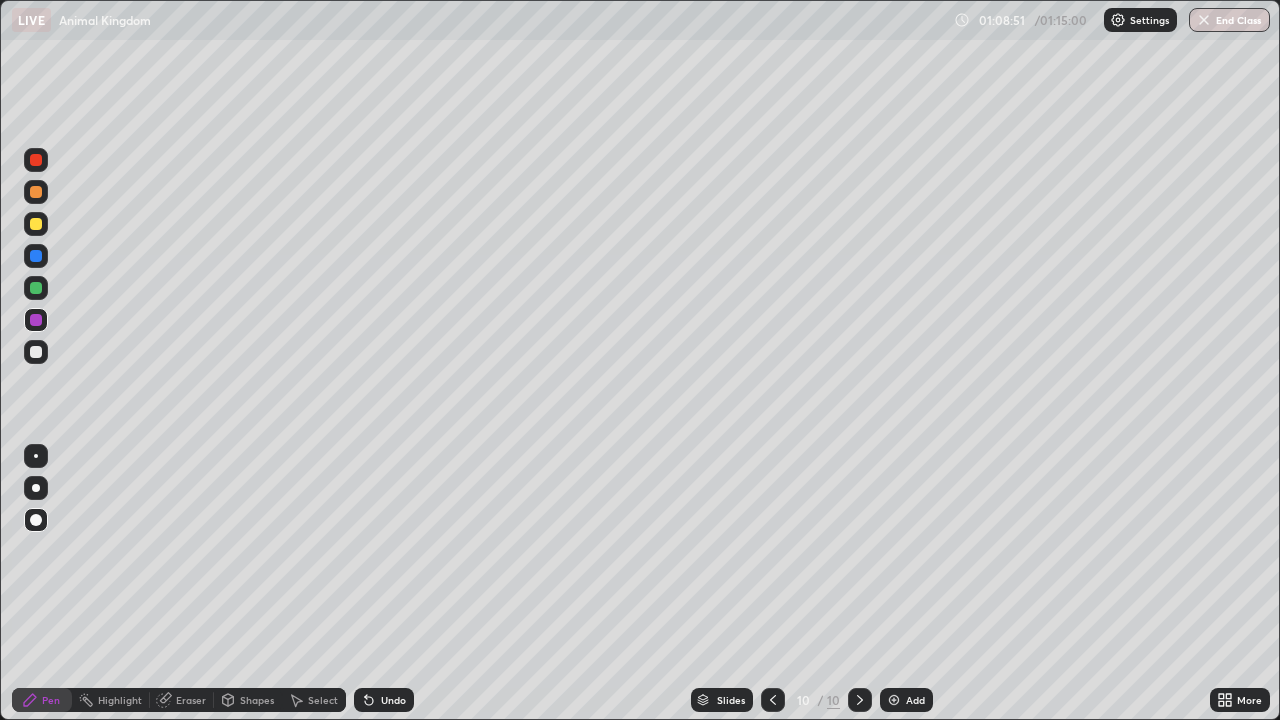 click at bounding box center [36, 288] 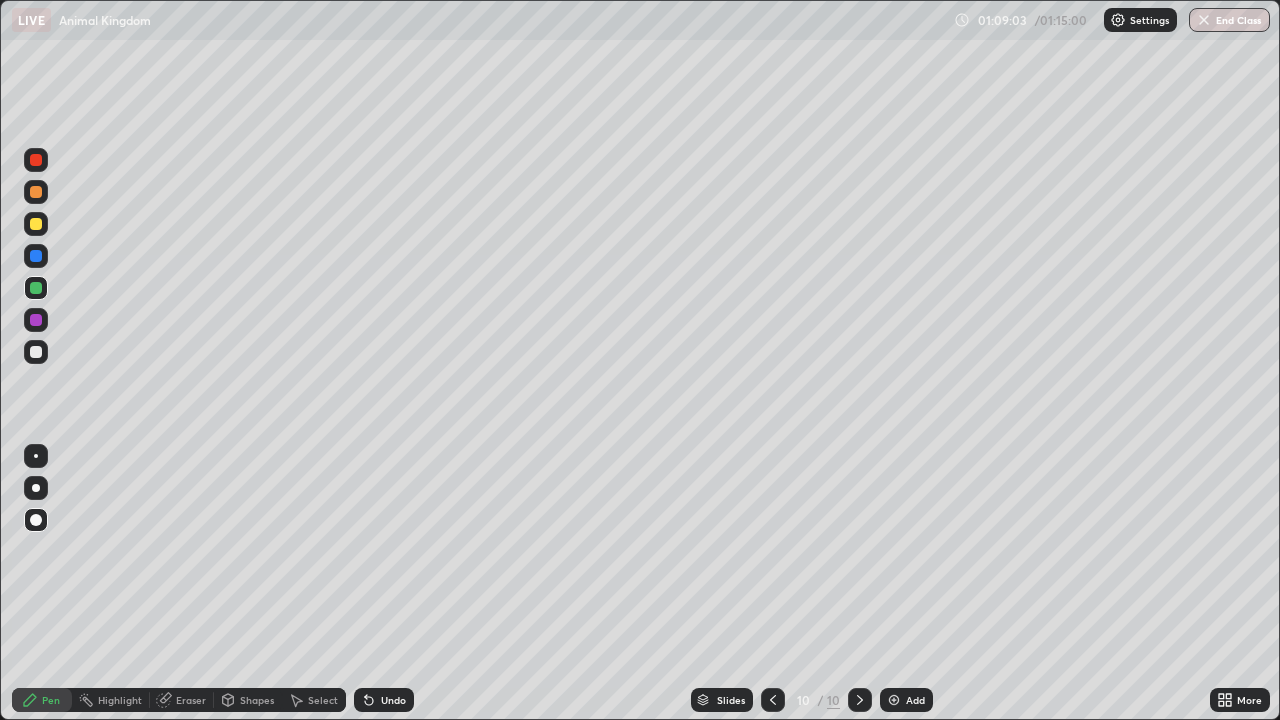 click on "Undo" at bounding box center [384, 700] 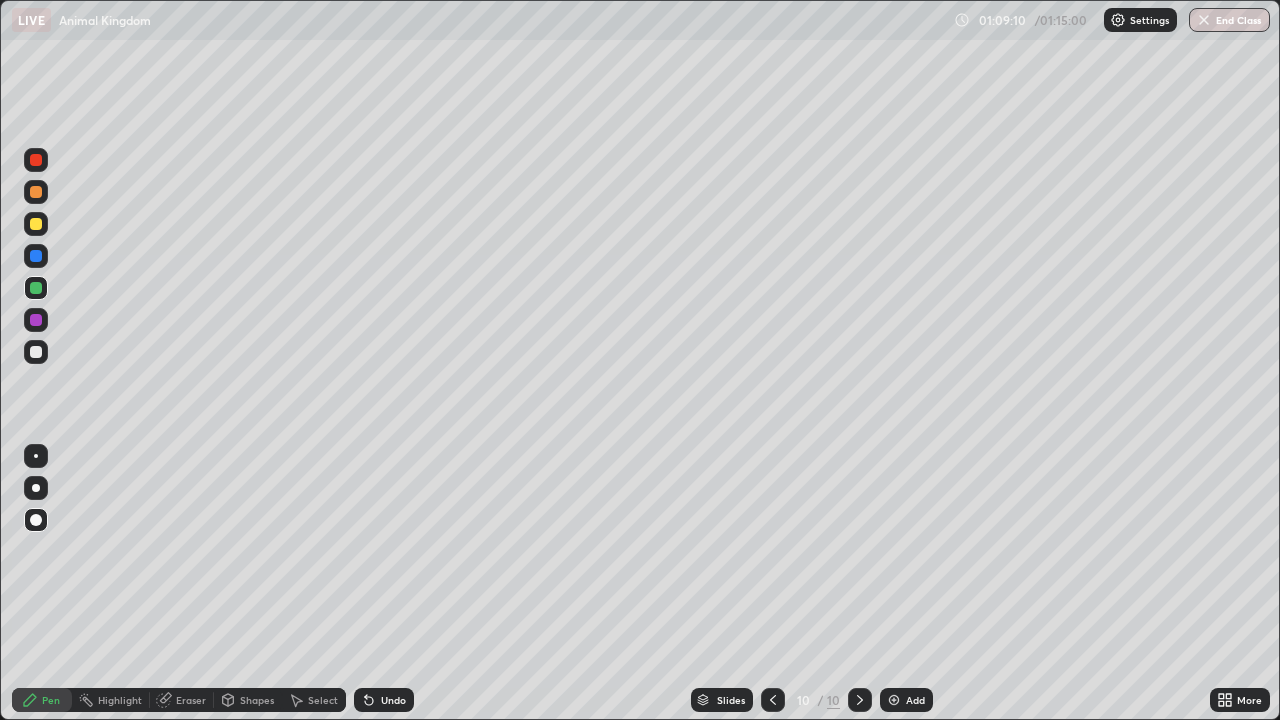 click at bounding box center [36, 320] 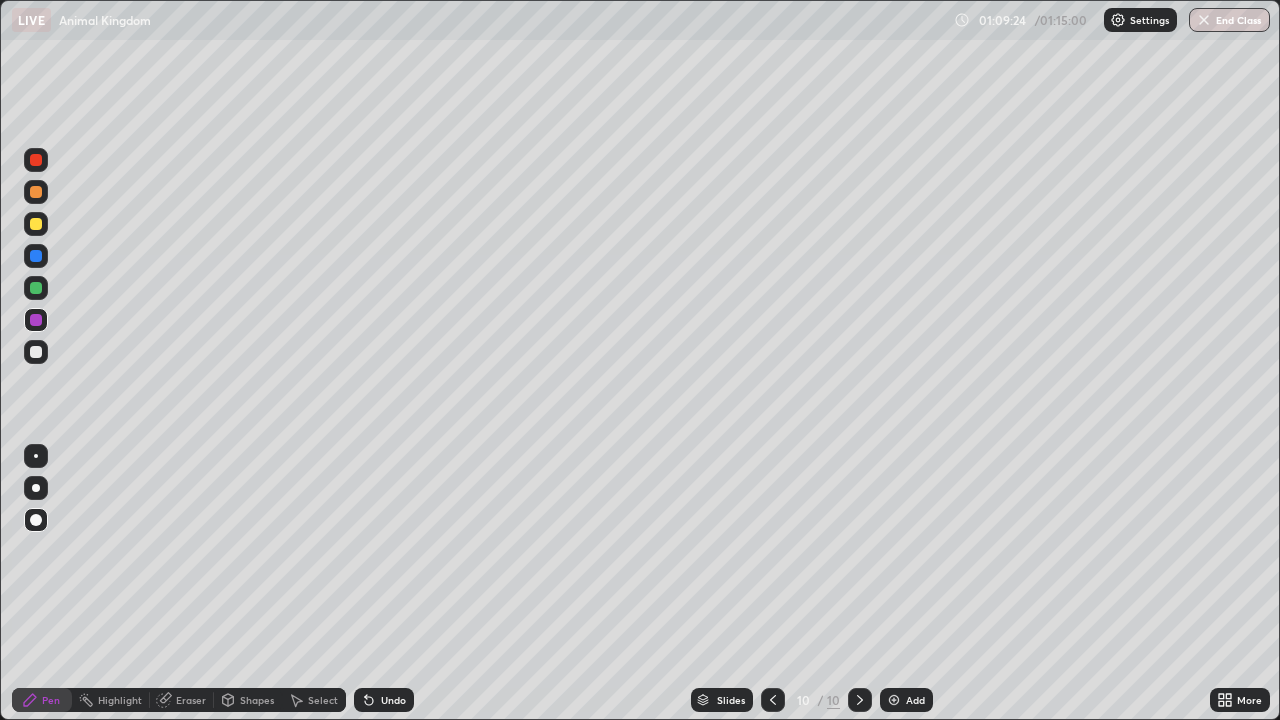 click at bounding box center [36, 256] 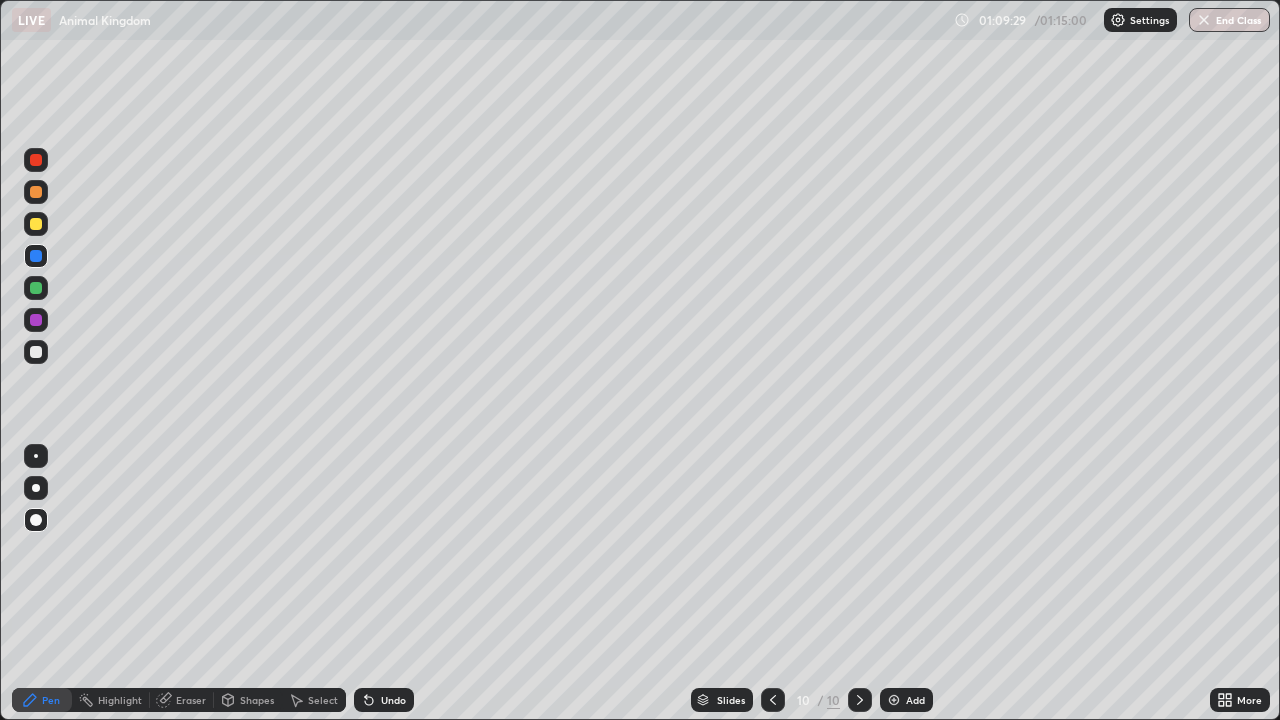 click at bounding box center [36, 256] 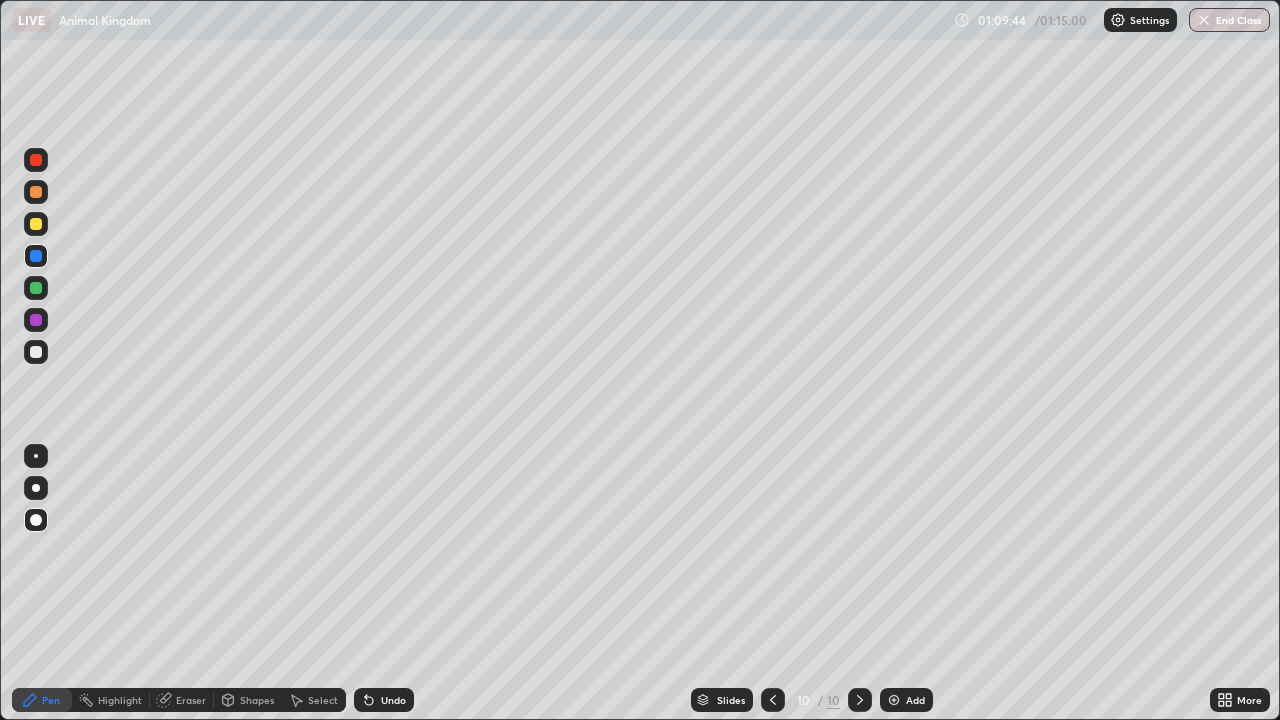 click at bounding box center [36, 288] 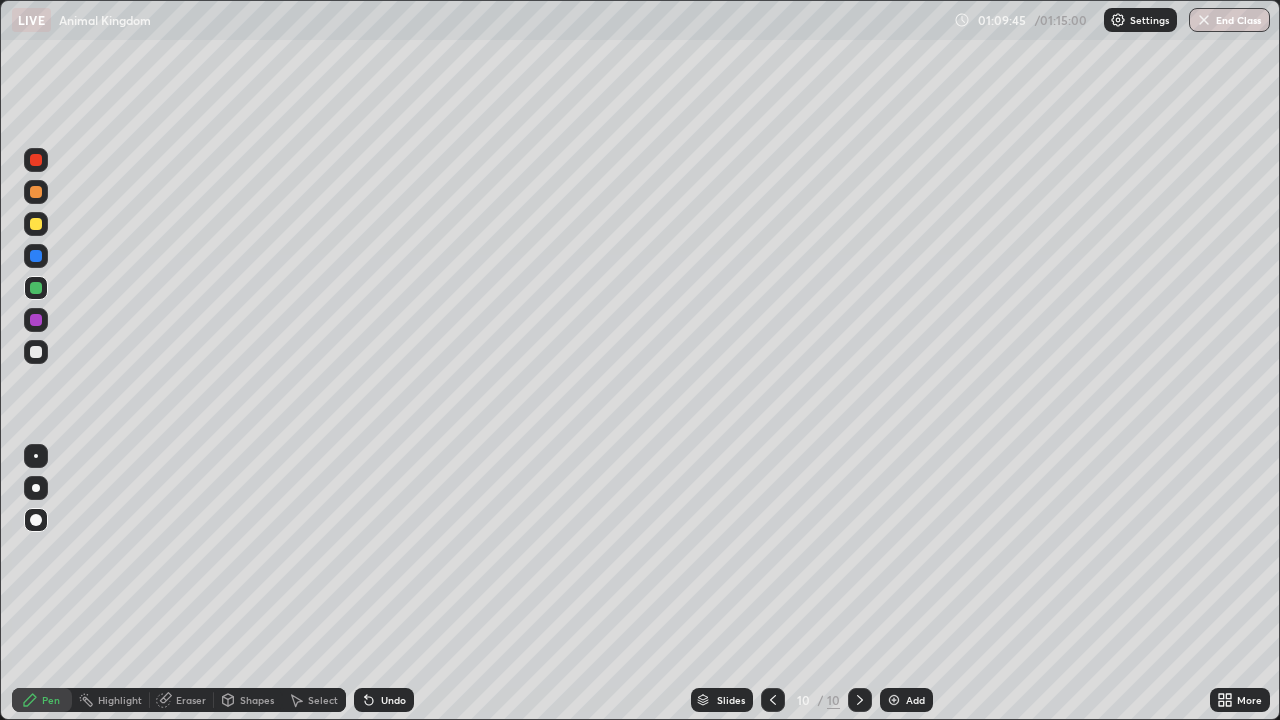 click at bounding box center [36, 488] 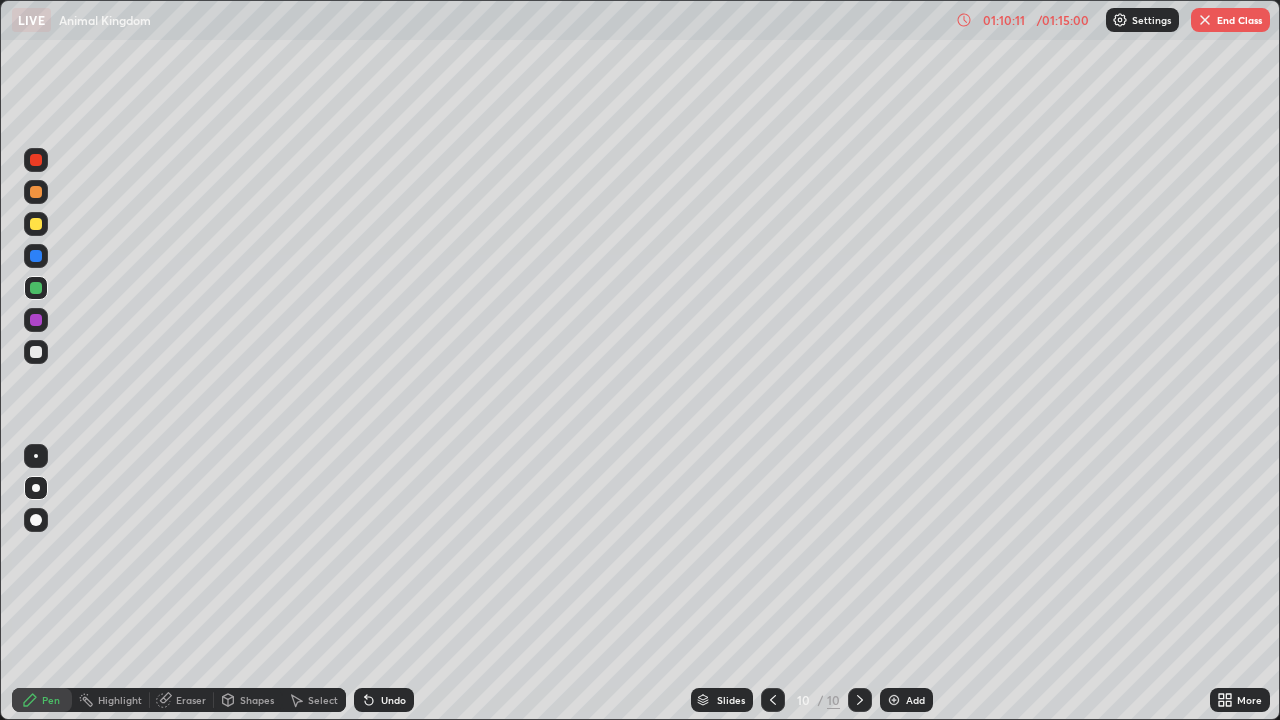 click at bounding box center [36, 352] 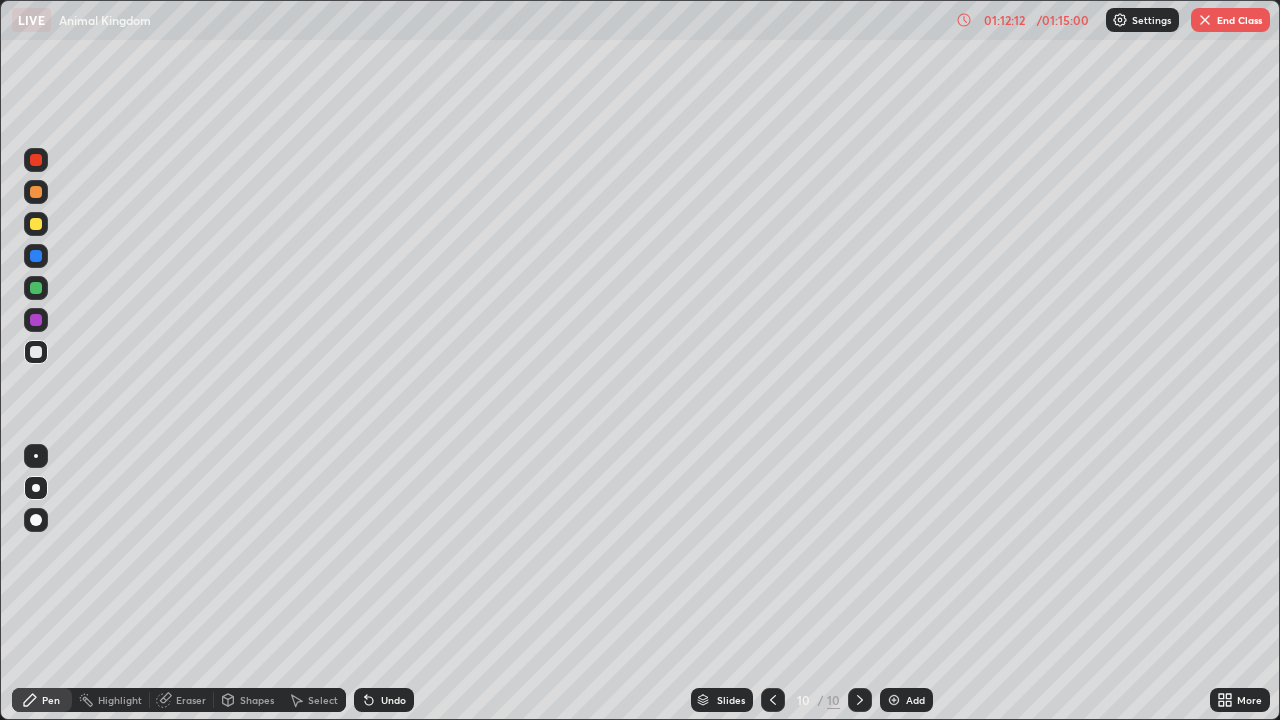 click on "Shapes" at bounding box center (257, 700) 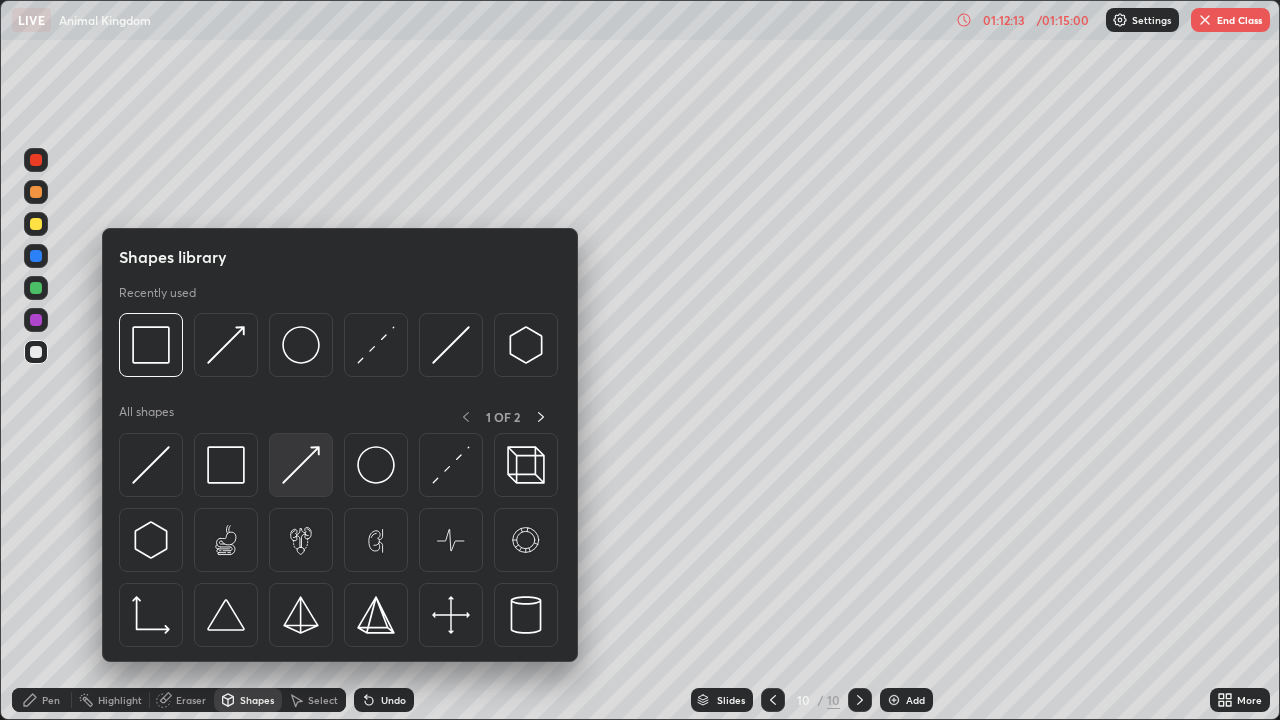 click at bounding box center [301, 465] 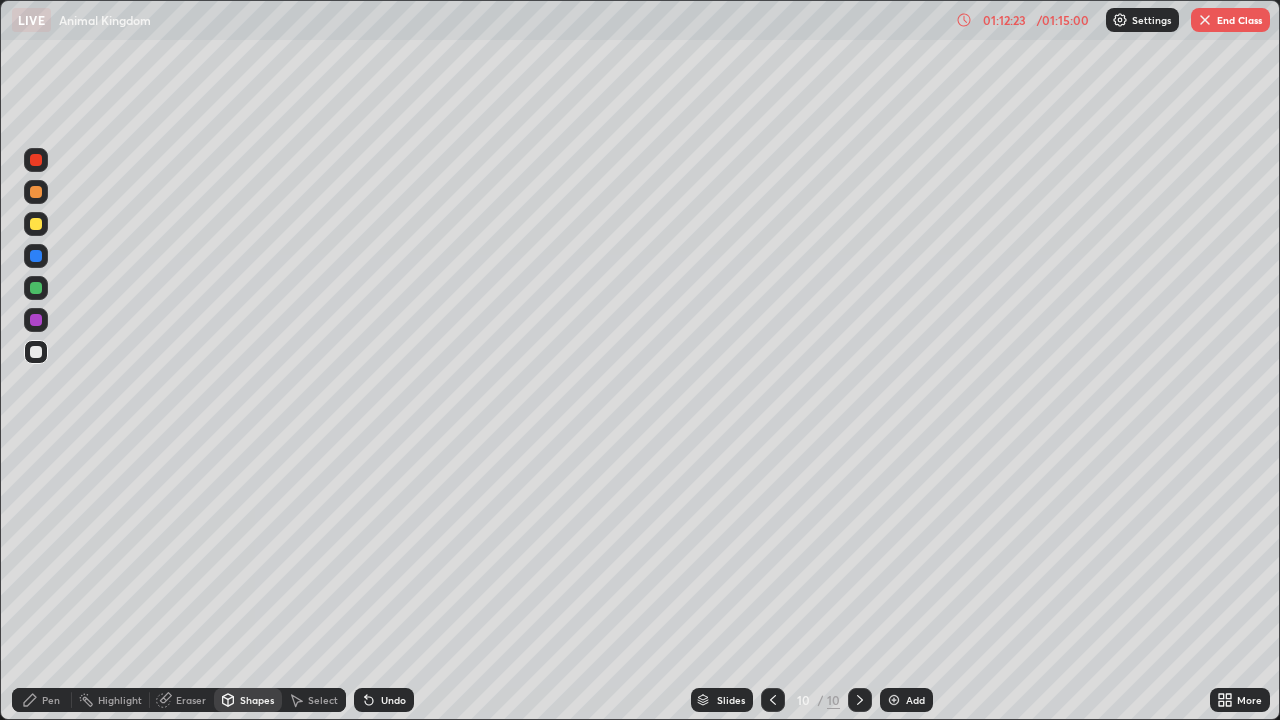 click on "Undo" at bounding box center [393, 700] 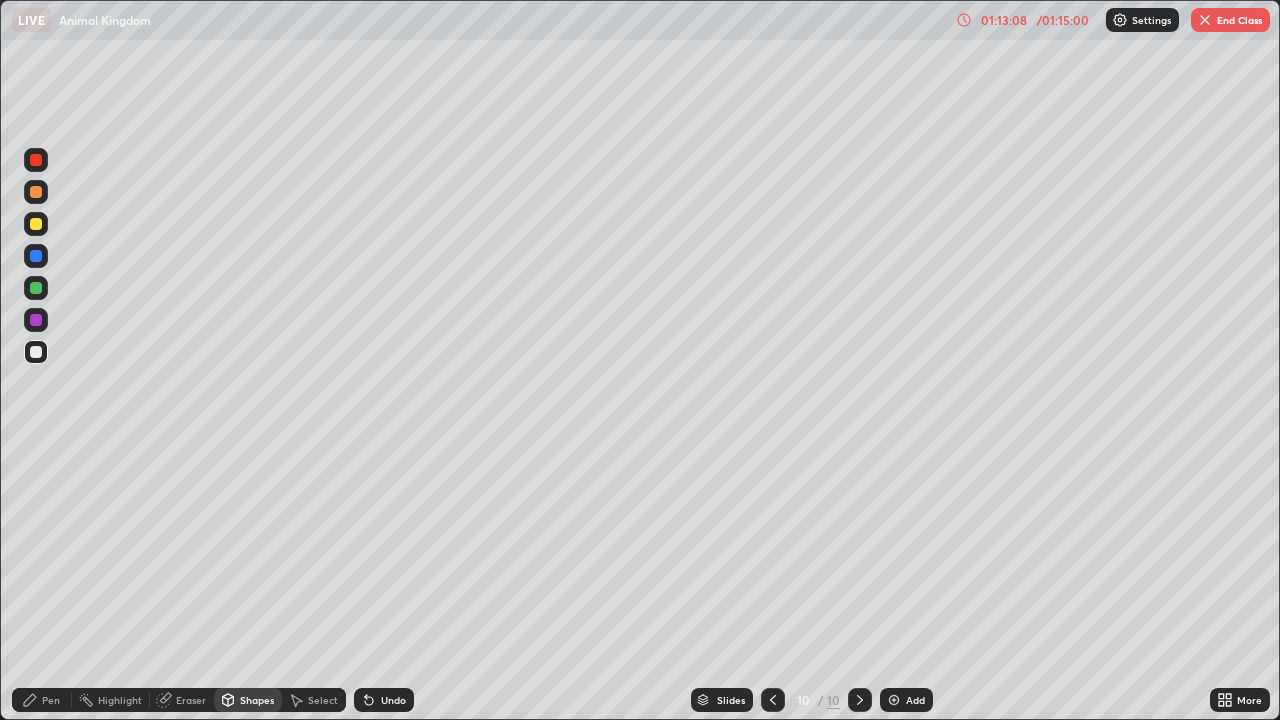 click at bounding box center [36, 288] 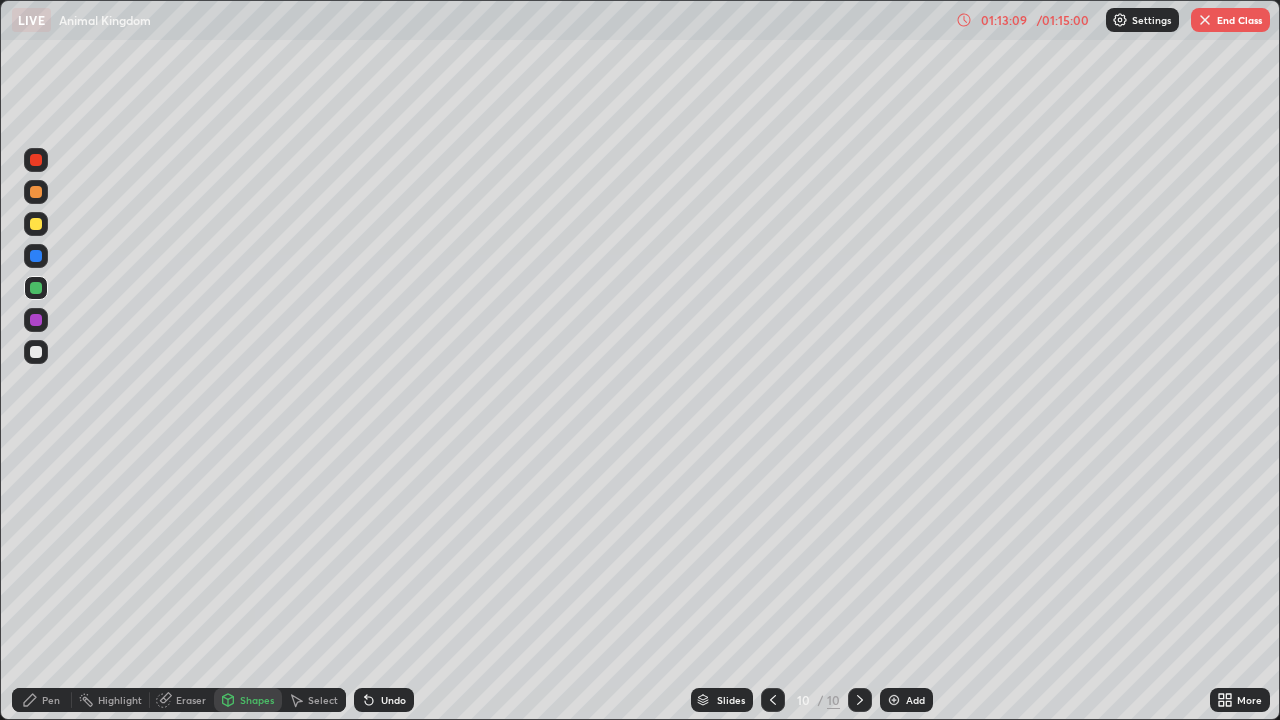click at bounding box center (36, 352) 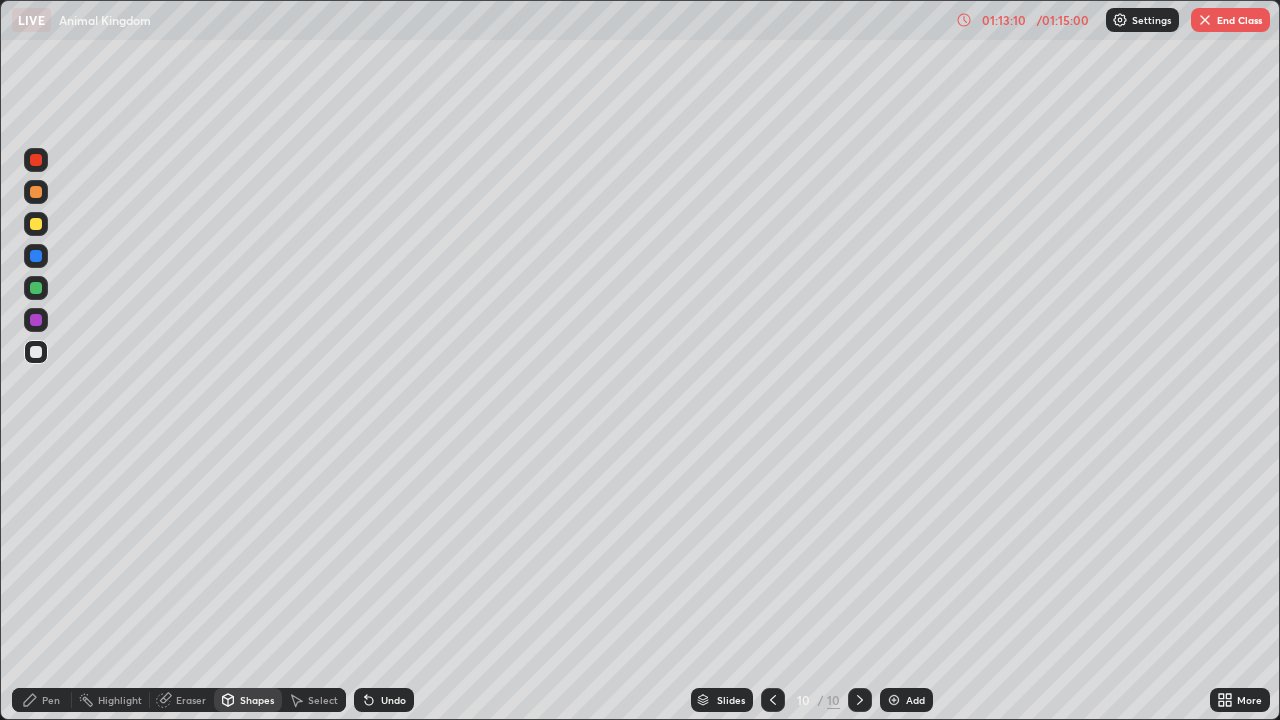 click on "Pen" at bounding box center (51, 700) 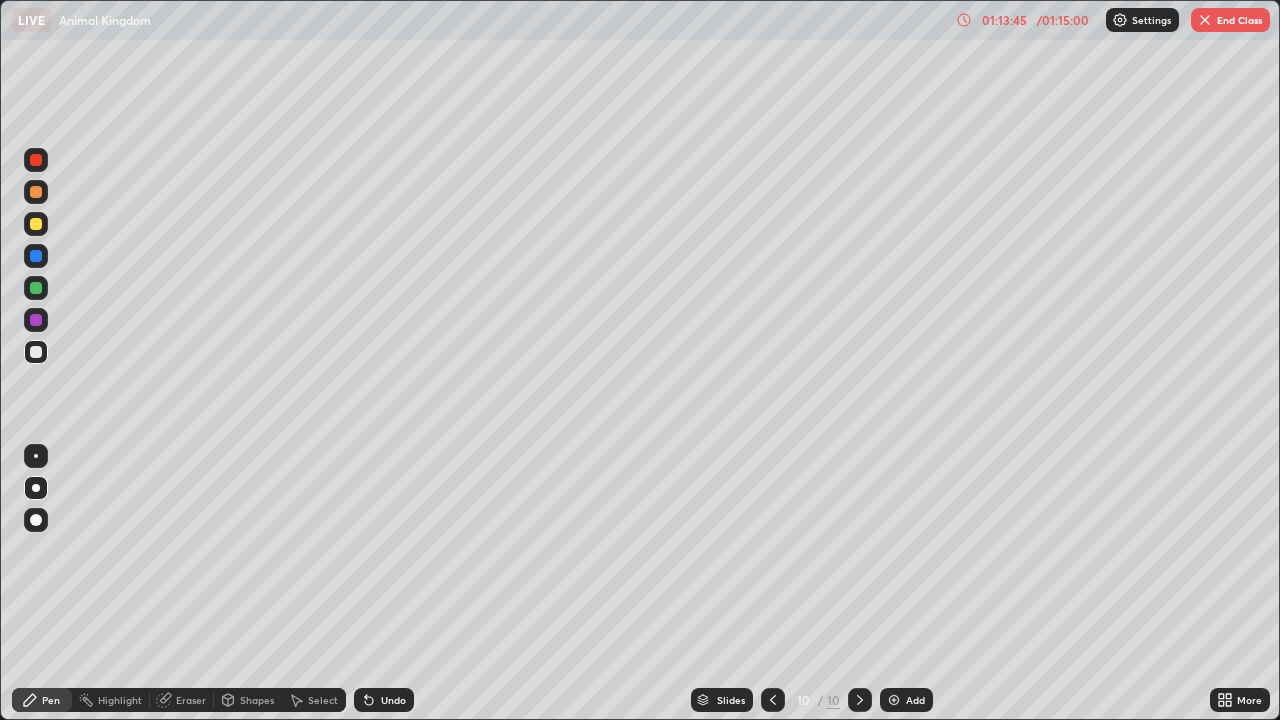 click on "Undo" at bounding box center [384, 700] 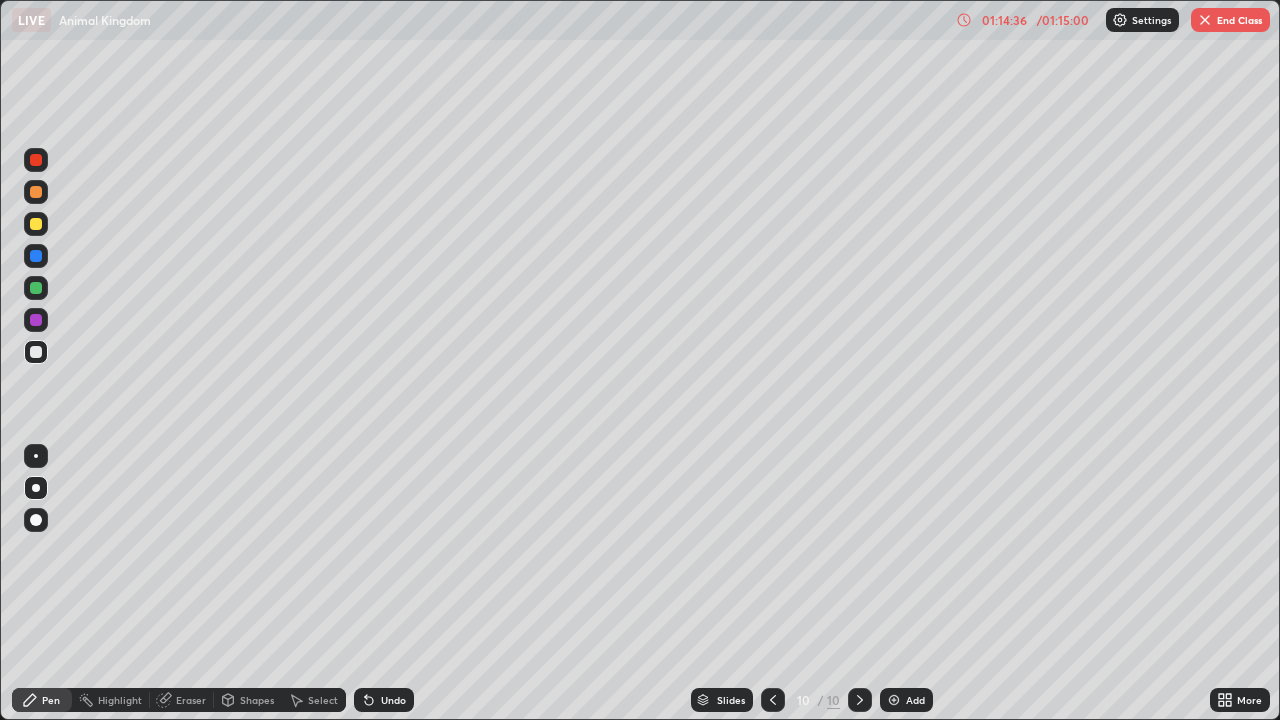 click at bounding box center [36, 160] 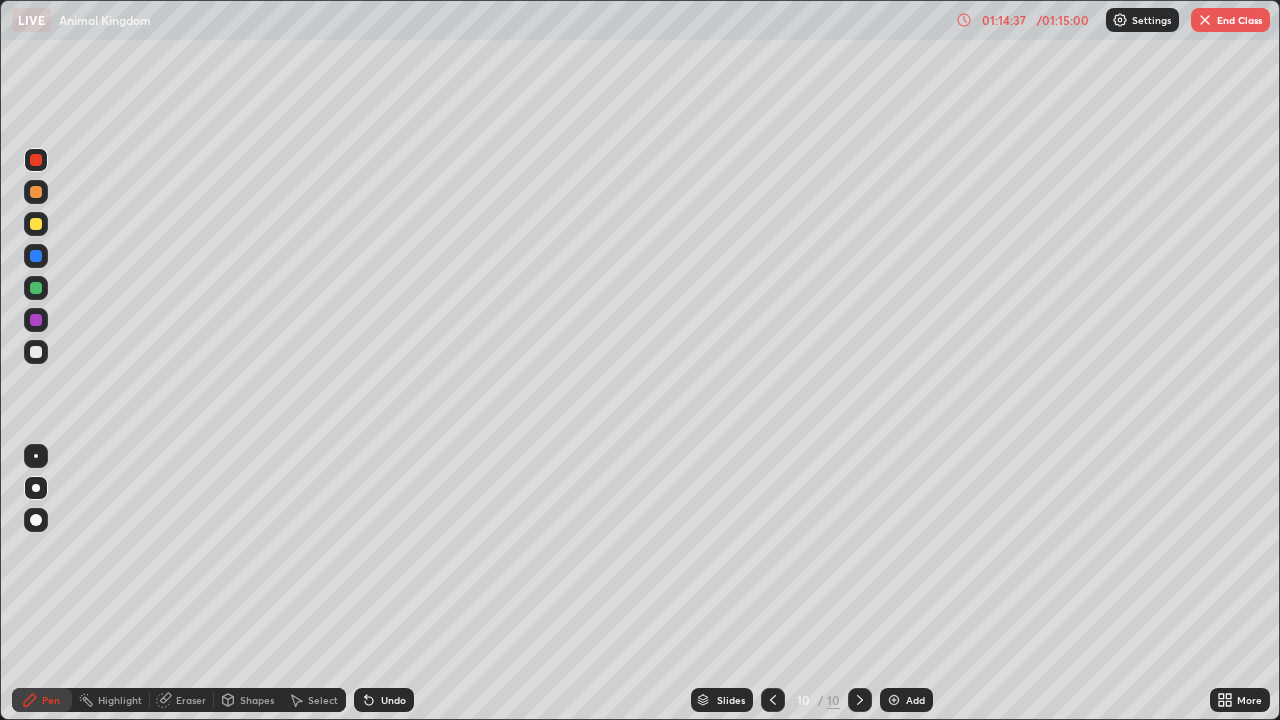 click at bounding box center [36, 456] 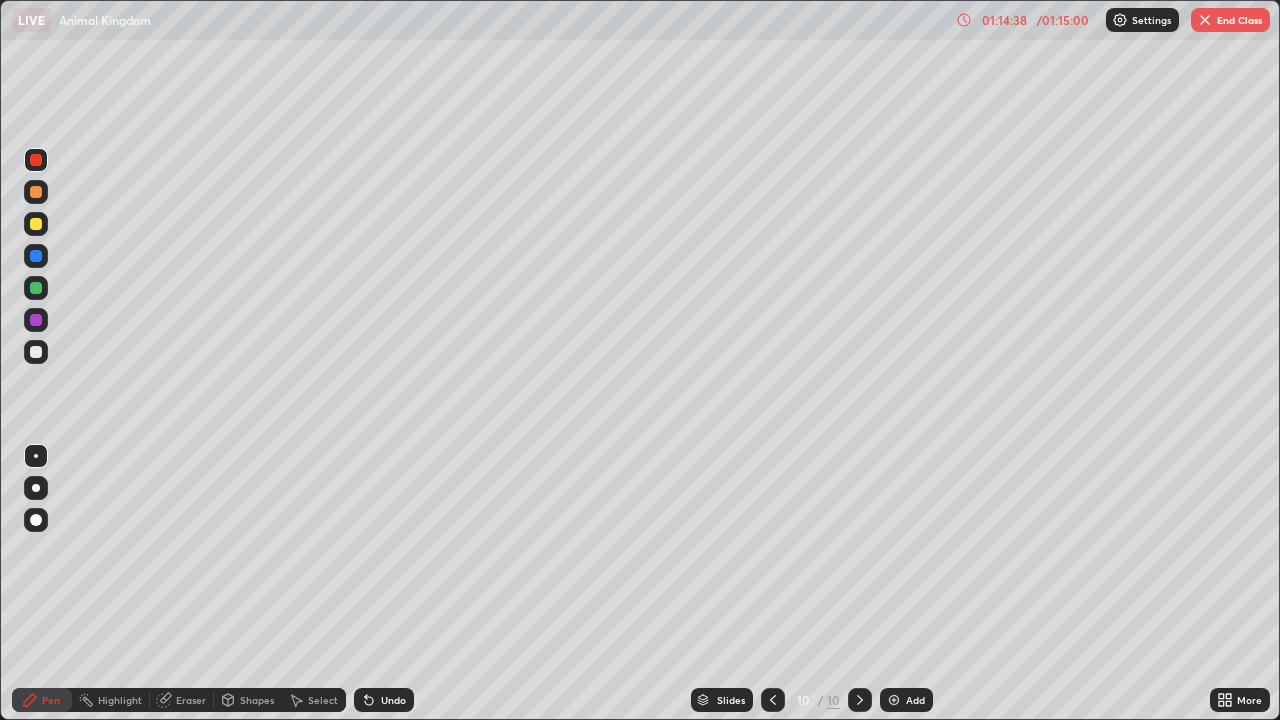click on "Pen" at bounding box center [51, 700] 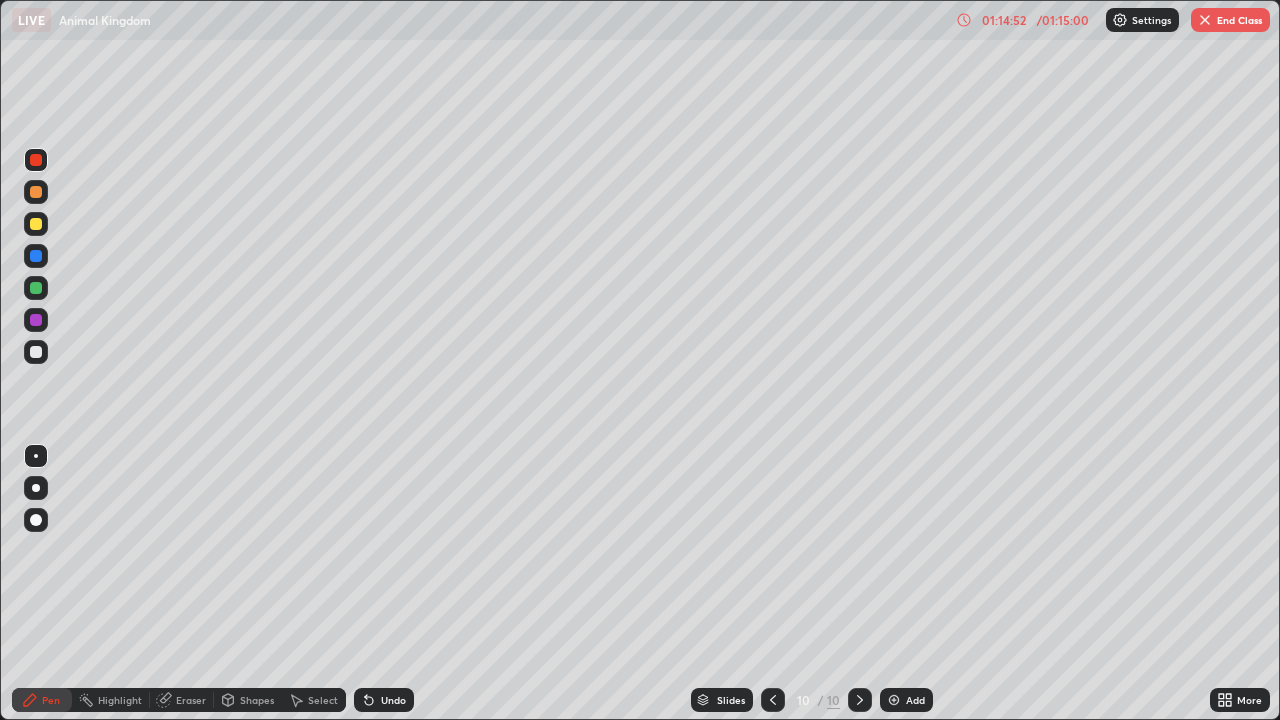 click at bounding box center (36, 352) 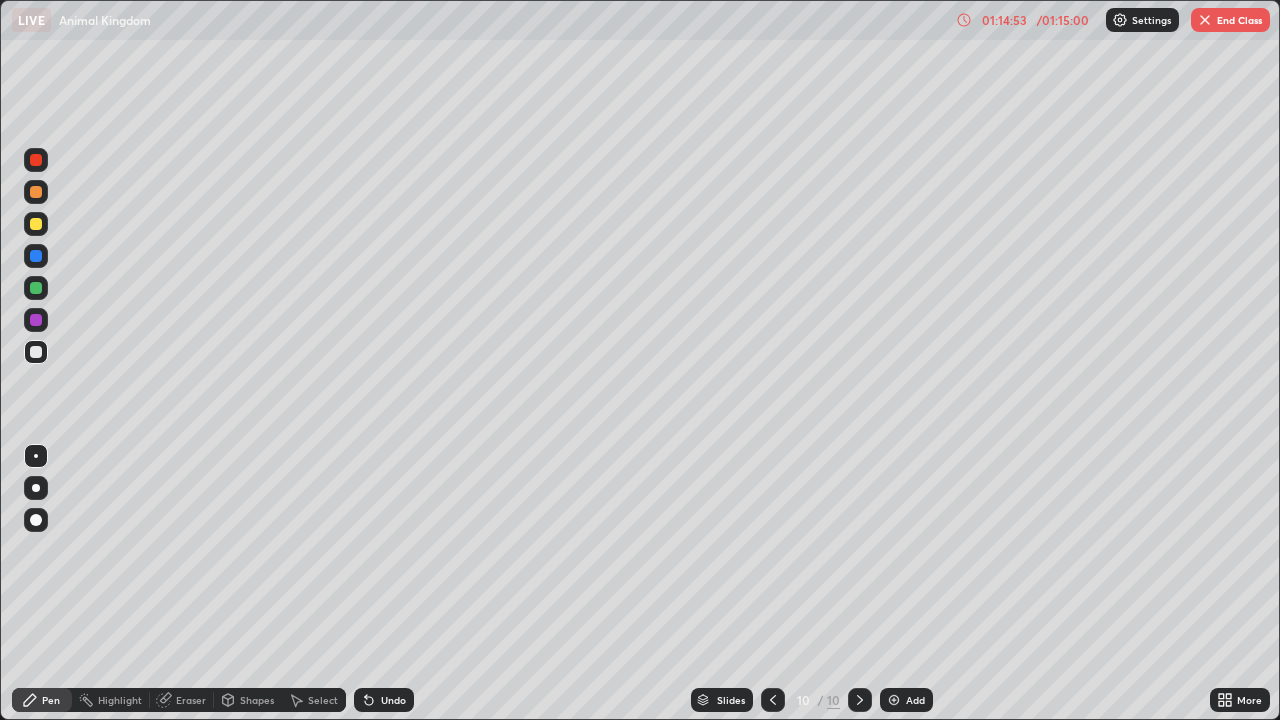 click at bounding box center [36, 456] 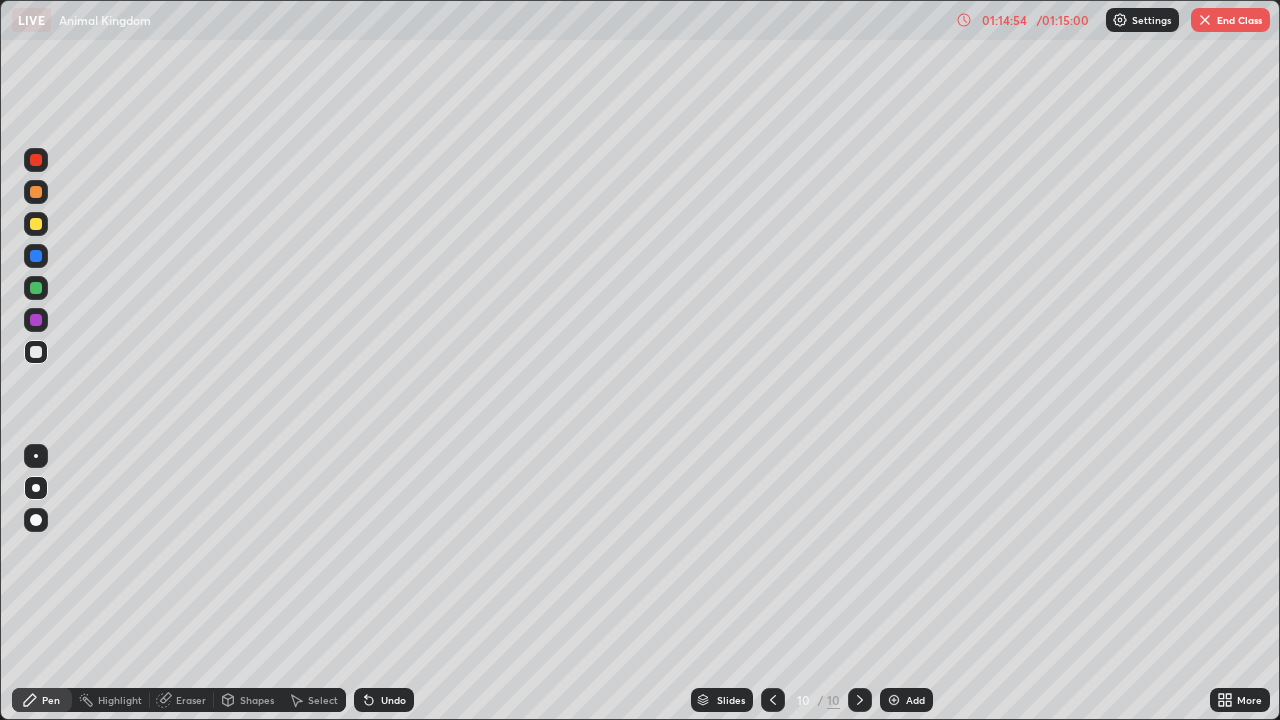 click on "Pen" at bounding box center [42, 700] 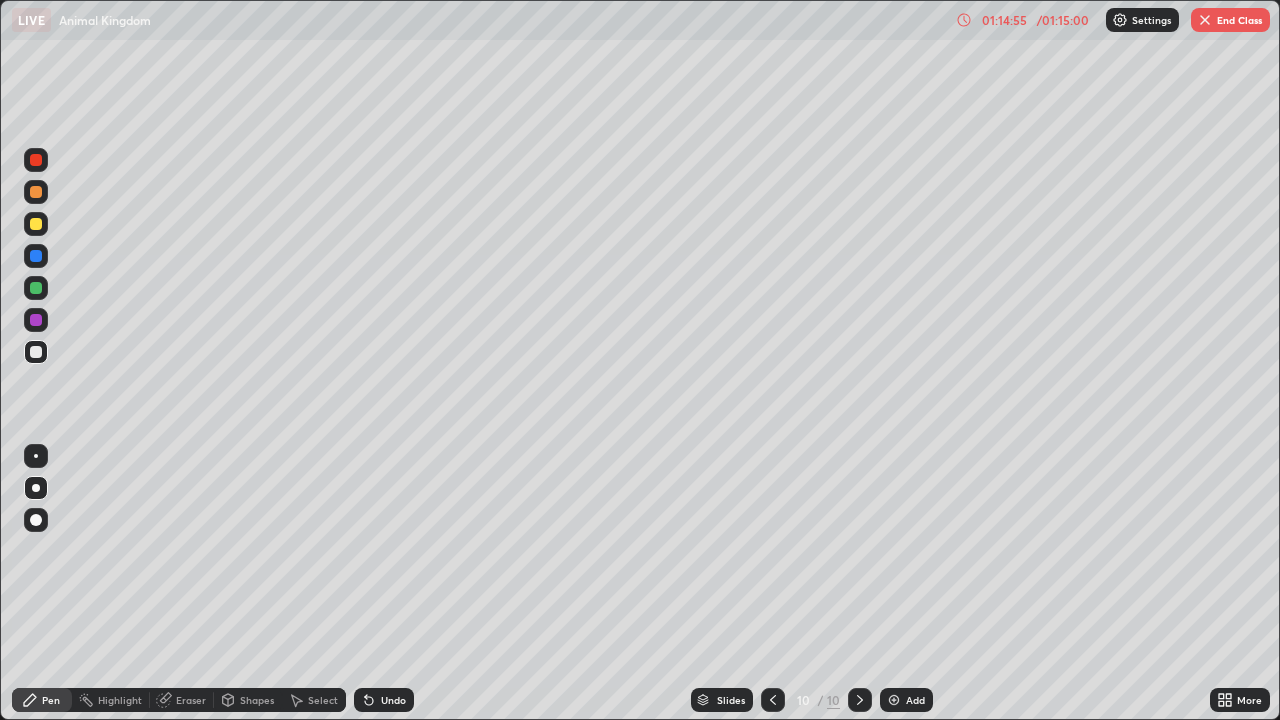 click at bounding box center [36, 352] 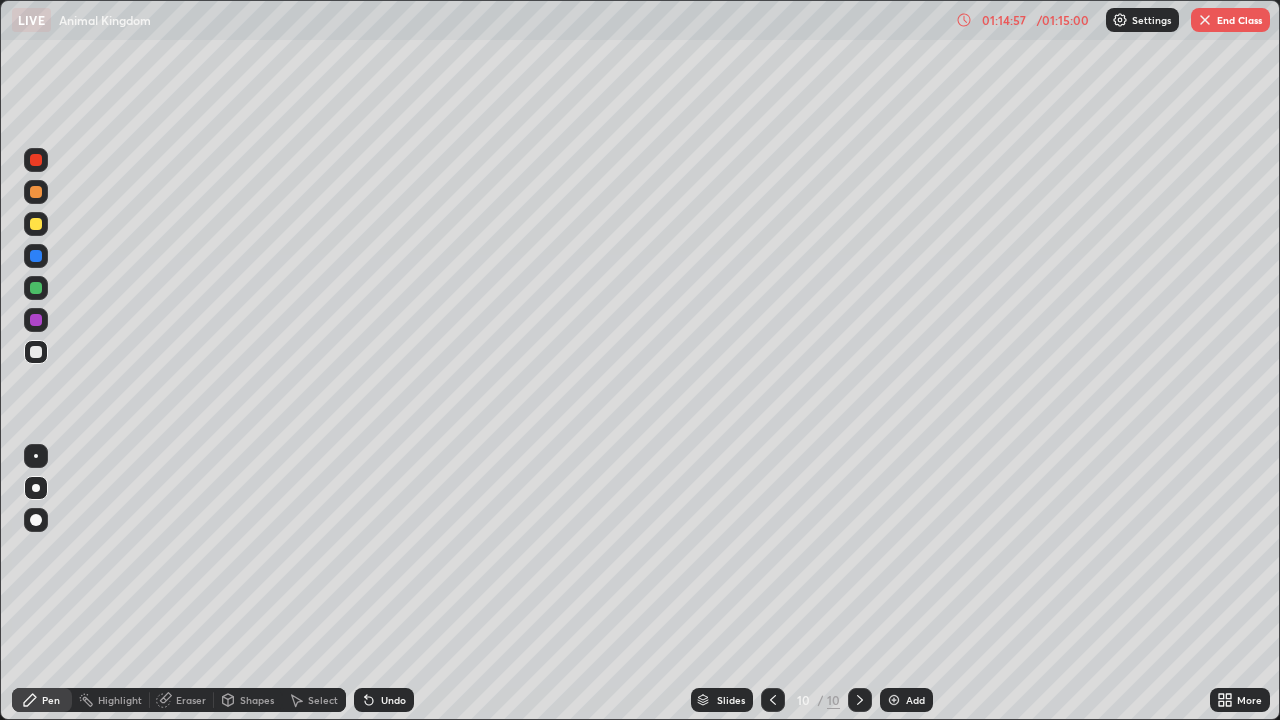 click on "Shapes" at bounding box center [257, 700] 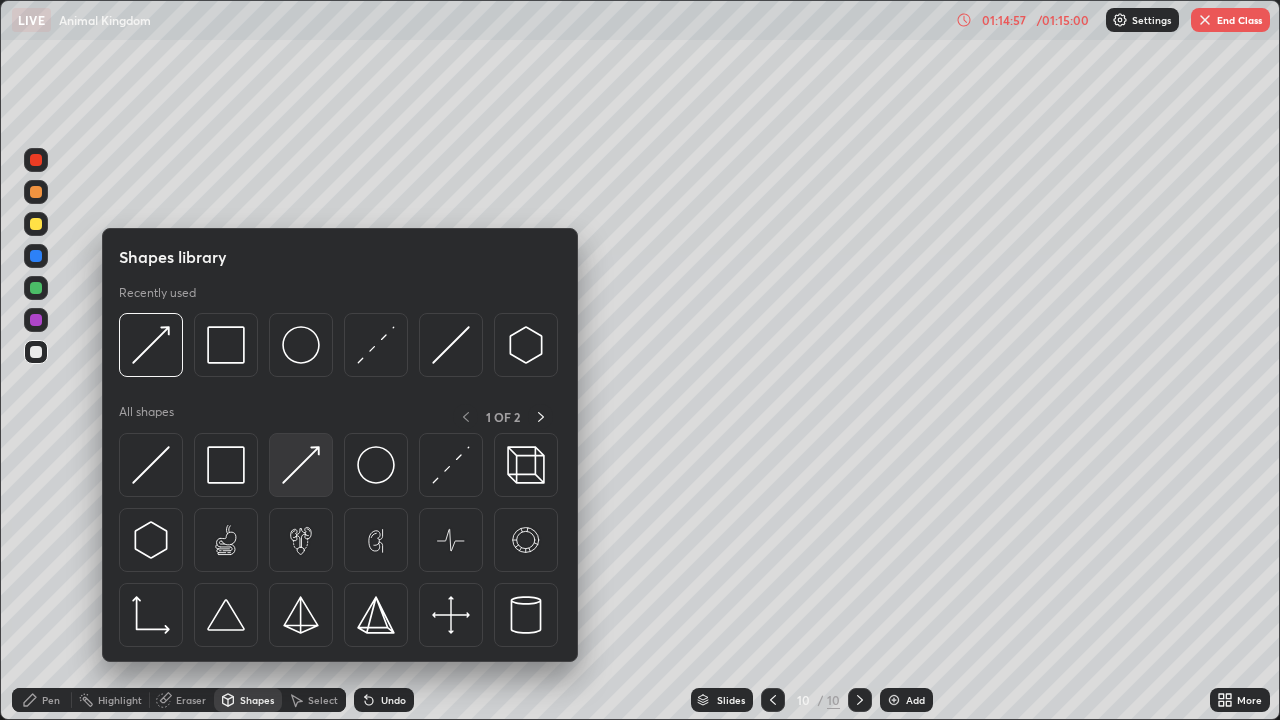 click at bounding box center [301, 465] 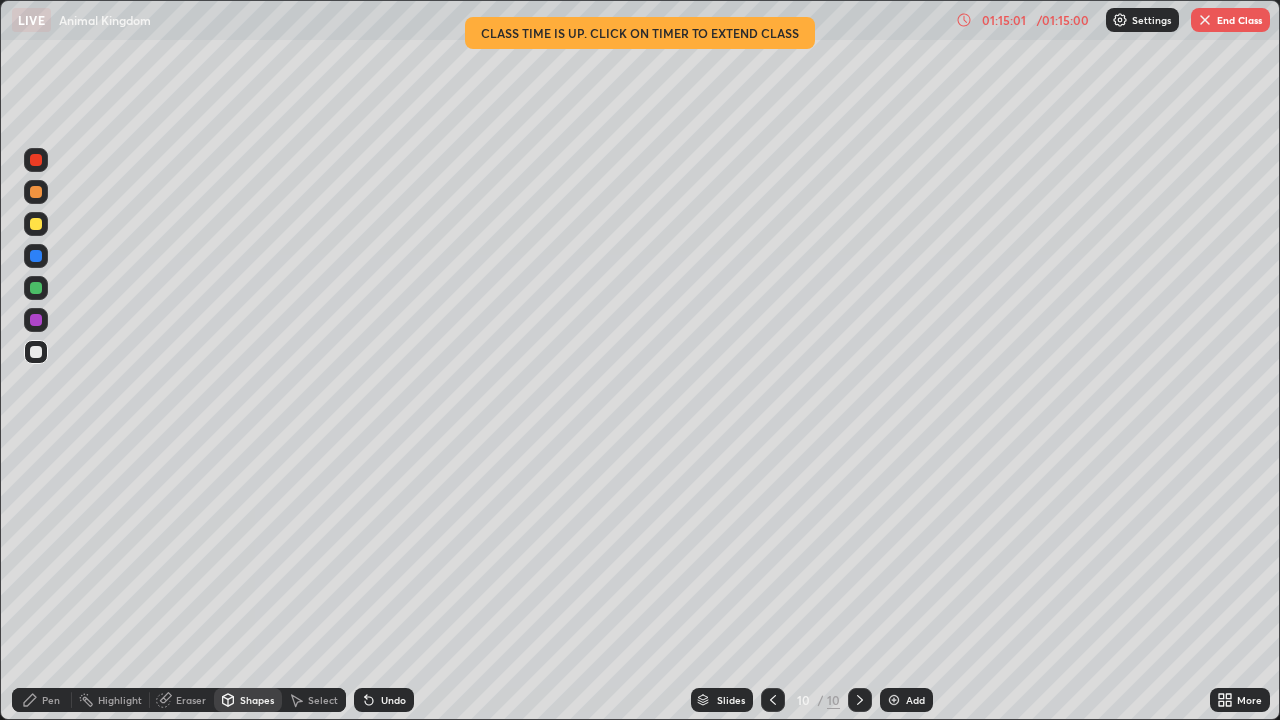 click on "Pen" at bounding box center [51, 700] 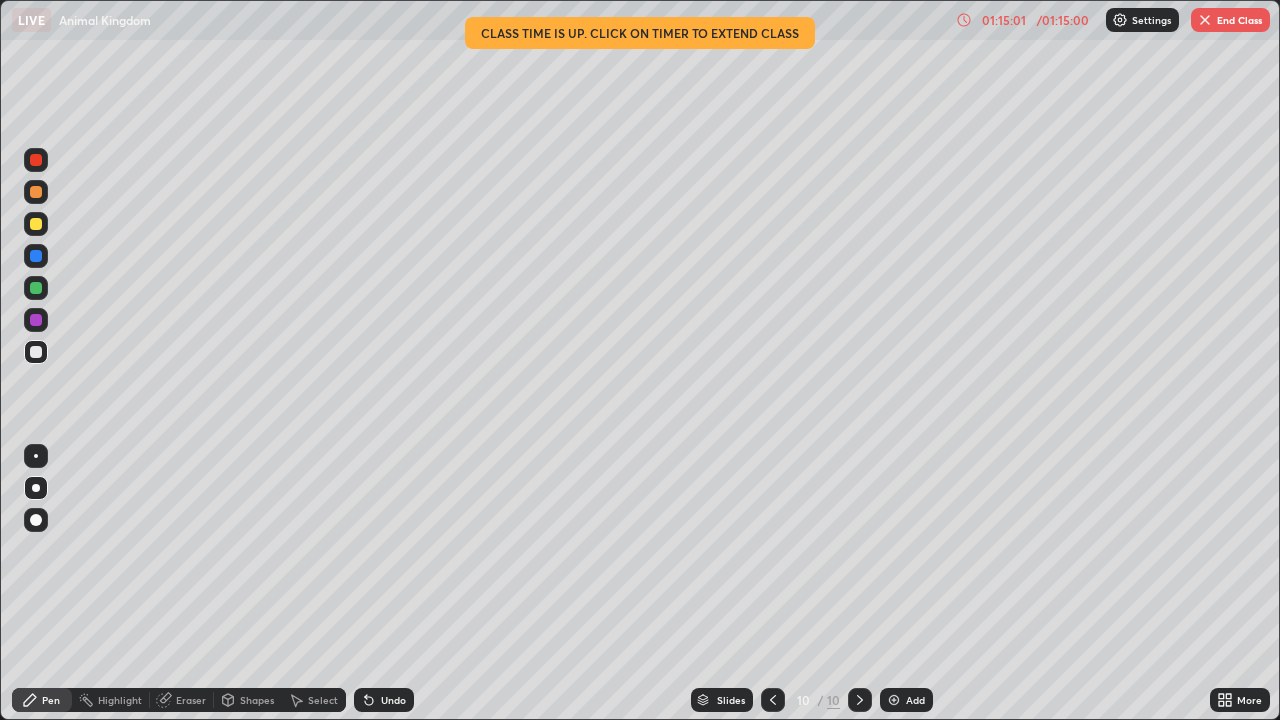 click at bounding box center (36, 352) 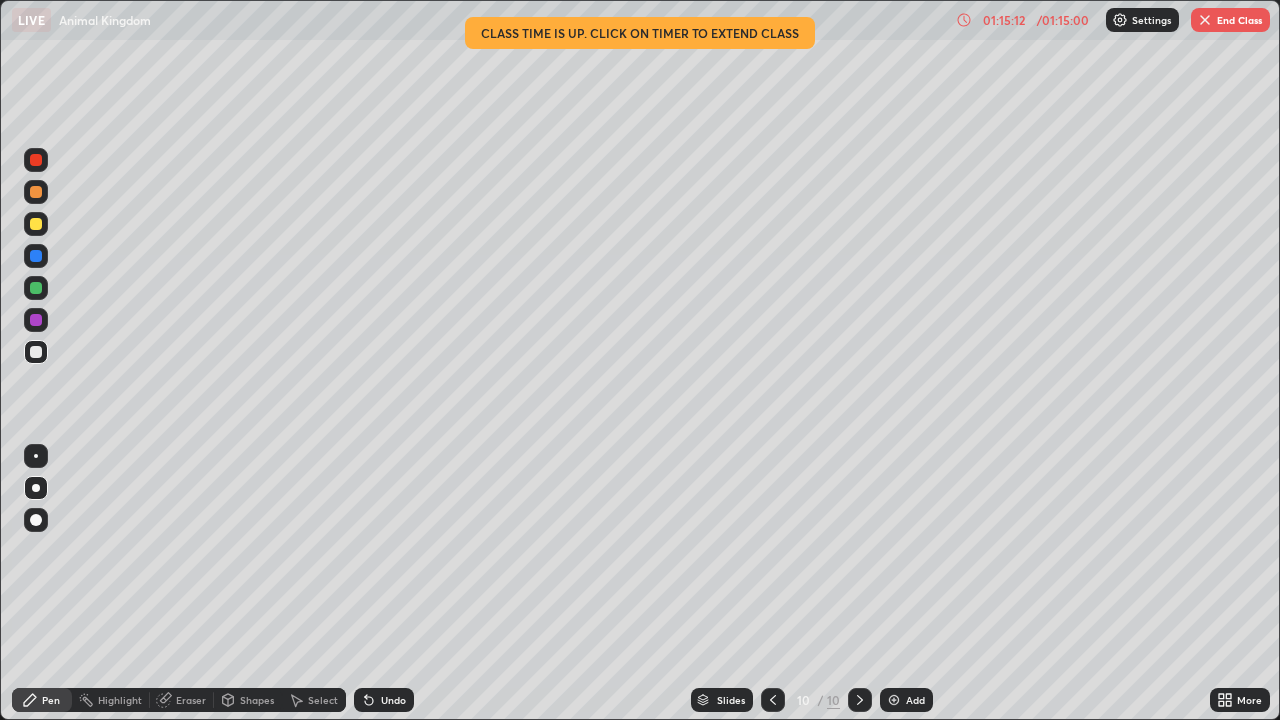 click on "Shapes" at bounding box center (257, 700) 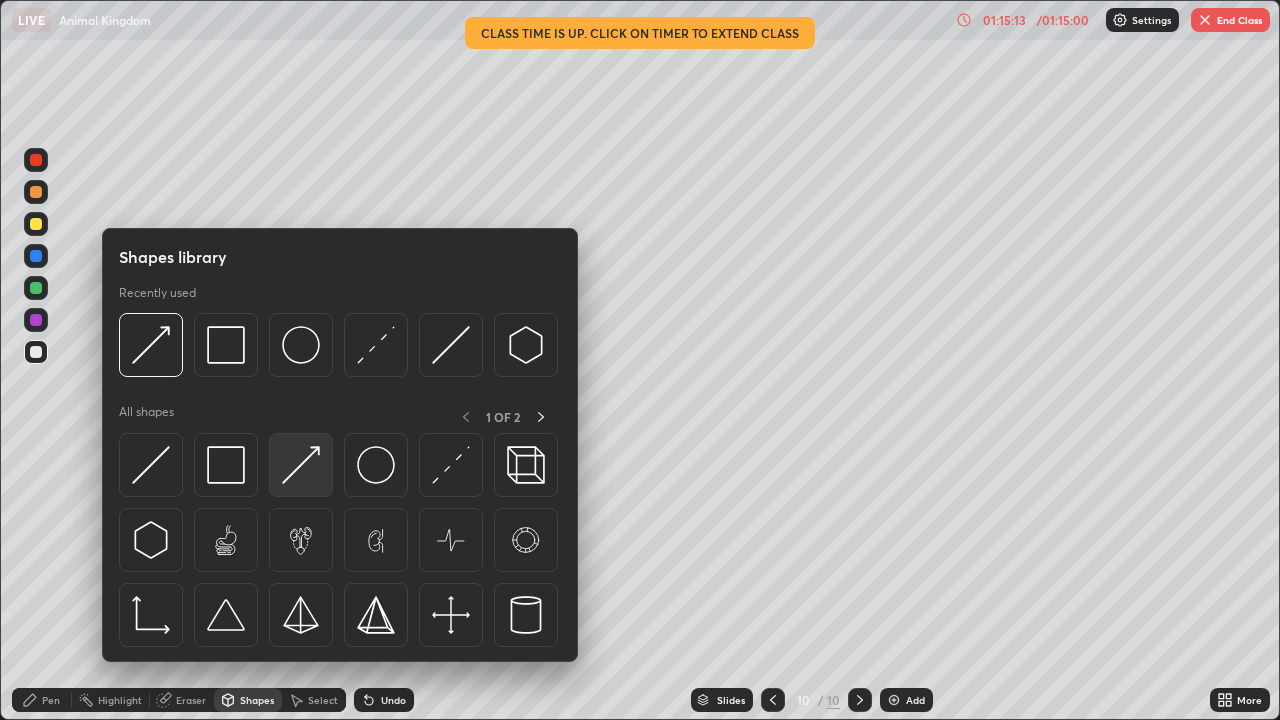 click at bounding box center [301, 465] 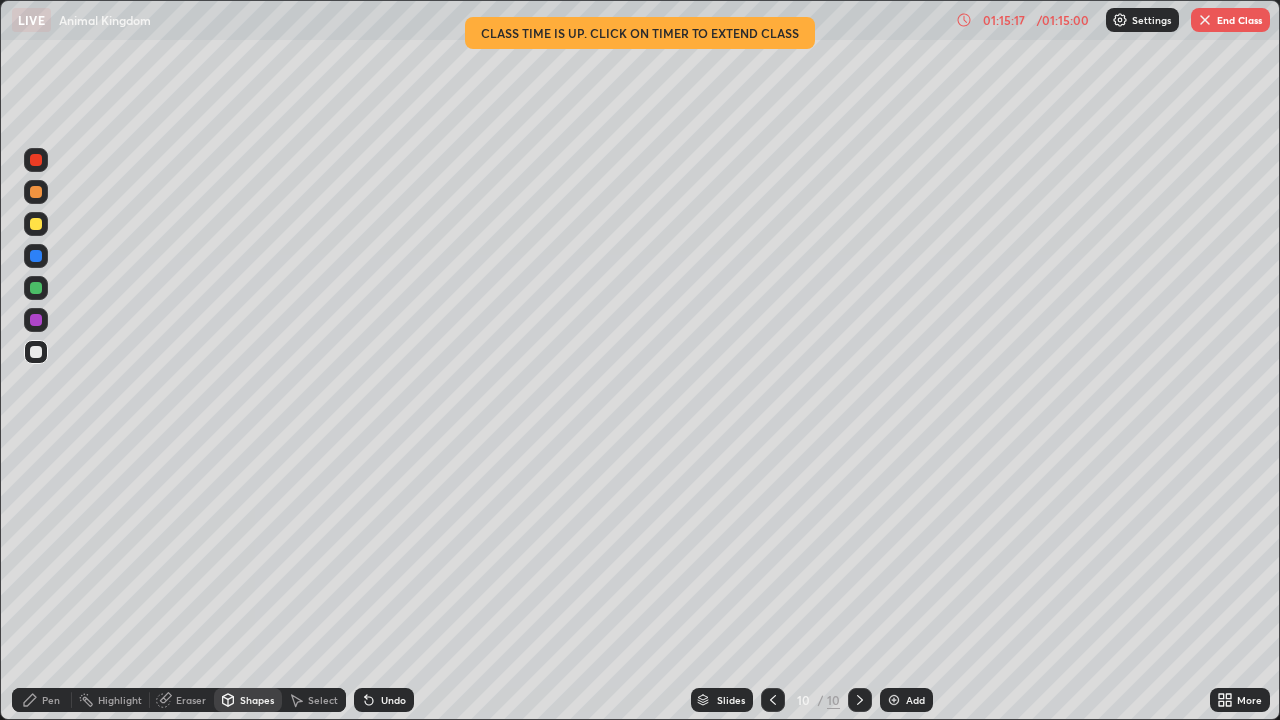 click on "Pen" at bounding box center [51, 700] 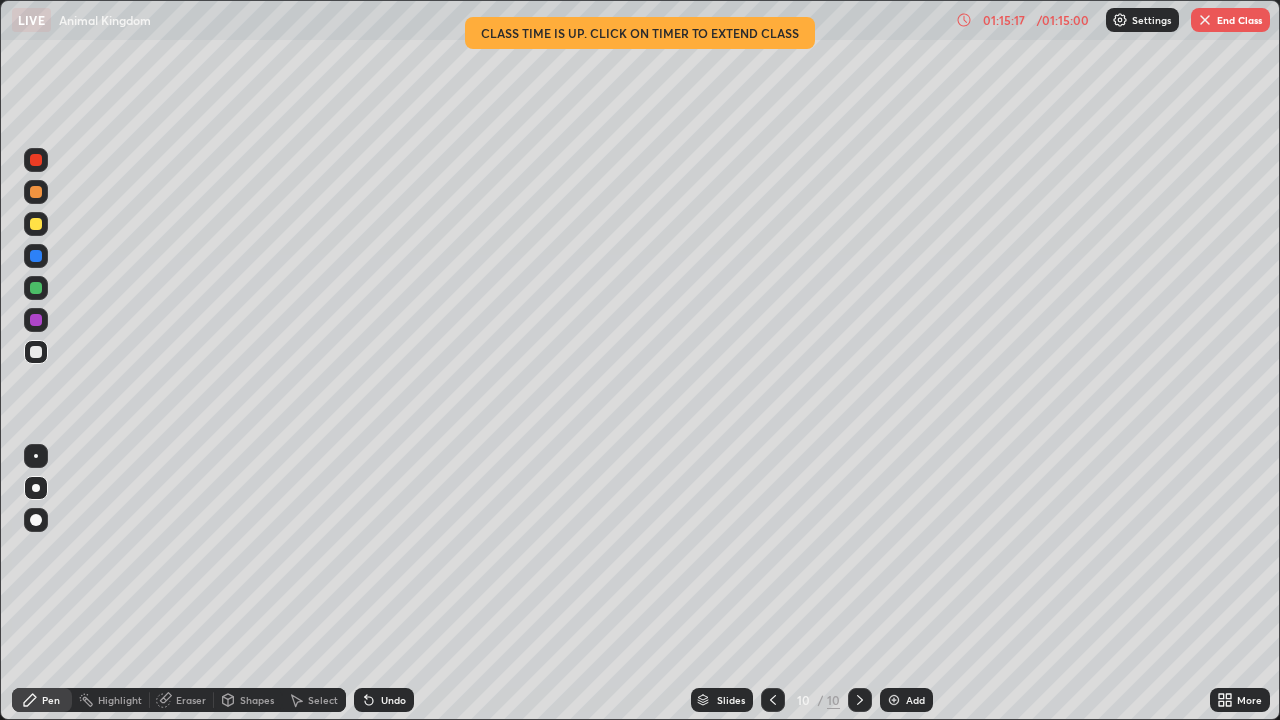 click at bounding box center (36, 256) 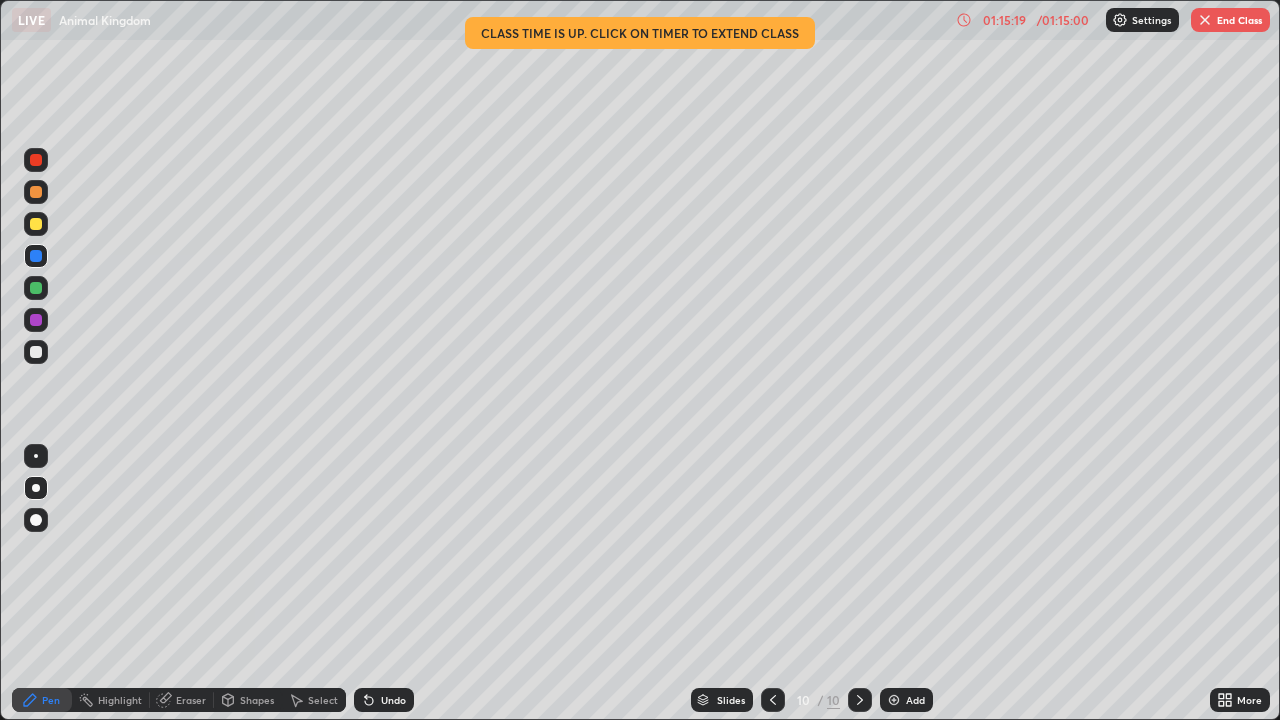click at bounding box center [36, 352] 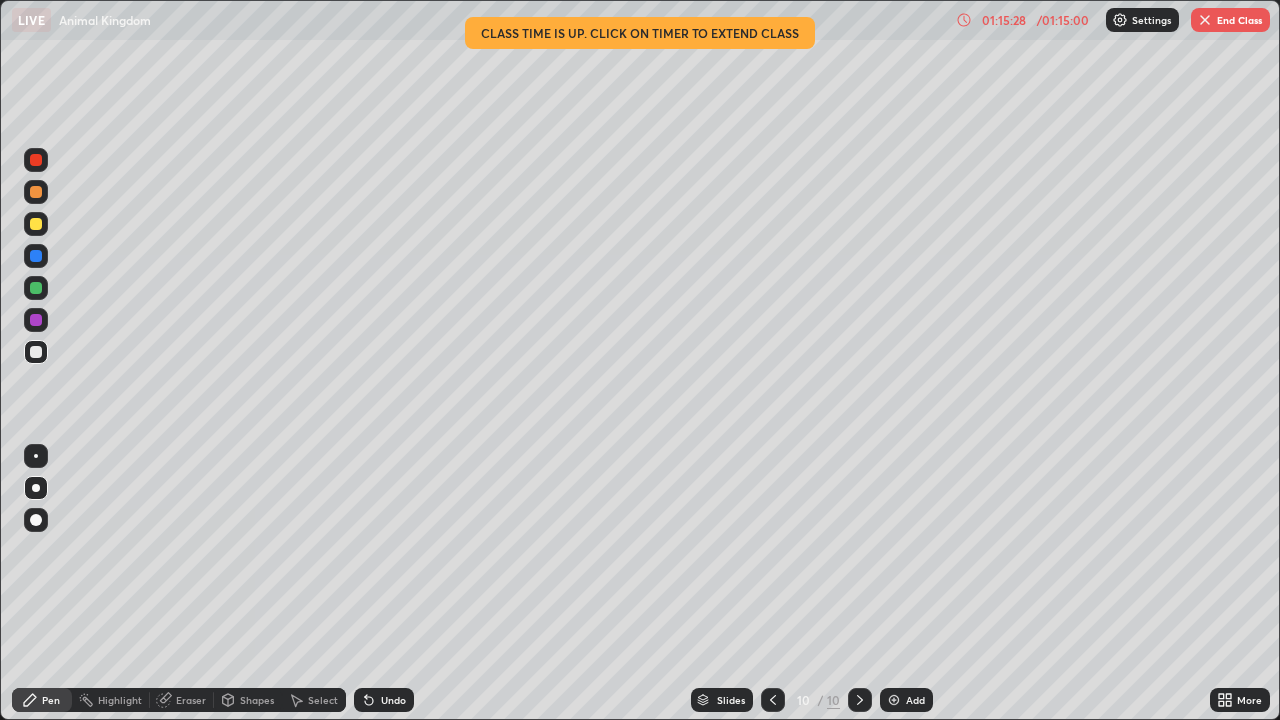 click at bounding box center [36, 288] 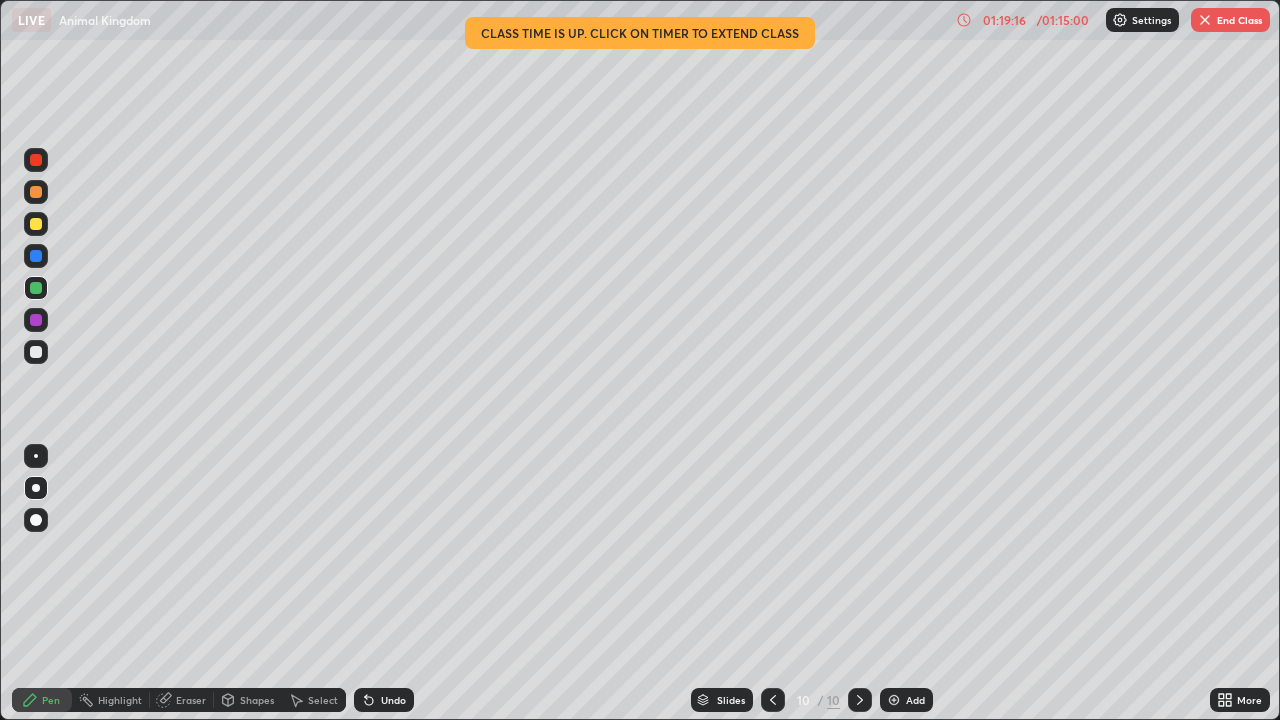 click 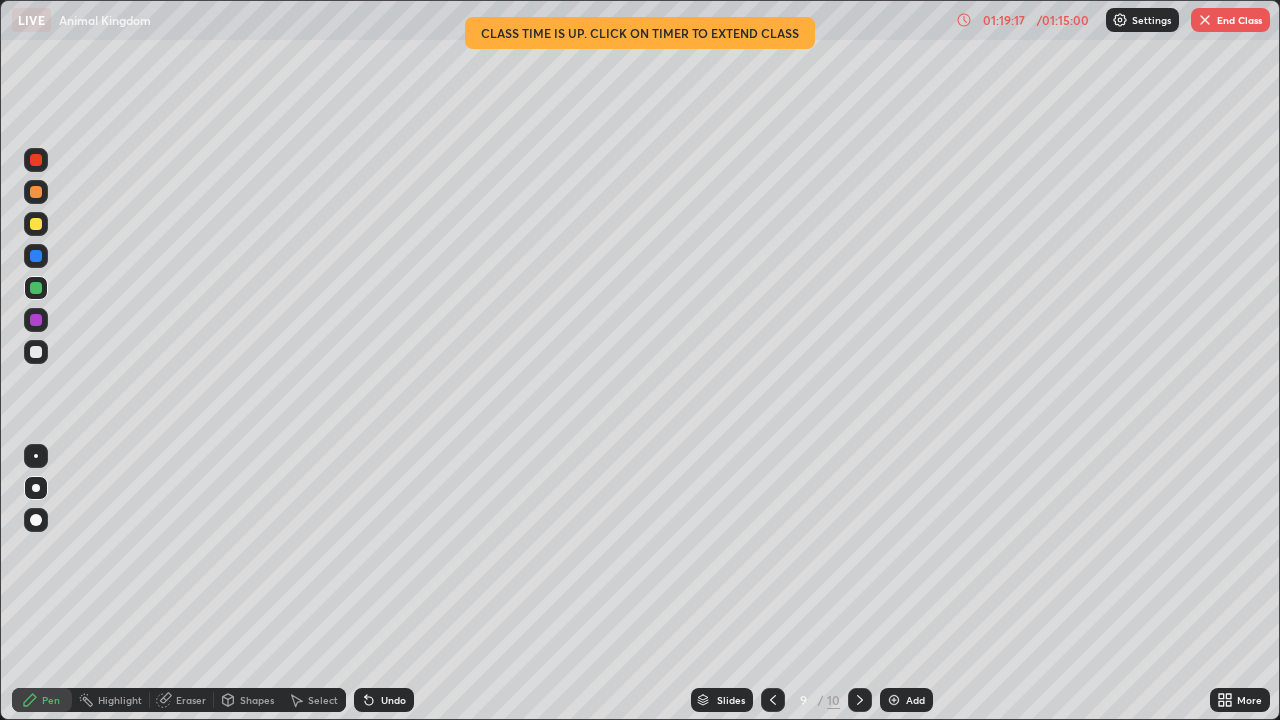 click 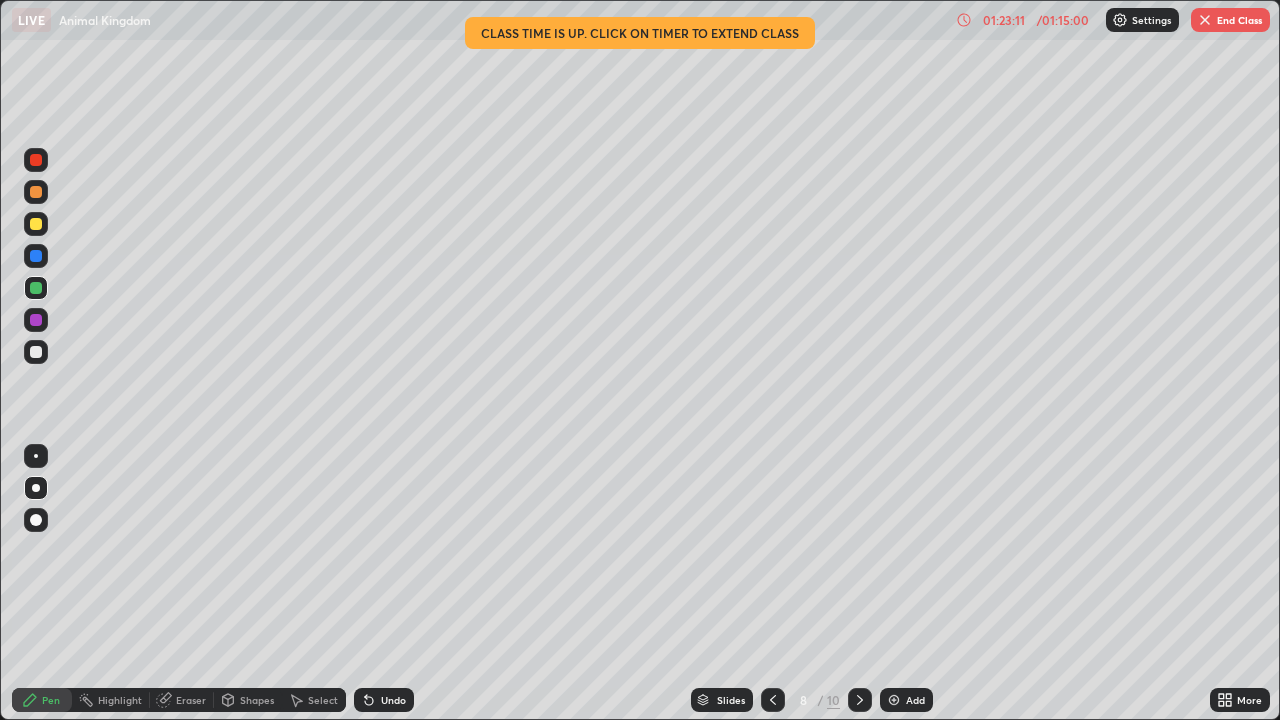 click on "End Class" at bounding box center (1230, 20) 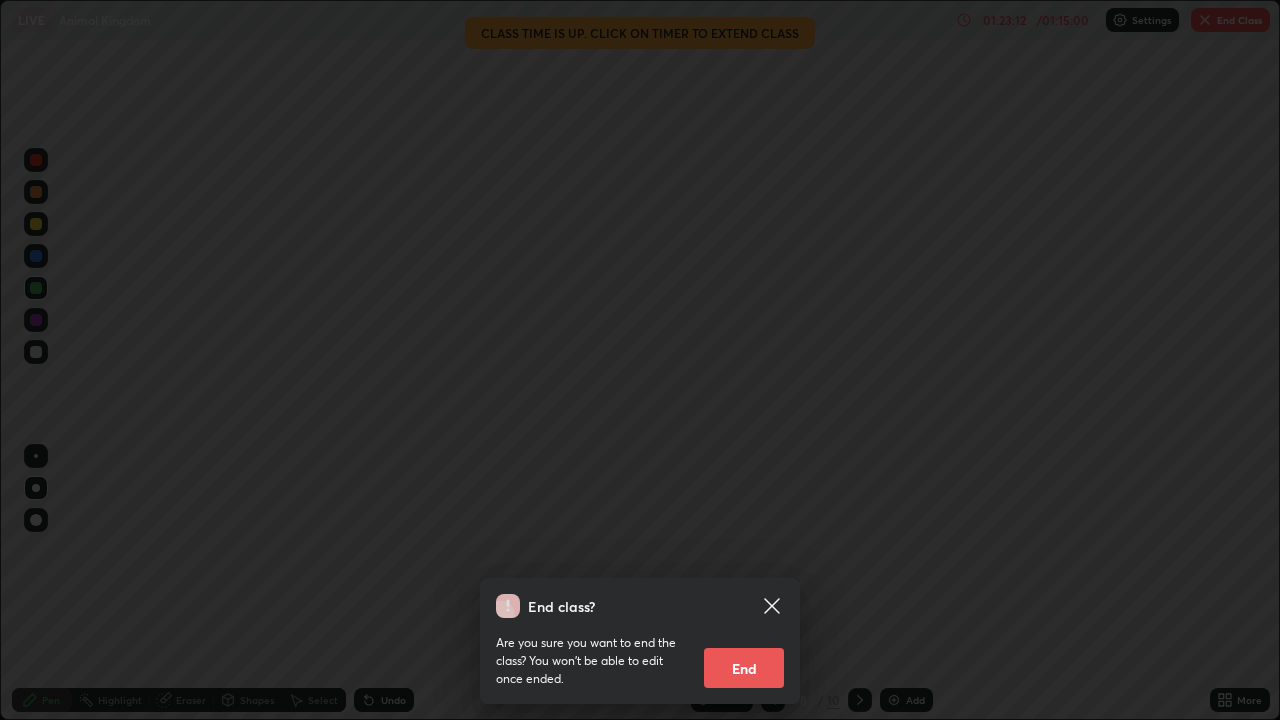 click on "End" at bounding box center [744, 668] 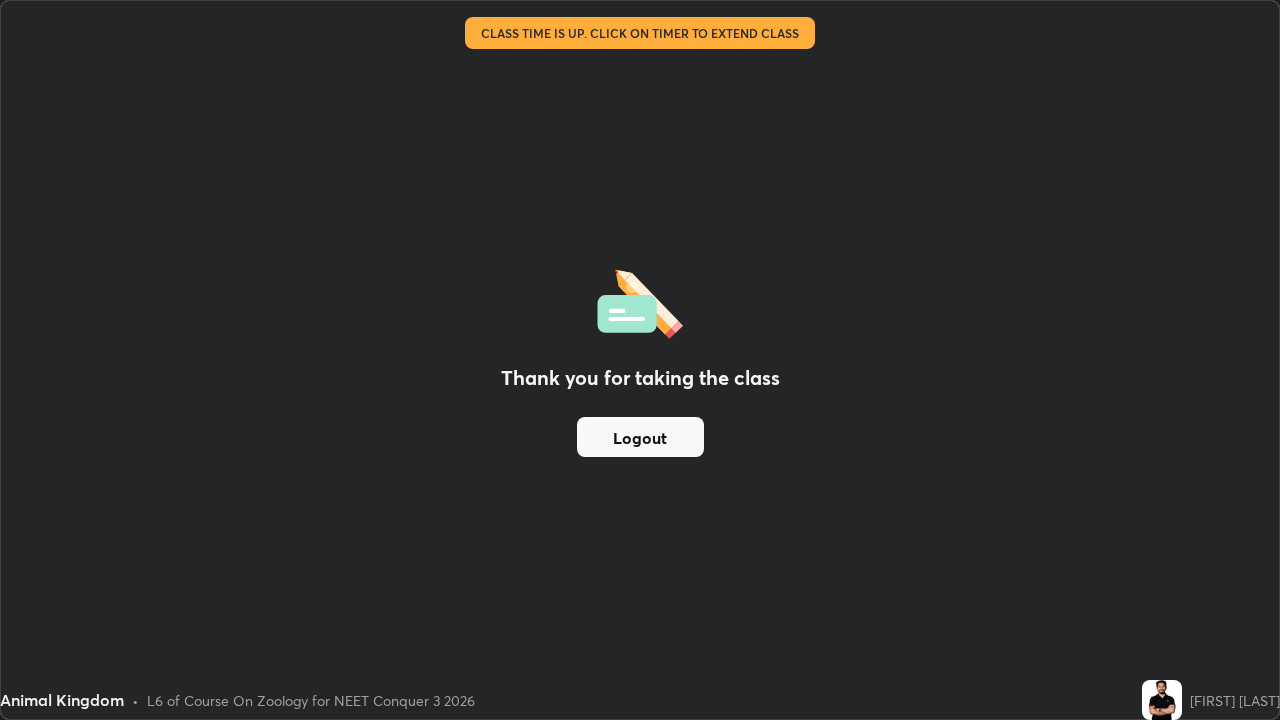 click at bounding box center [1162, 700] 